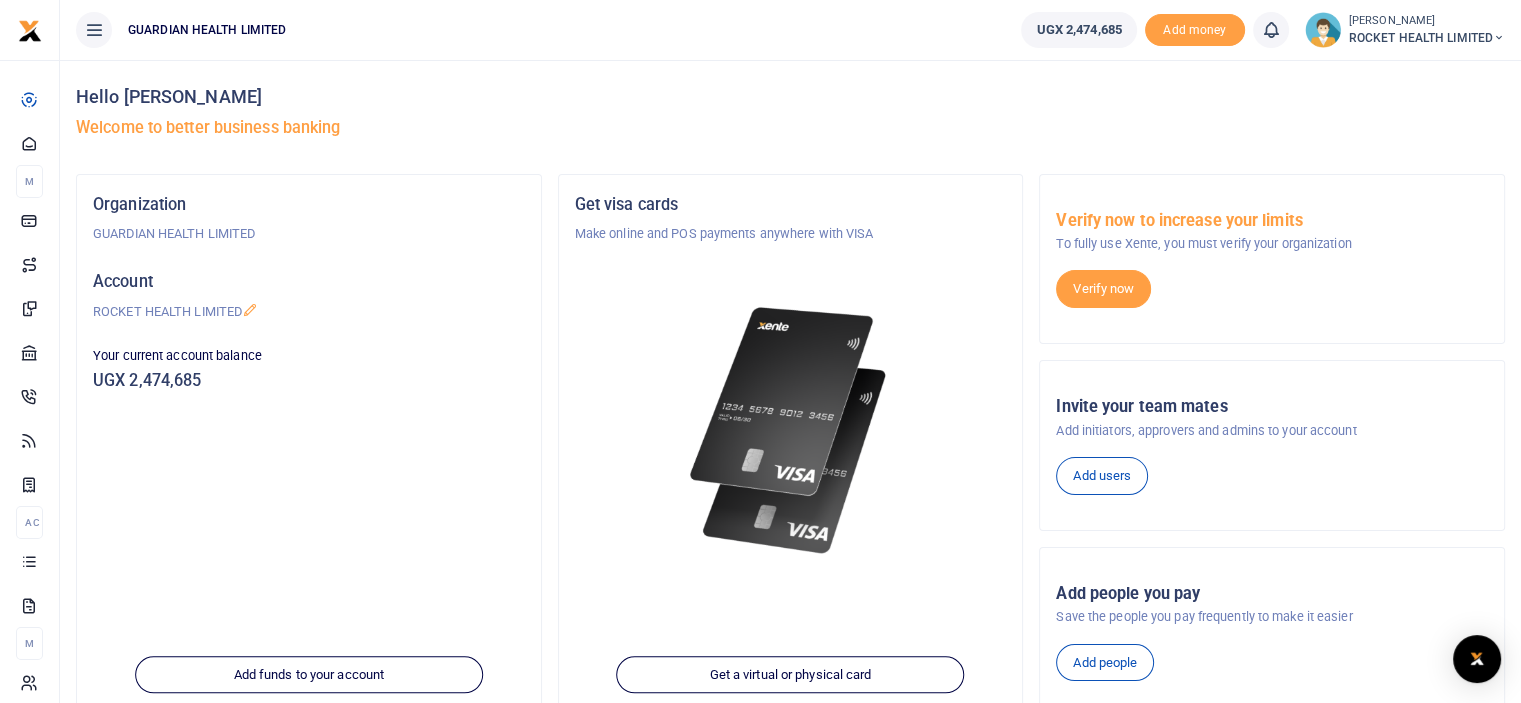 scroll, scrollTop: 274, scrollLeft: 0, axis: vertical 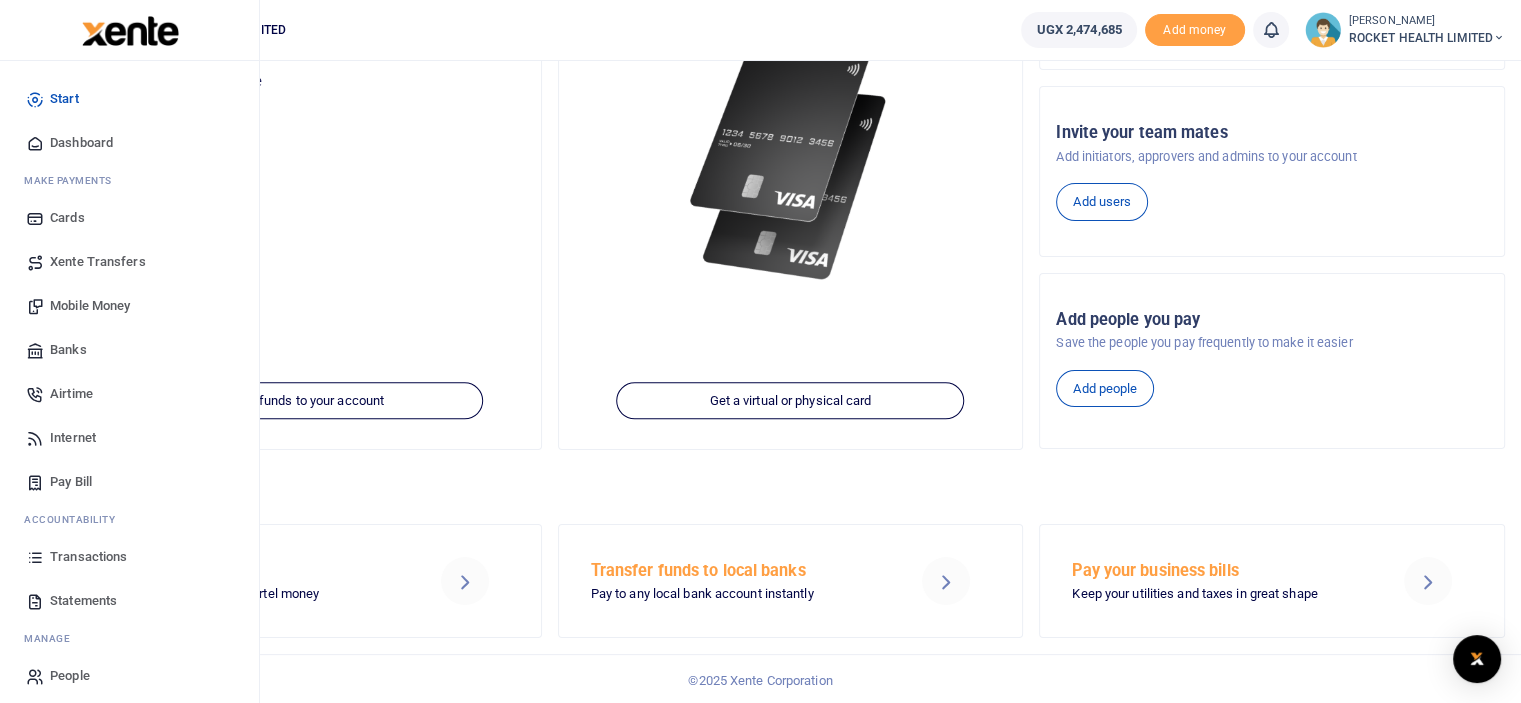 click on "Transactions" at bounding box center (88, 557) 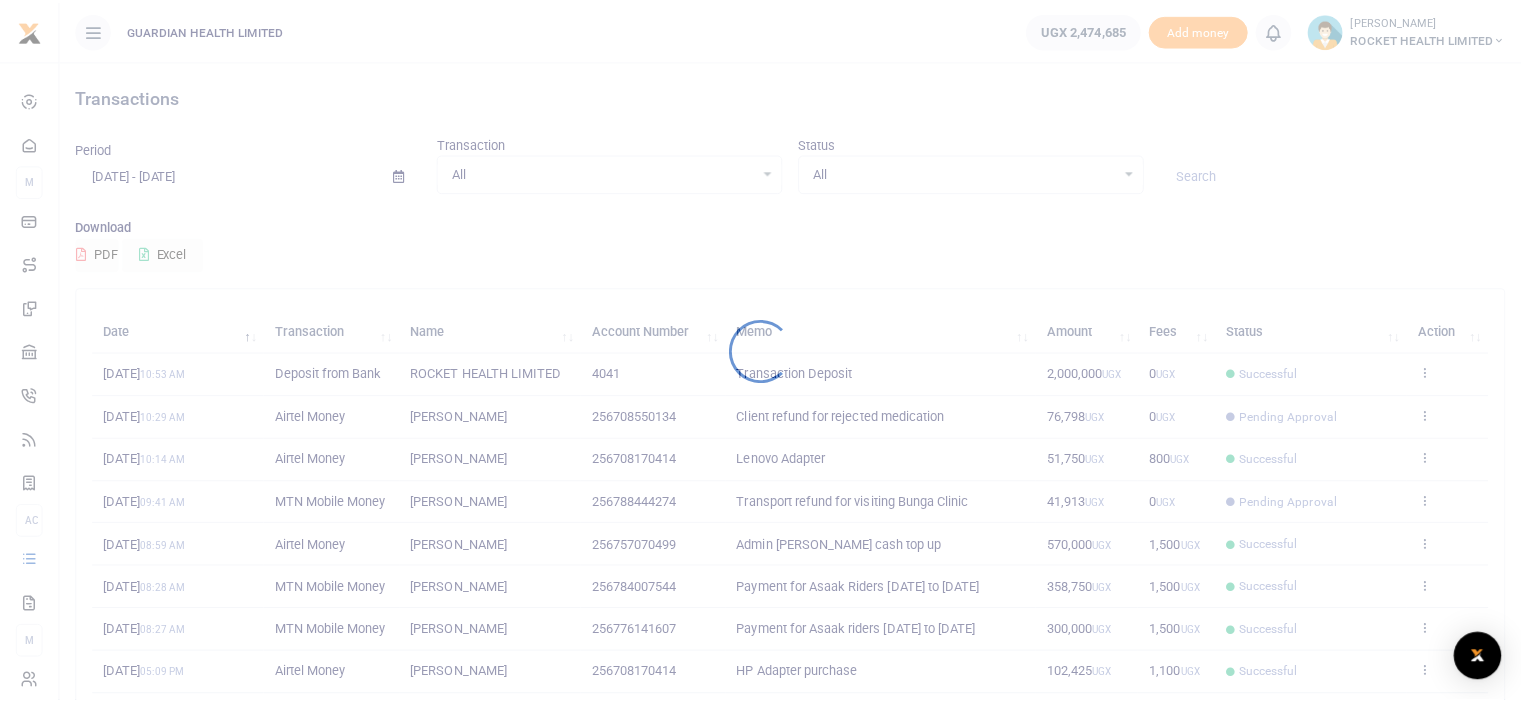 scroll, scrollTop: 0, scrollLeft: 0, axis: both 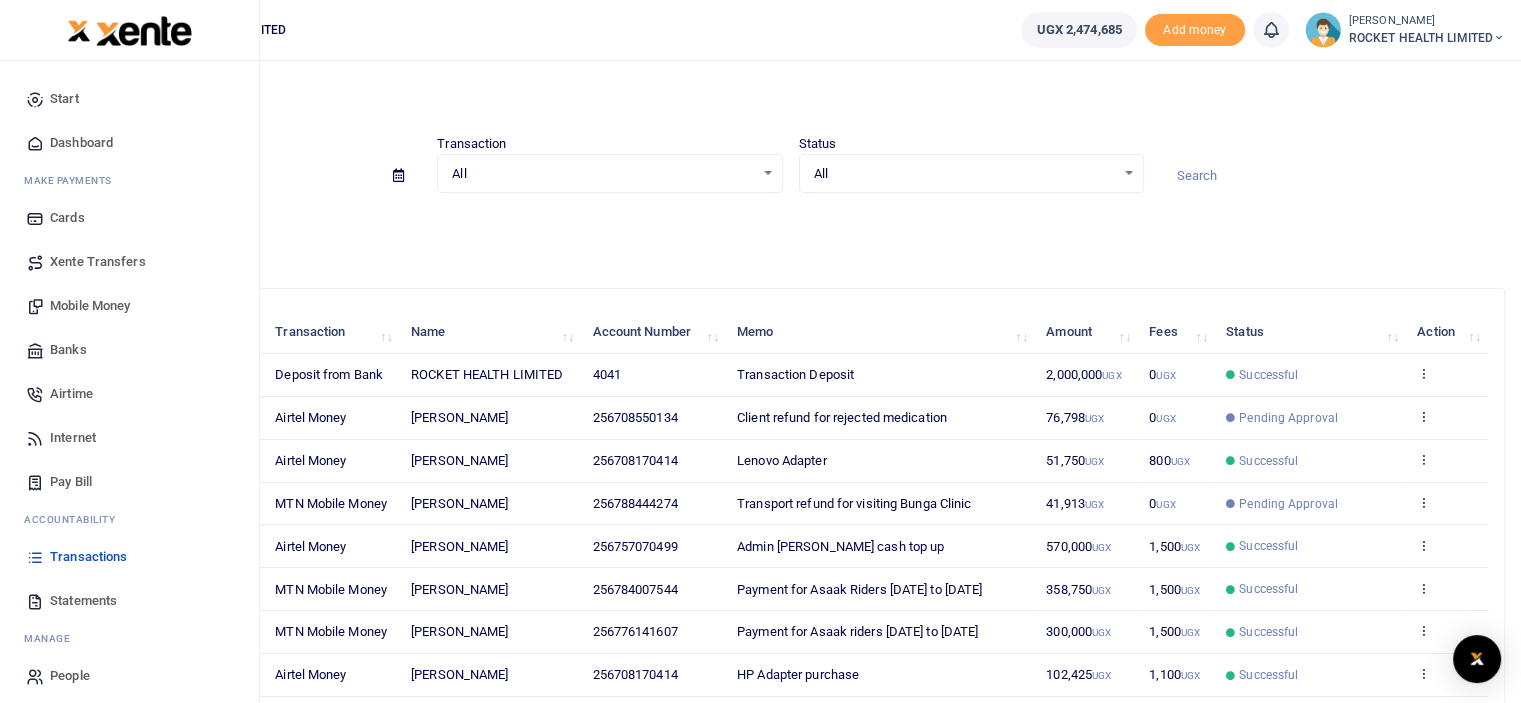 click on "Mobile Money" at bounding box center (129, 306) 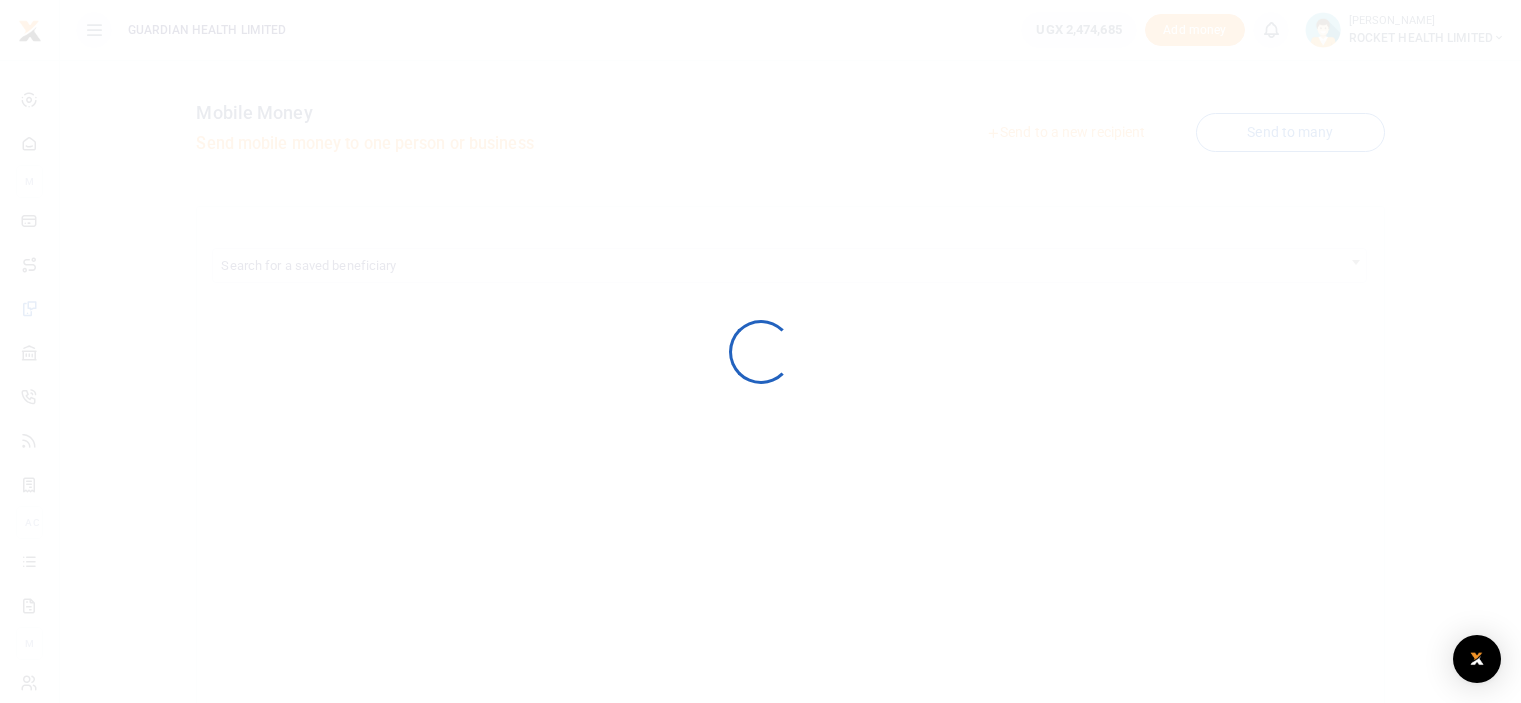 scroll, scrollTop: 0, scrollLeft: 0, axis: both 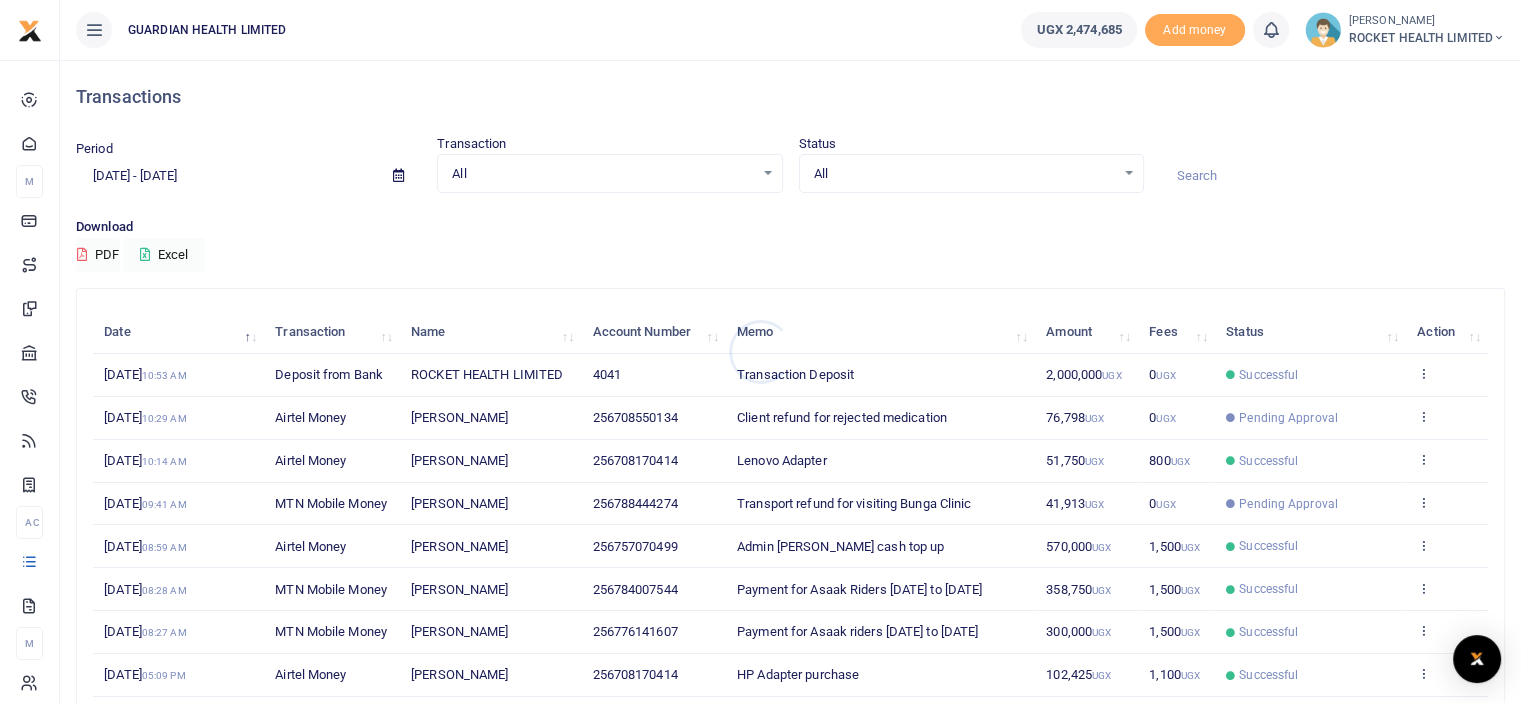 click at bounding box center [760, 351] 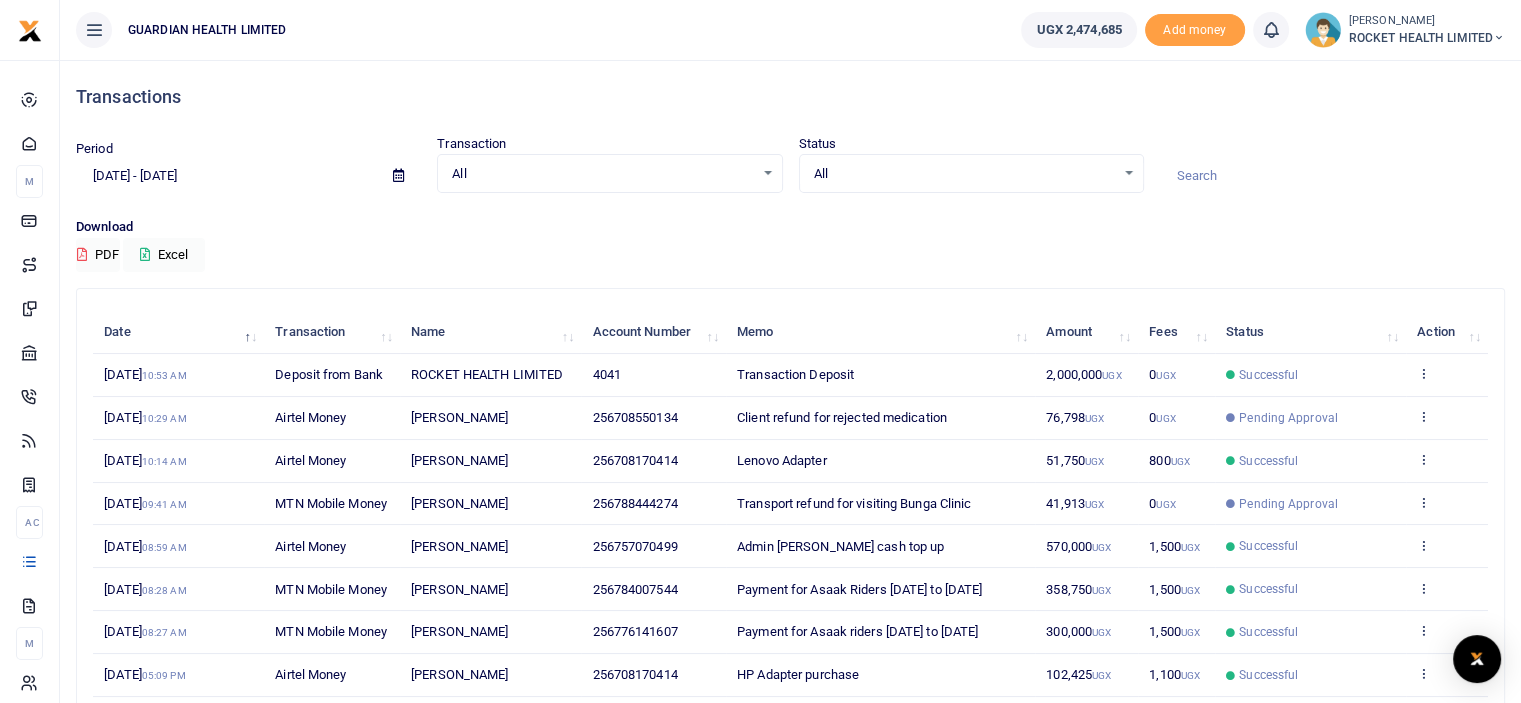 click on "Download" at bounding box center (790, 227) 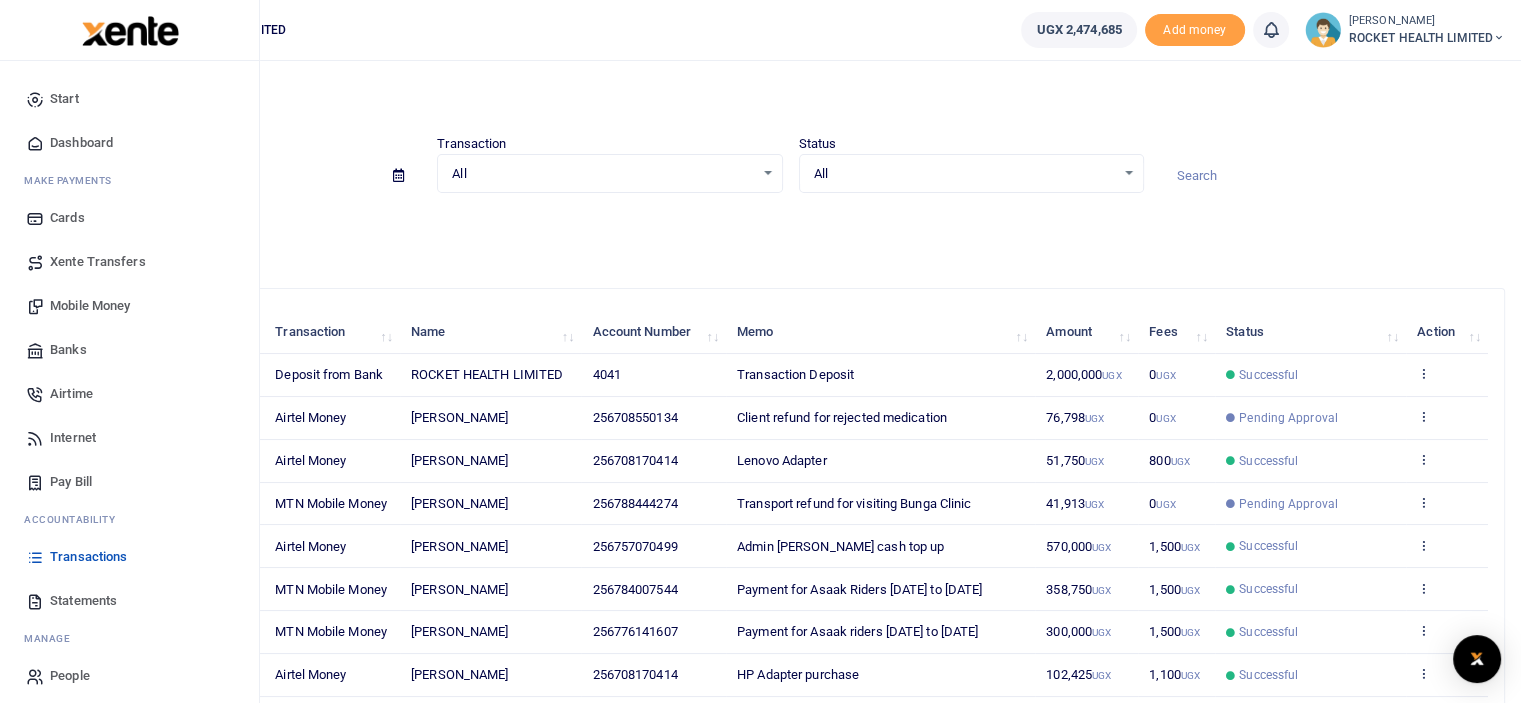 click on "Mobile Money" at bounding box center [90, 306] 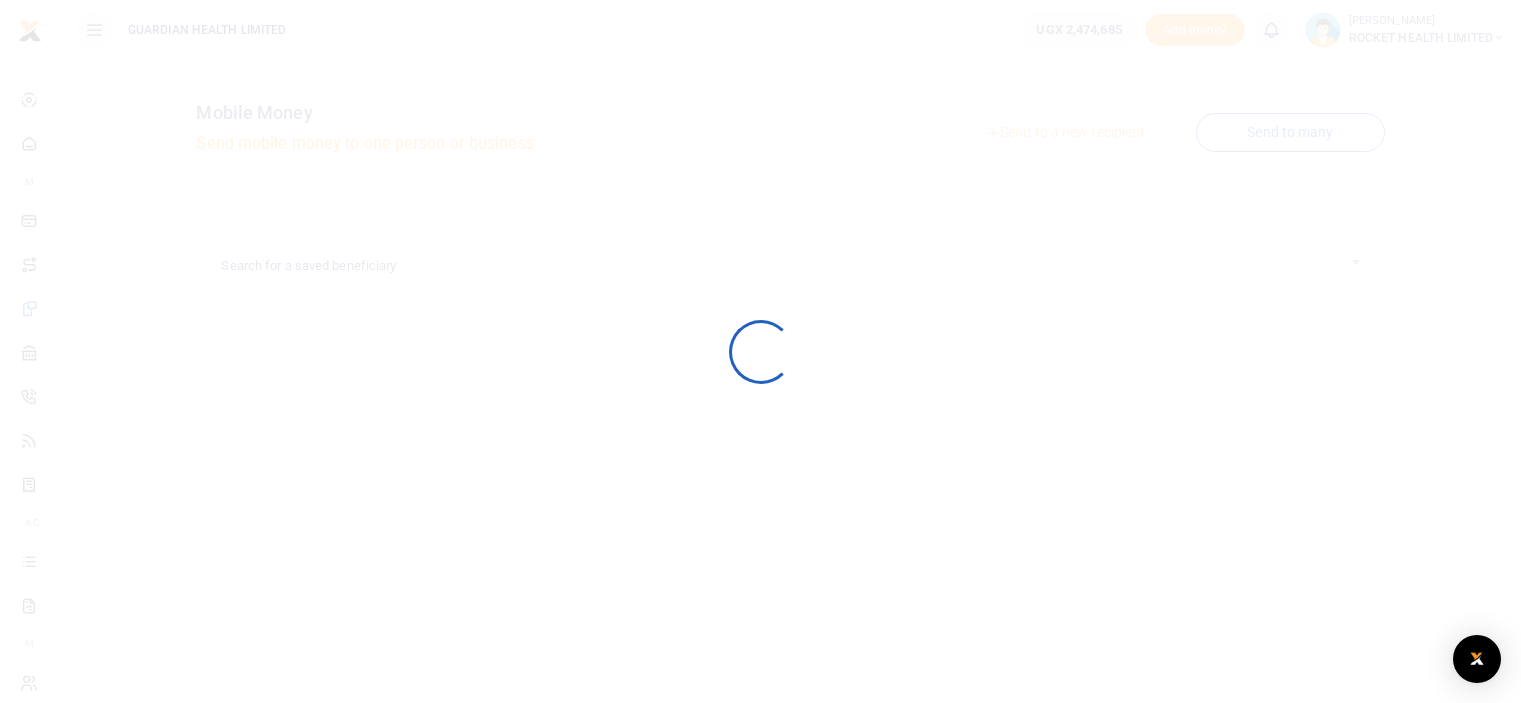 scroll, scrollTop: 0, scrollLeft: 0, axis: both 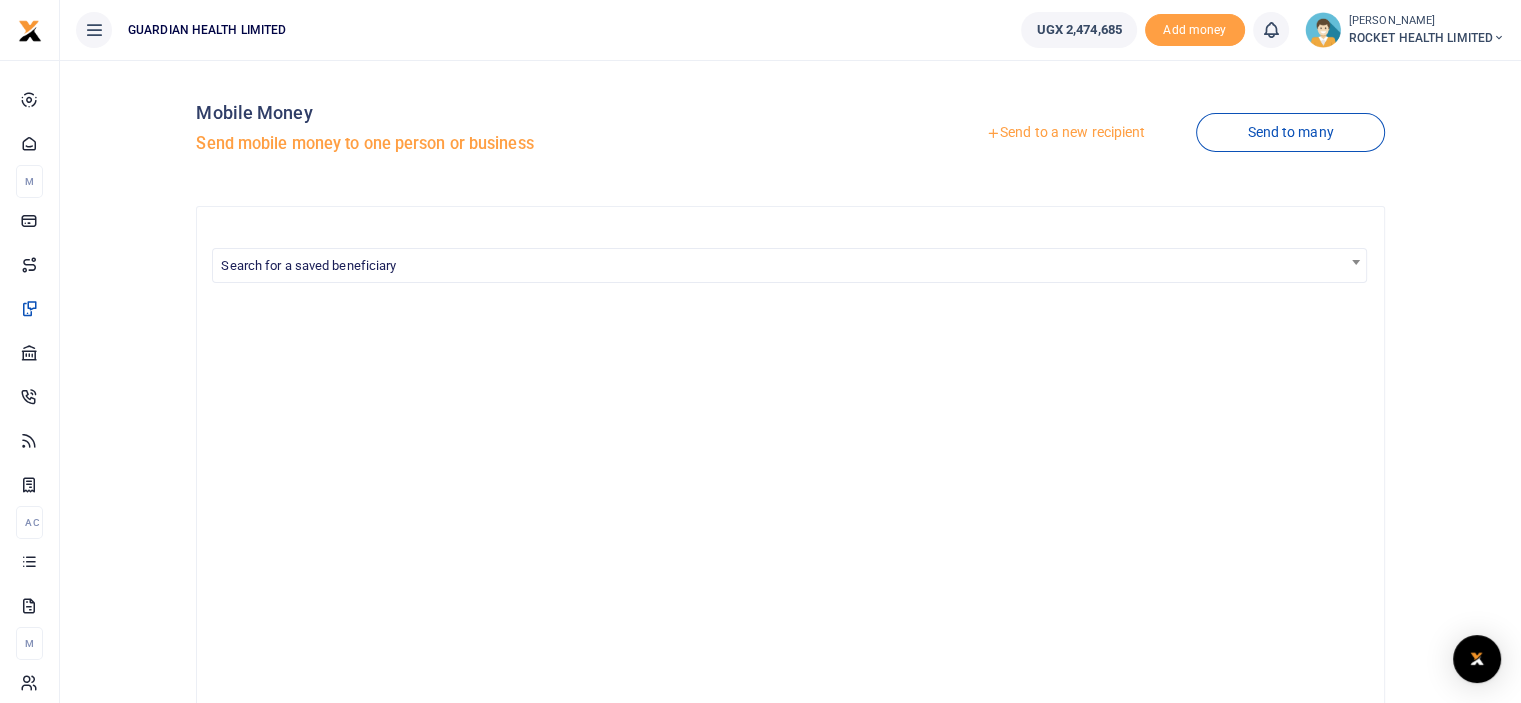 click on "Send to a new recipient" at bounding box center (1065, 133) 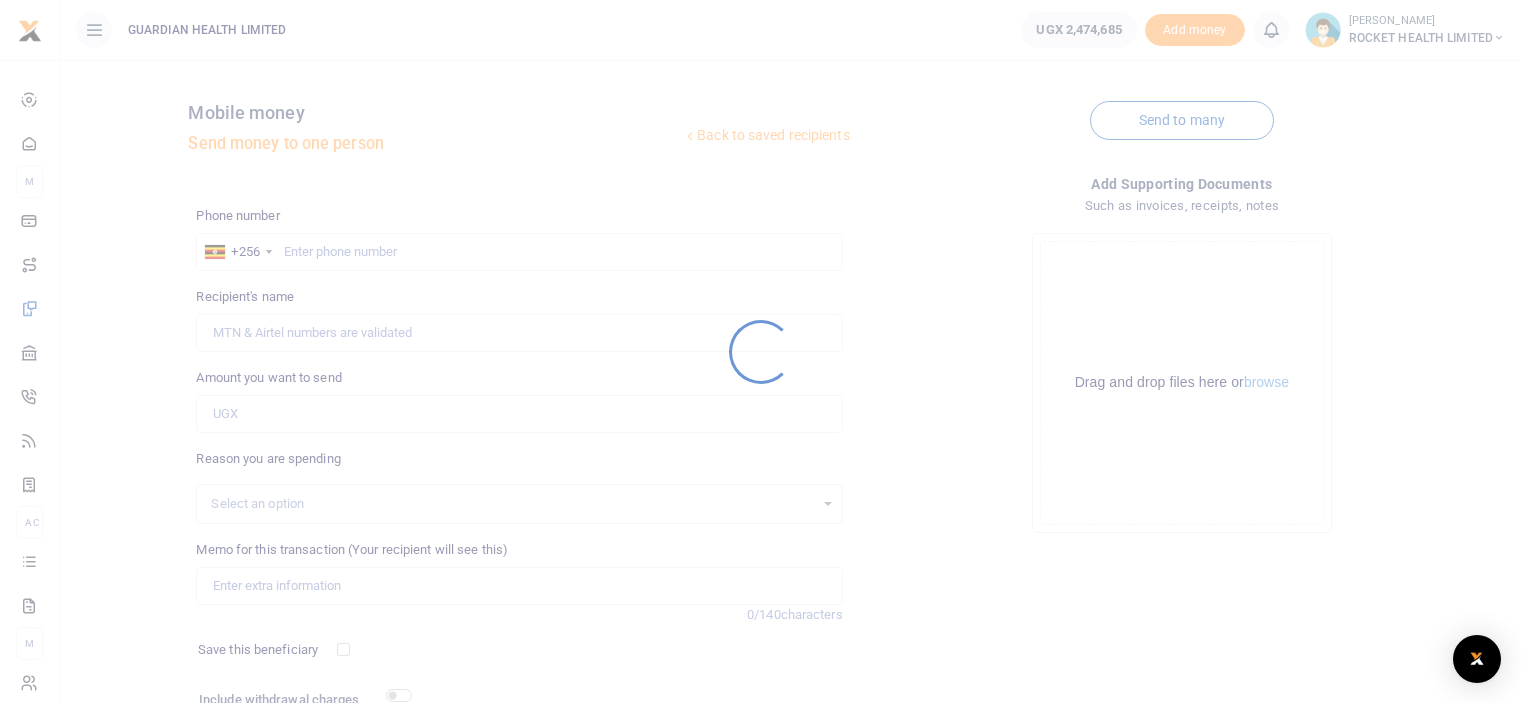 scroll, scrollTop: 0, scrollLeft: 0, axis: both 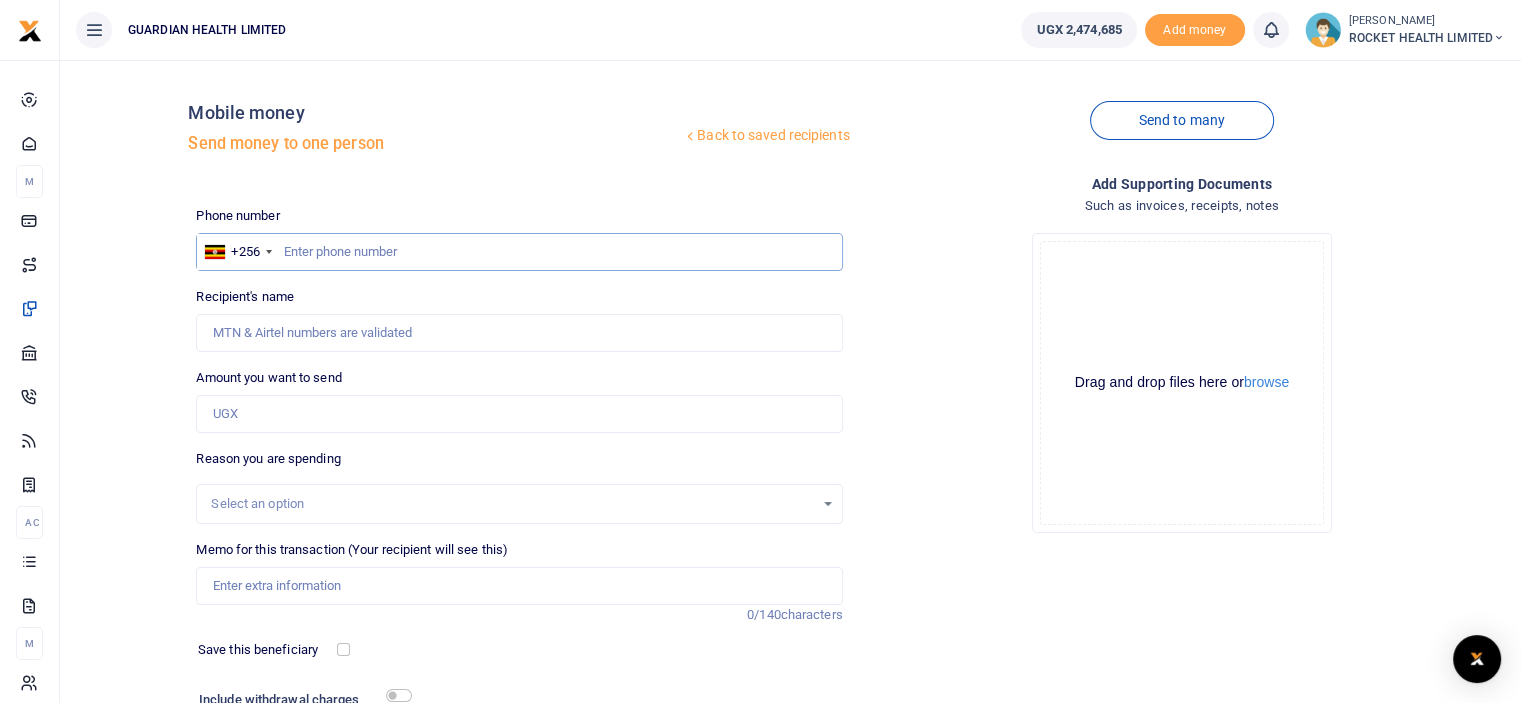 click at bounding box center (519, 252) 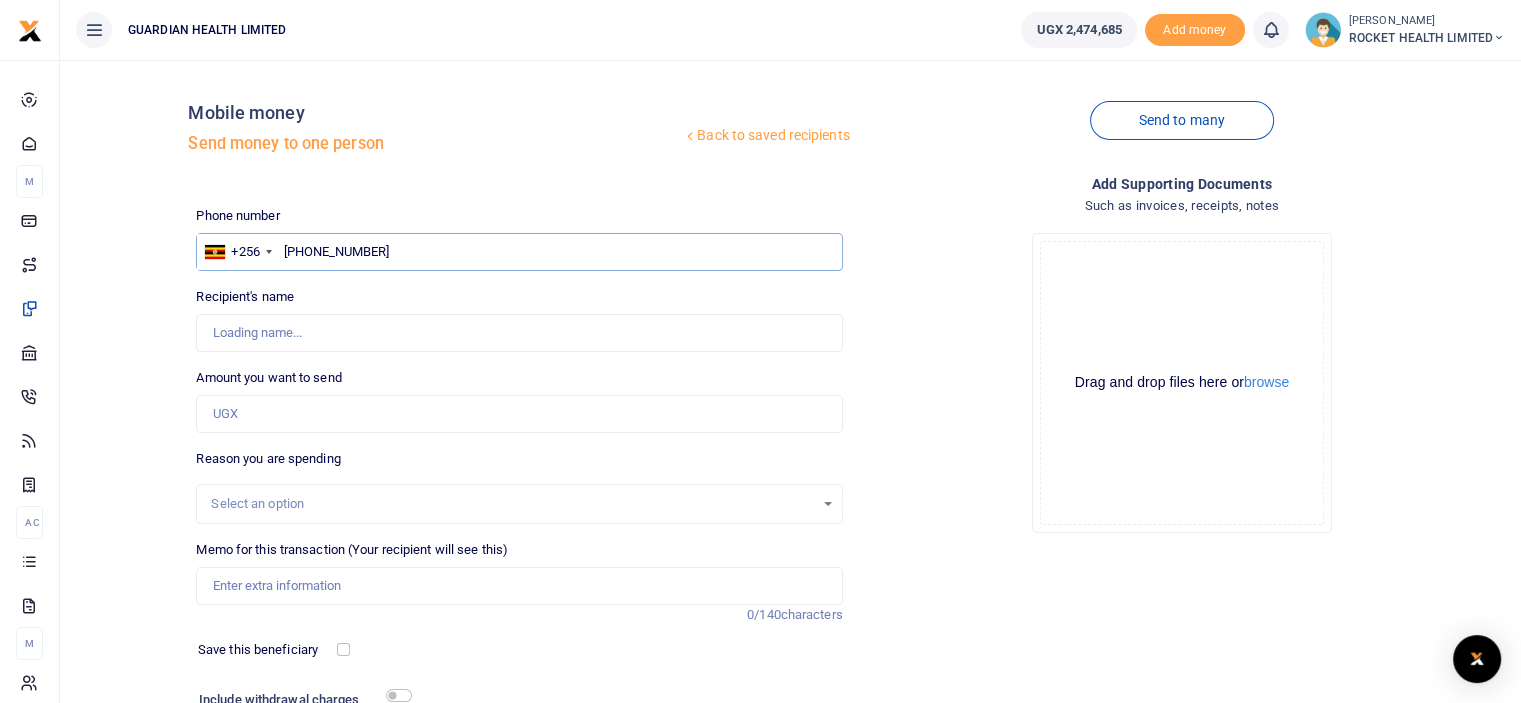 click on "+256754632000" at bounding box center (519, 252) 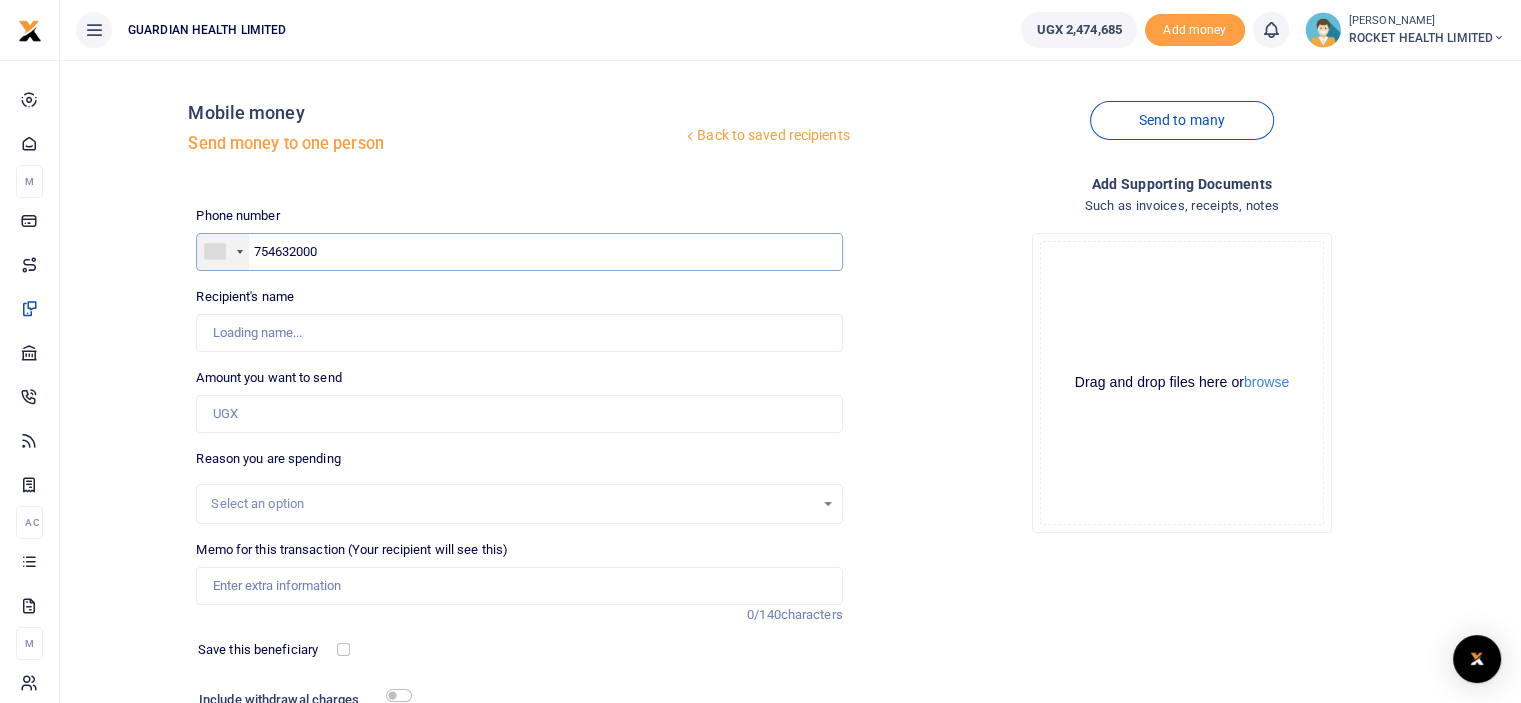 type on "754632000" 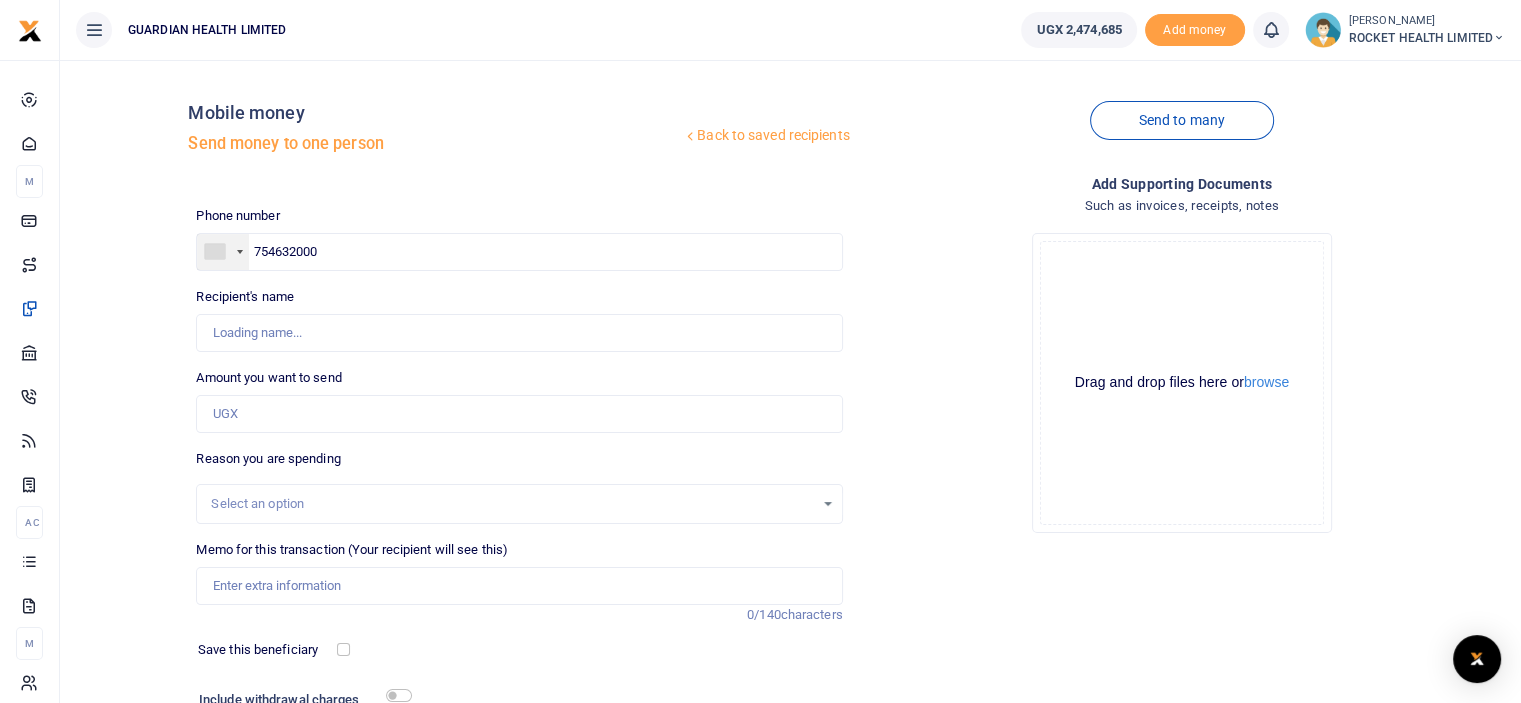 click at bounding box center [240, 252] 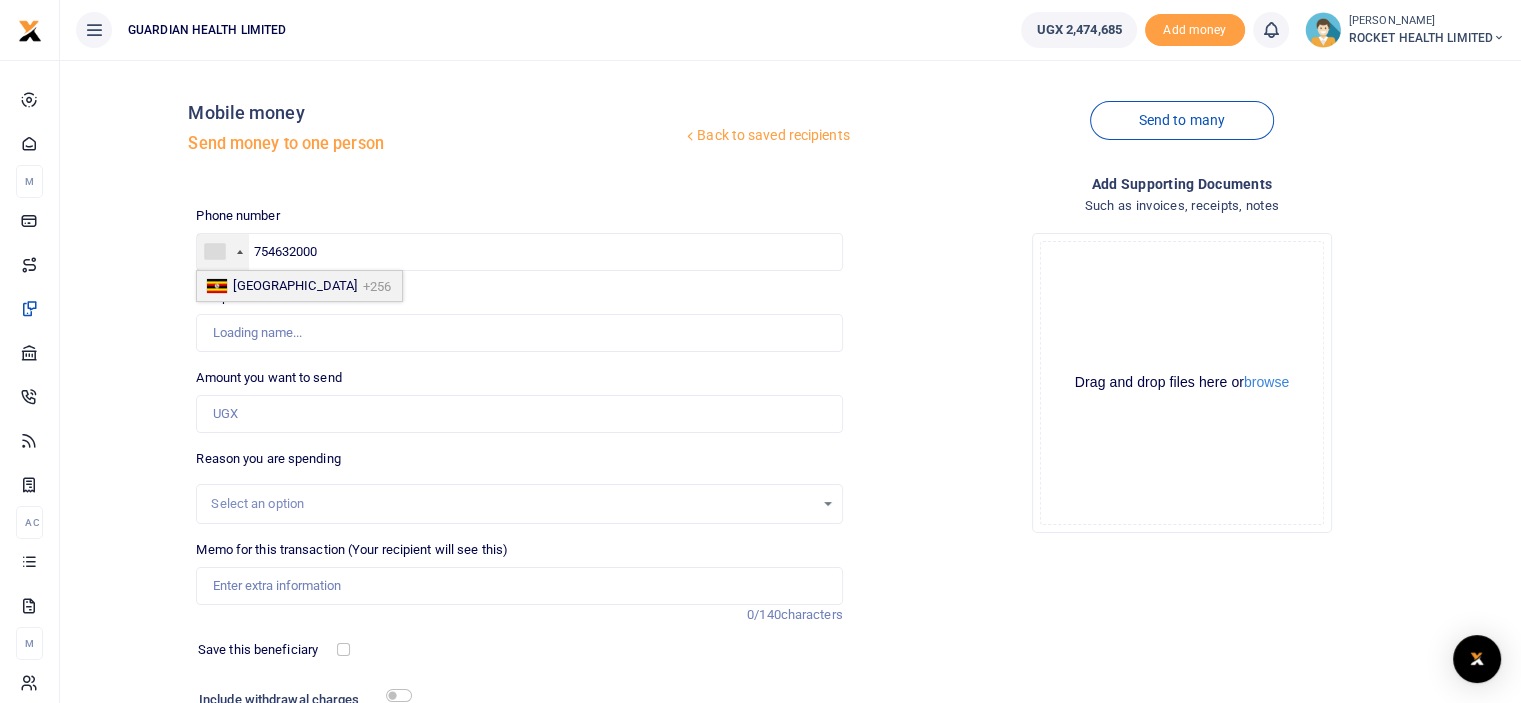 click on "Uganda" at bounding box center [295, 285] 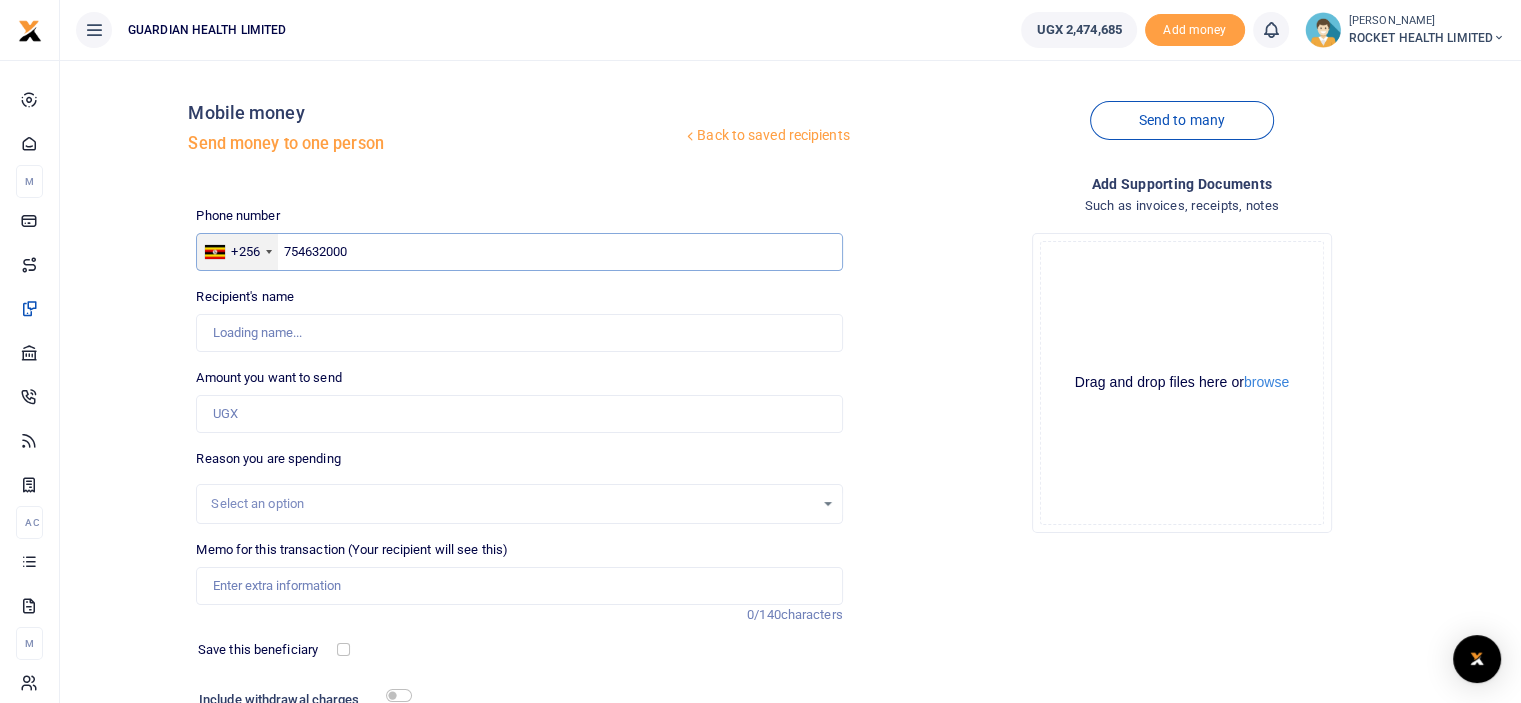 type on "Gertrude Nalubega" 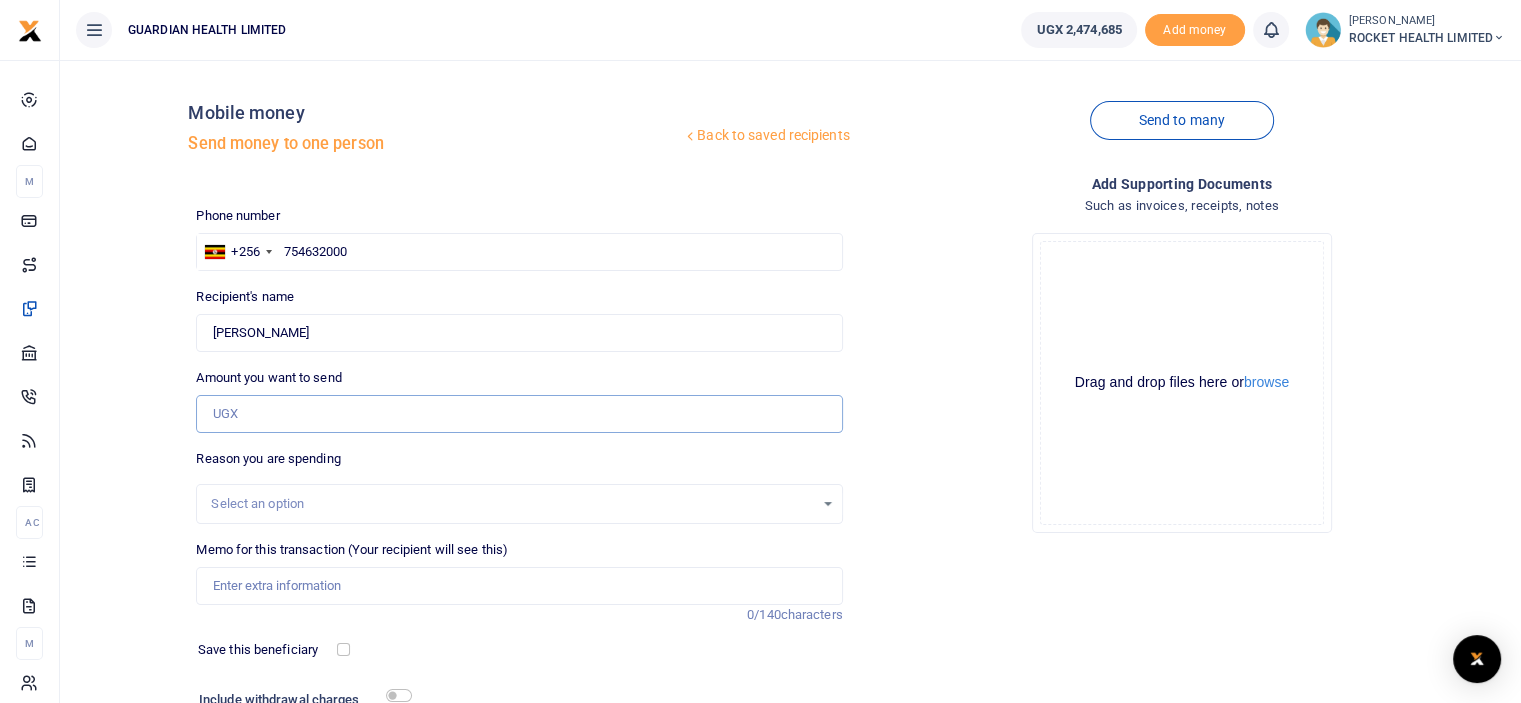 click on "Amount you want to send" at bounding box center (519, 414) 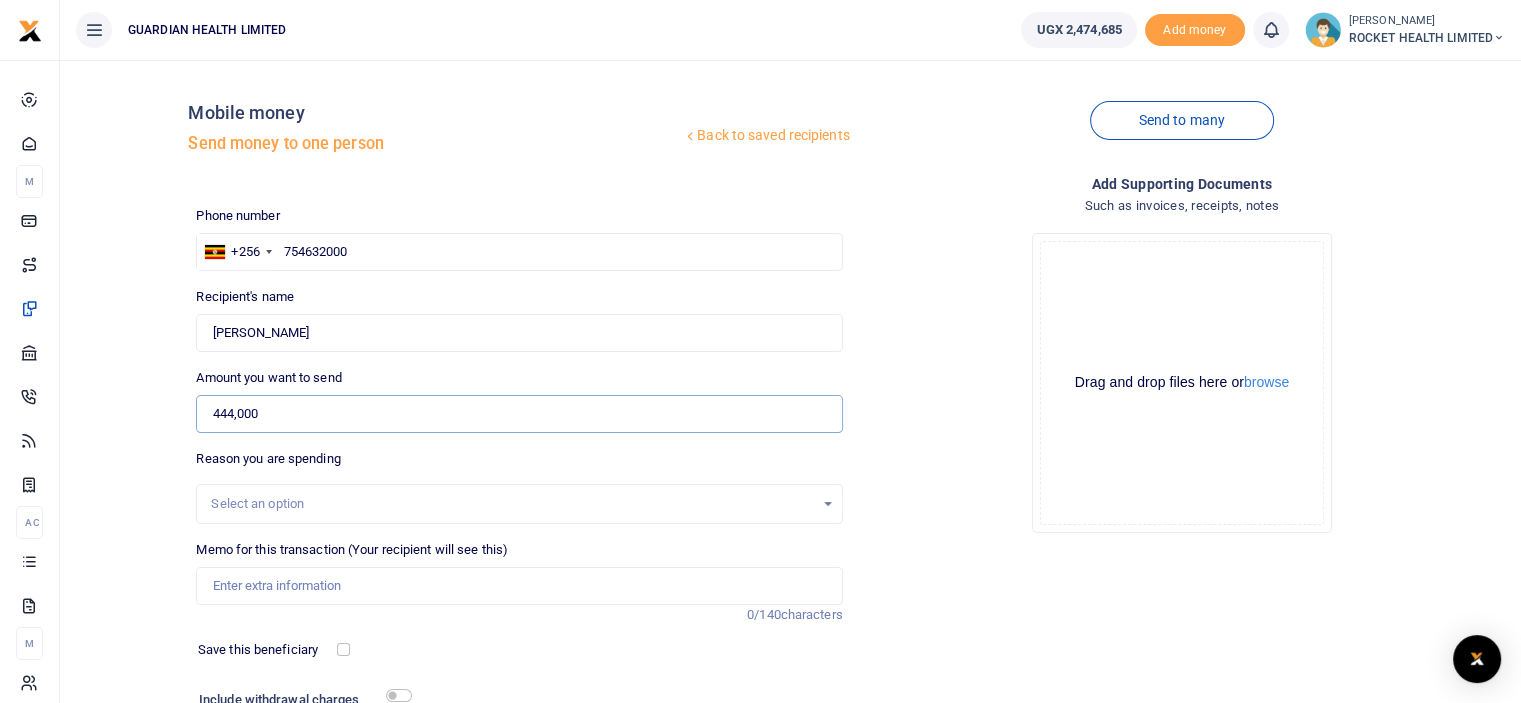 type on "444,000" 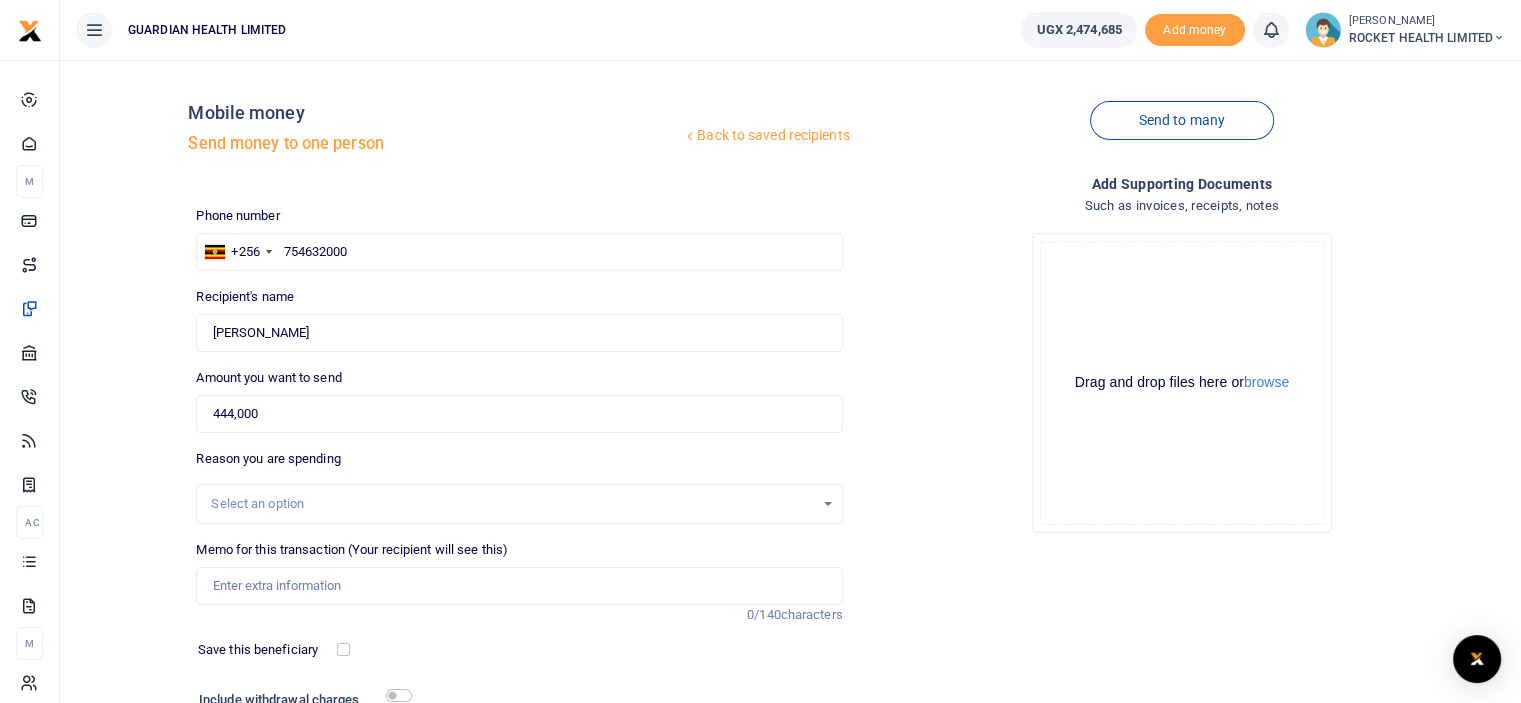 click on "Select an option" at bounding box center (519, 504) 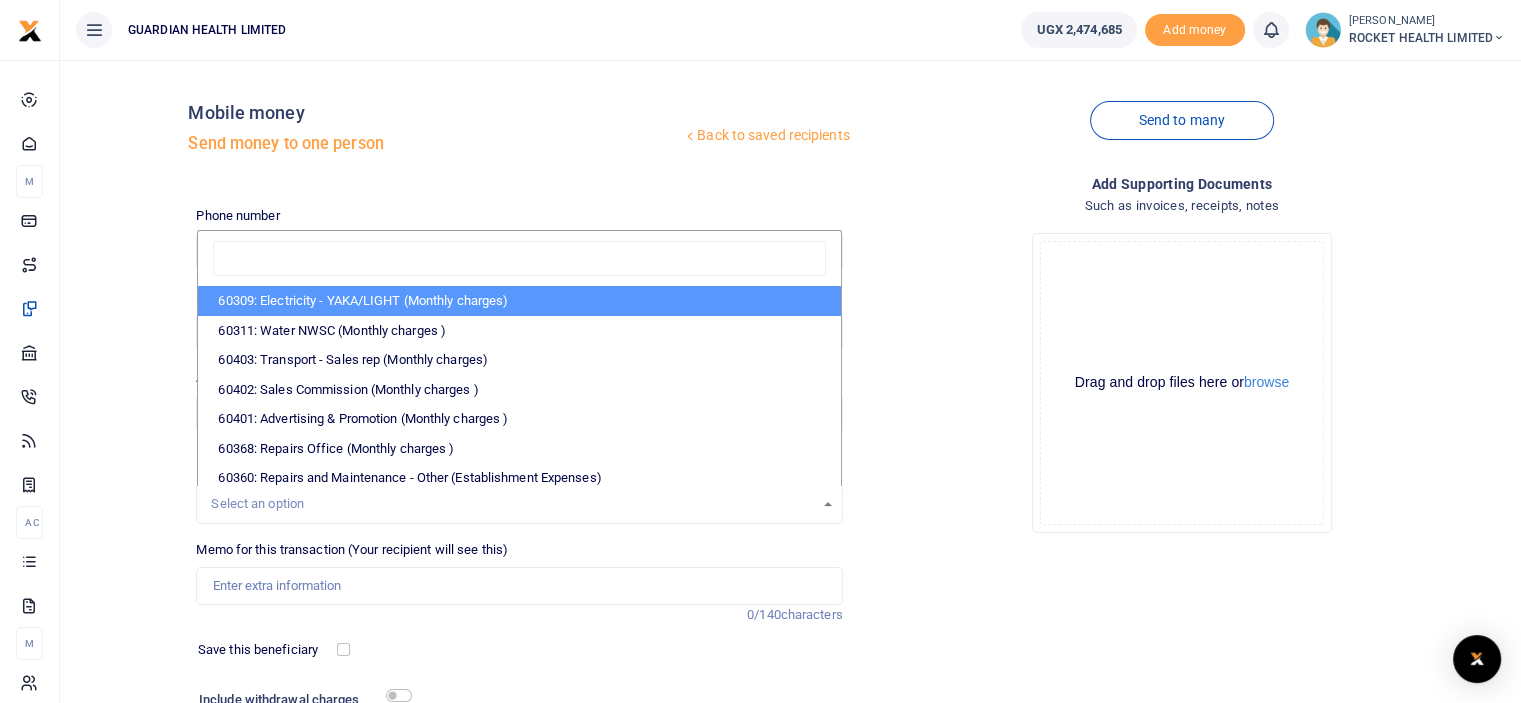 click at bounding box center (519, 259) 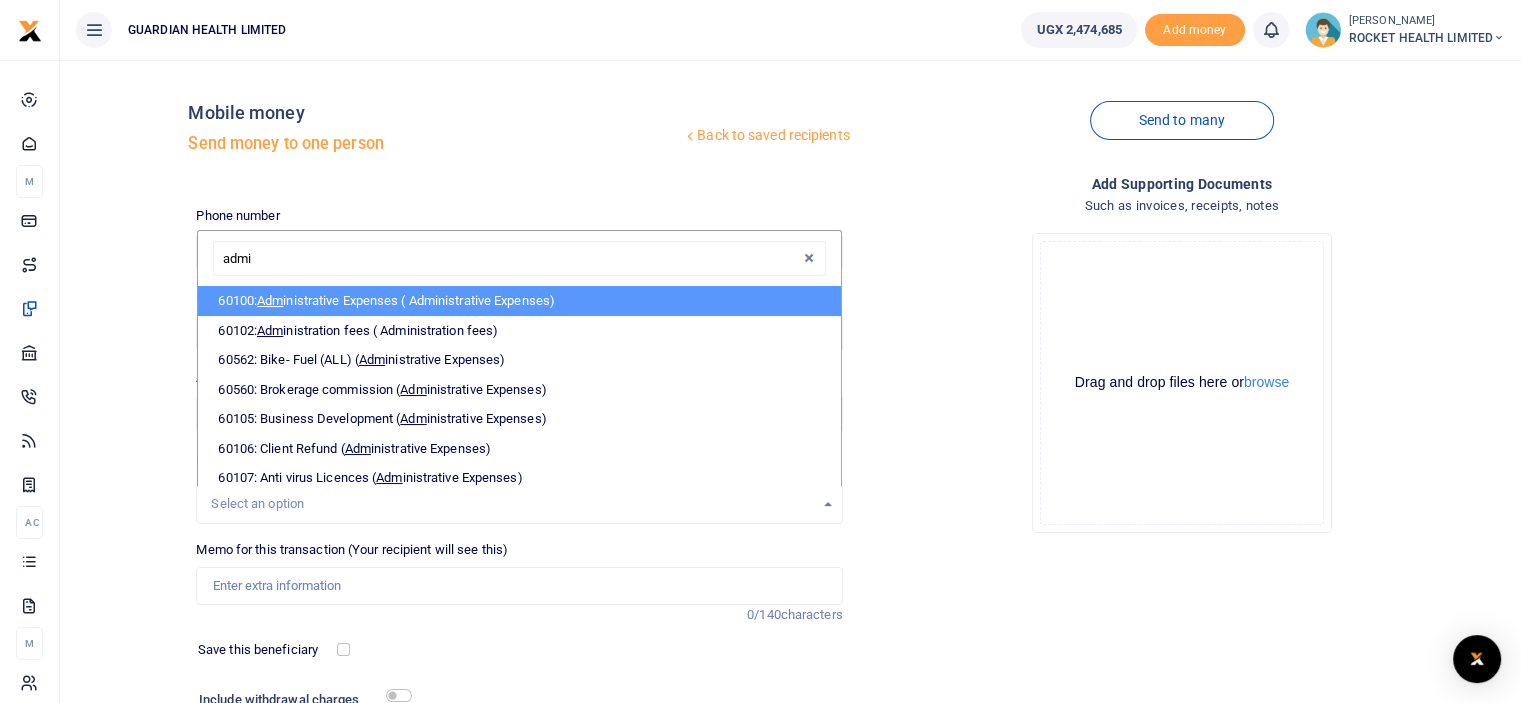 type on "admin" 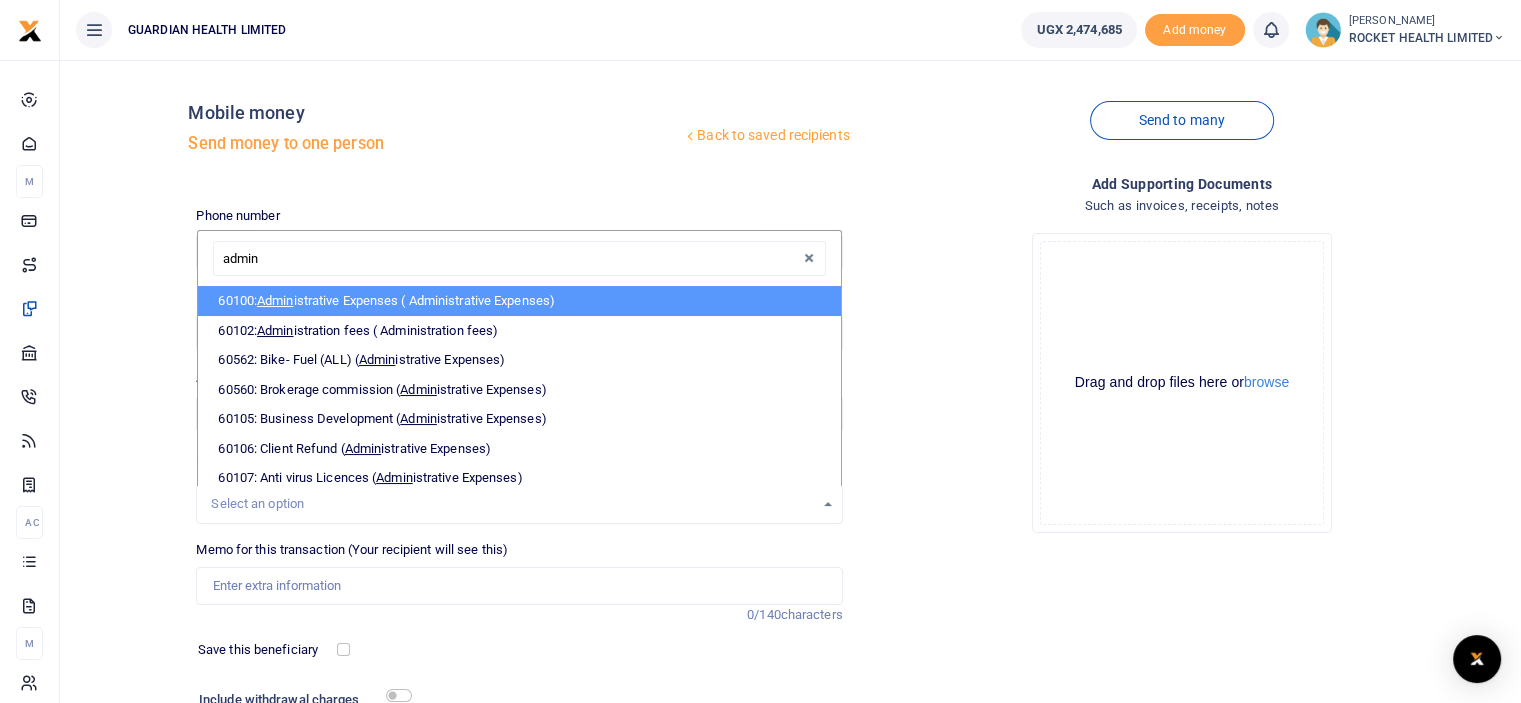 click on "60100:   Admin istrative Expenses ( Administrative Expenses)" at bounding box center (519, 301) 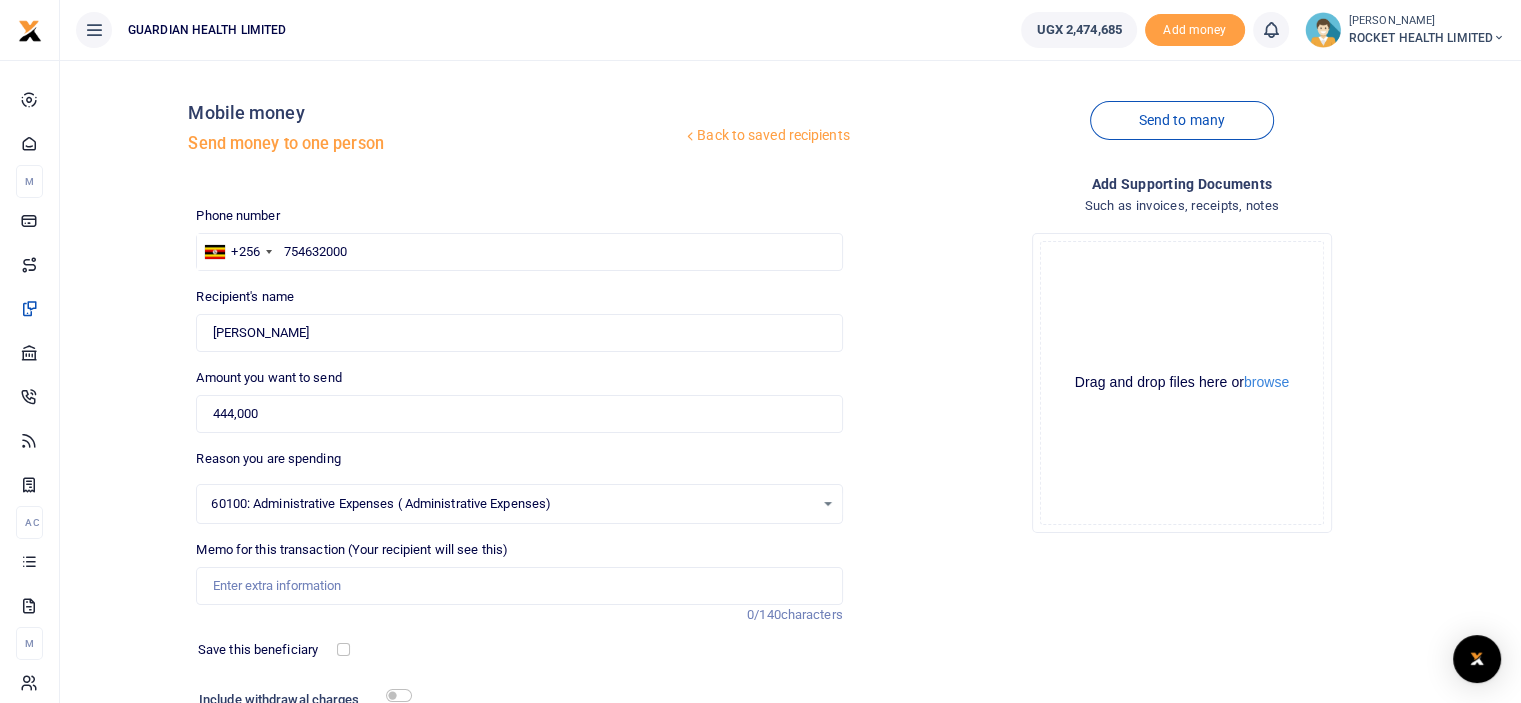 scroll, scrollTop: 162, scrollLeft: 0, axis: vertical 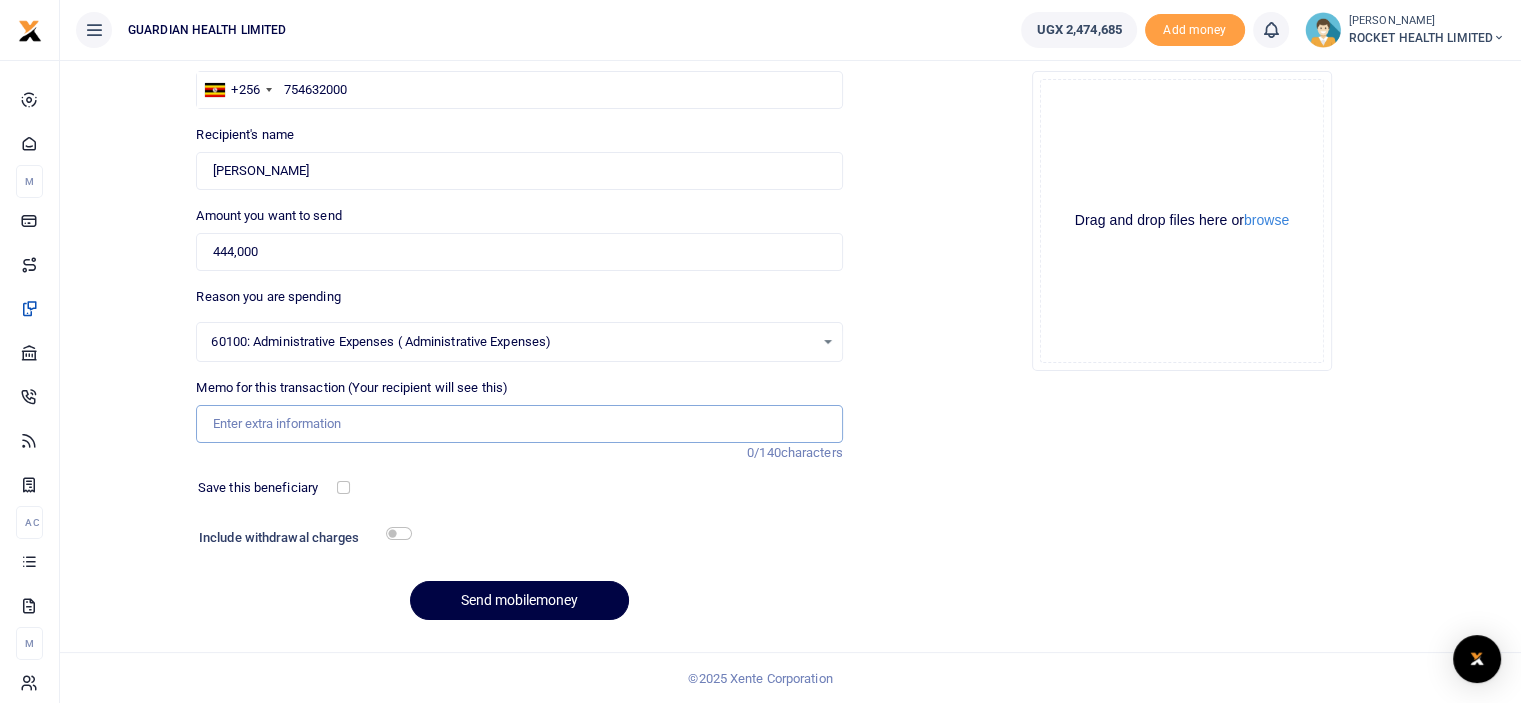 click on "Memo for this transaction (Your recipient will see this)" at bounding box center [519, 424] 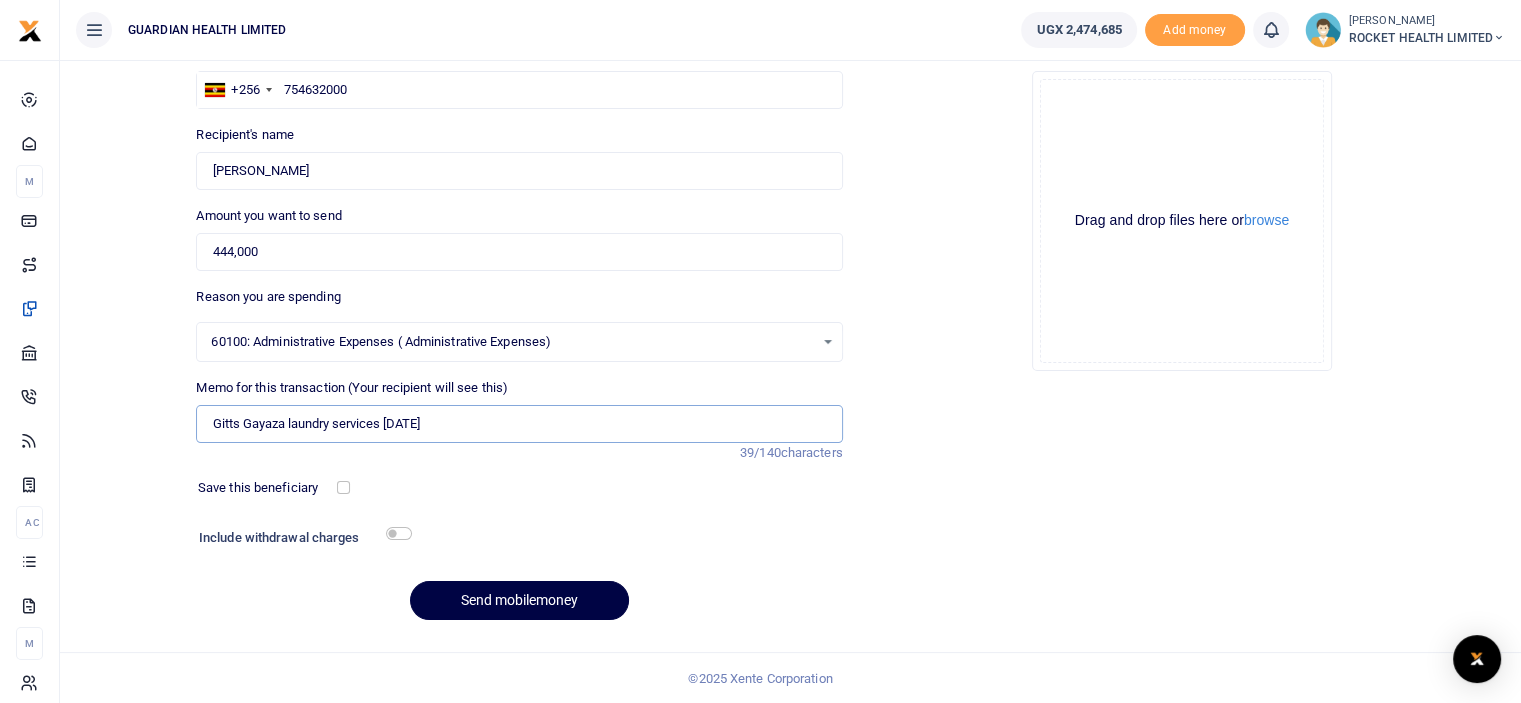 type on "Gitts Gayaza laundry services [DATE]" 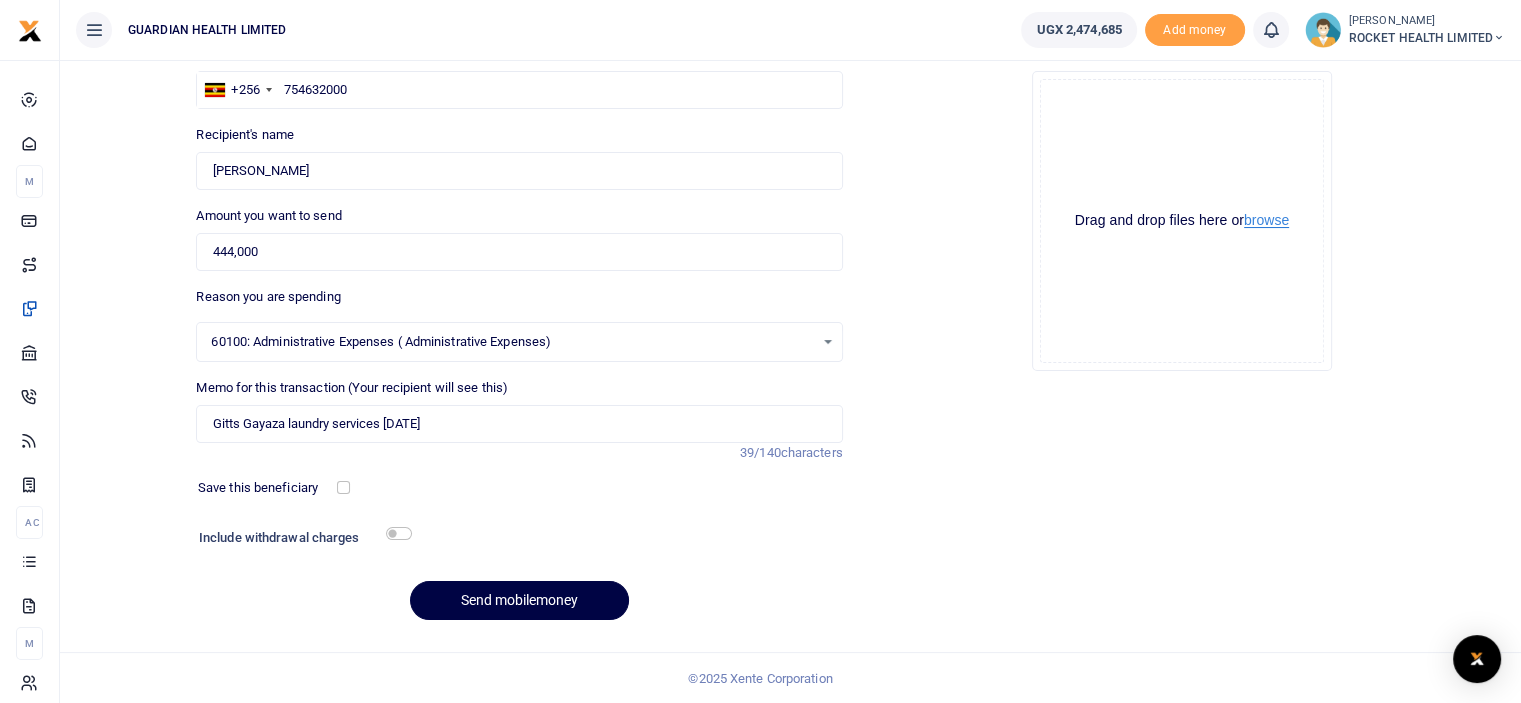 click on "browse" at bounding box center (1266, 220) 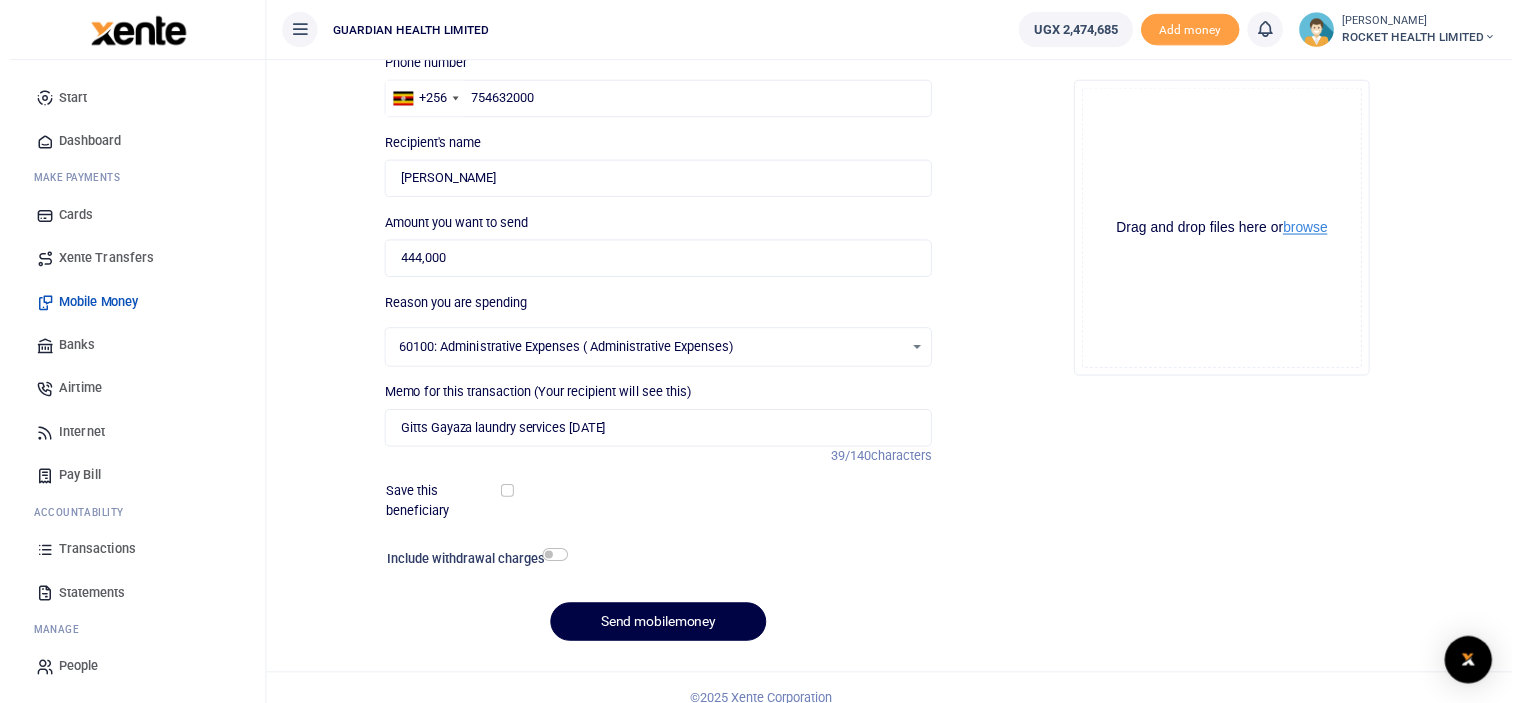 scroll, scrollTop: 0, scrollLeft: 0, axis: both 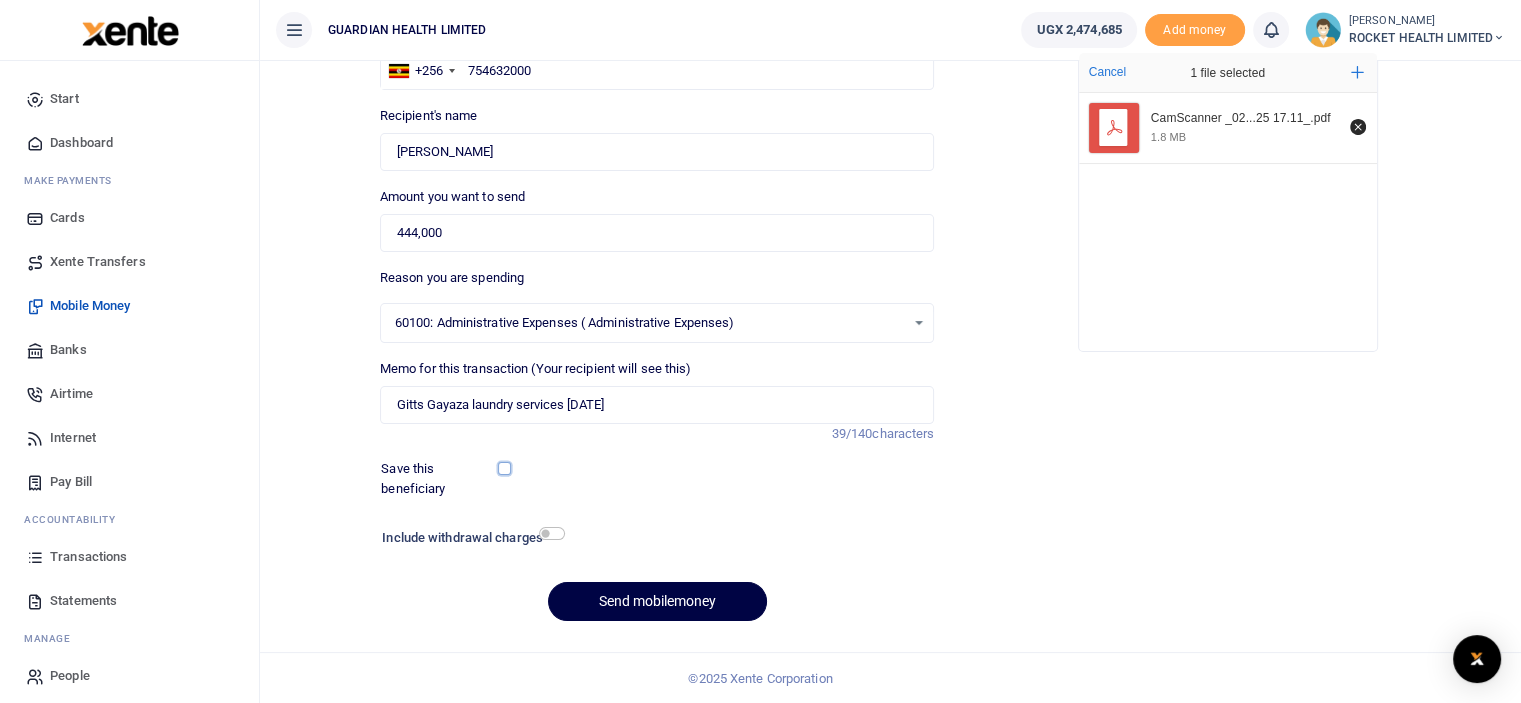 click at bounding box center (504, 468) 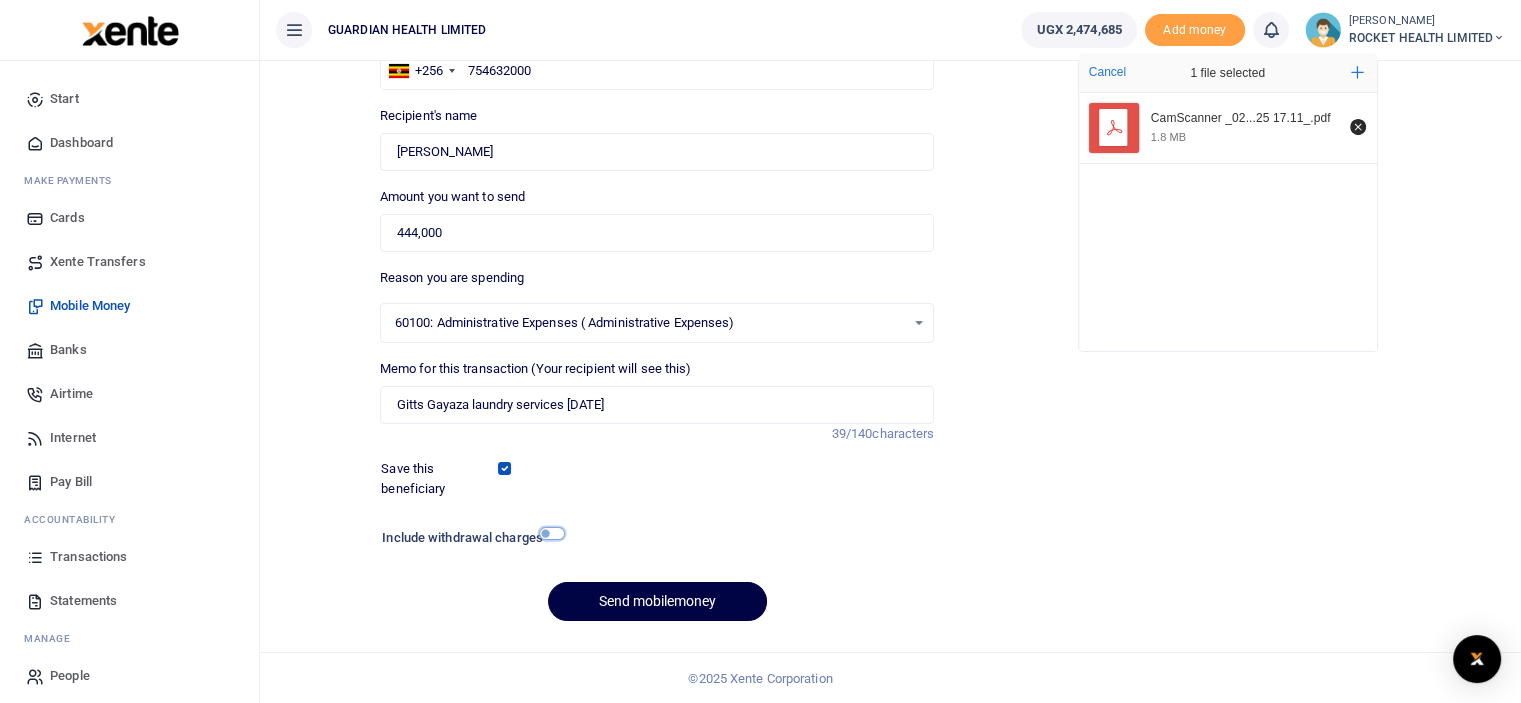 click at bounding box center (552, 533) 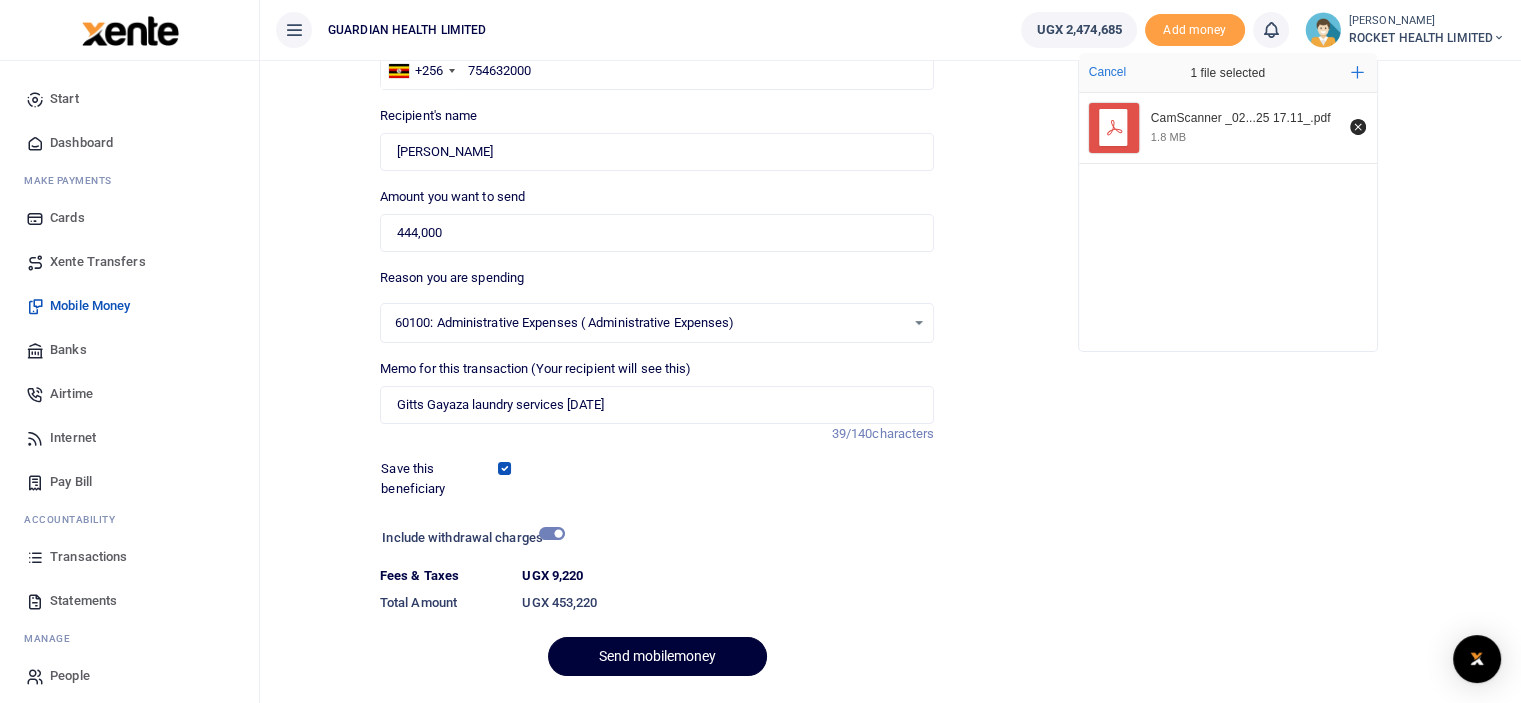 click on "Send mobilemoney" at bounding box center [657, 656] 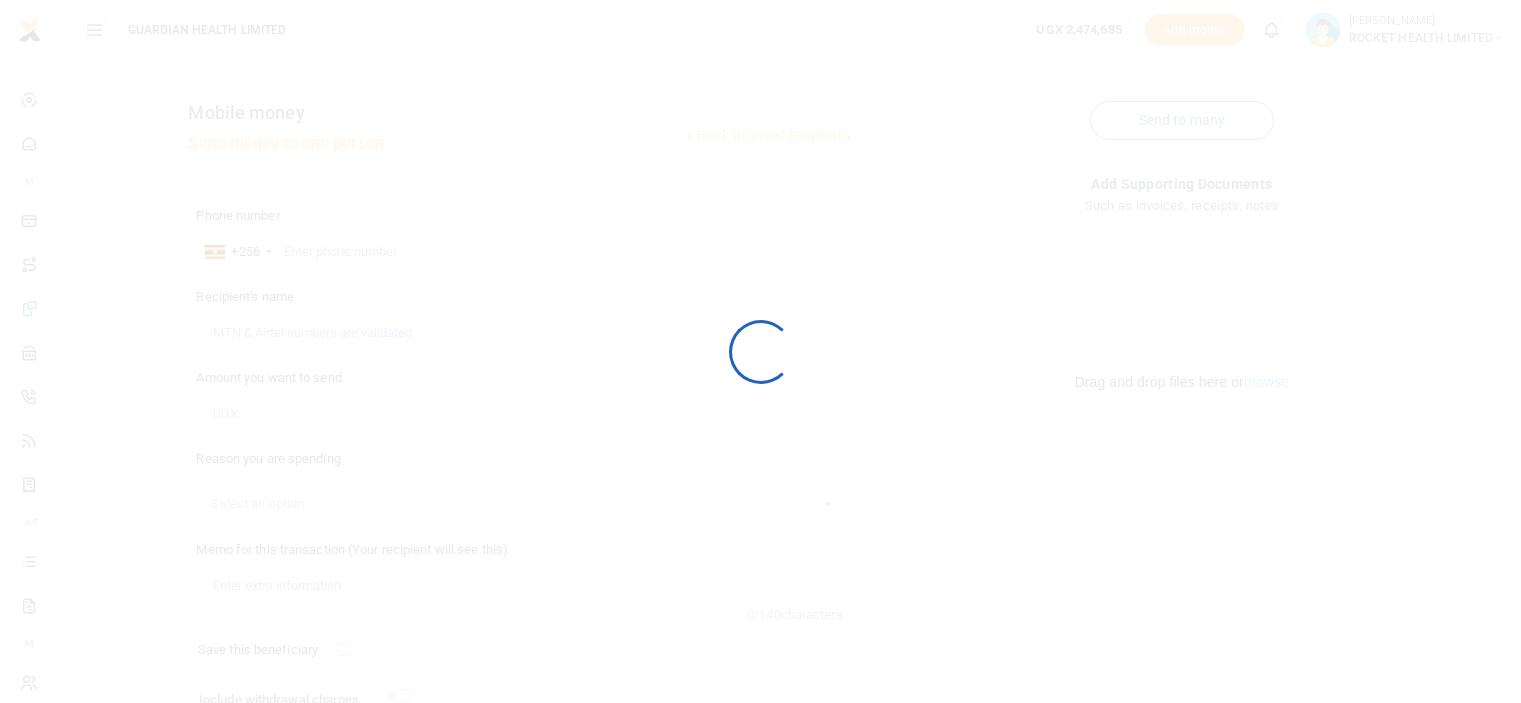 scroll, scrollTop: 162, scrollLeft: 0, axis: vertical 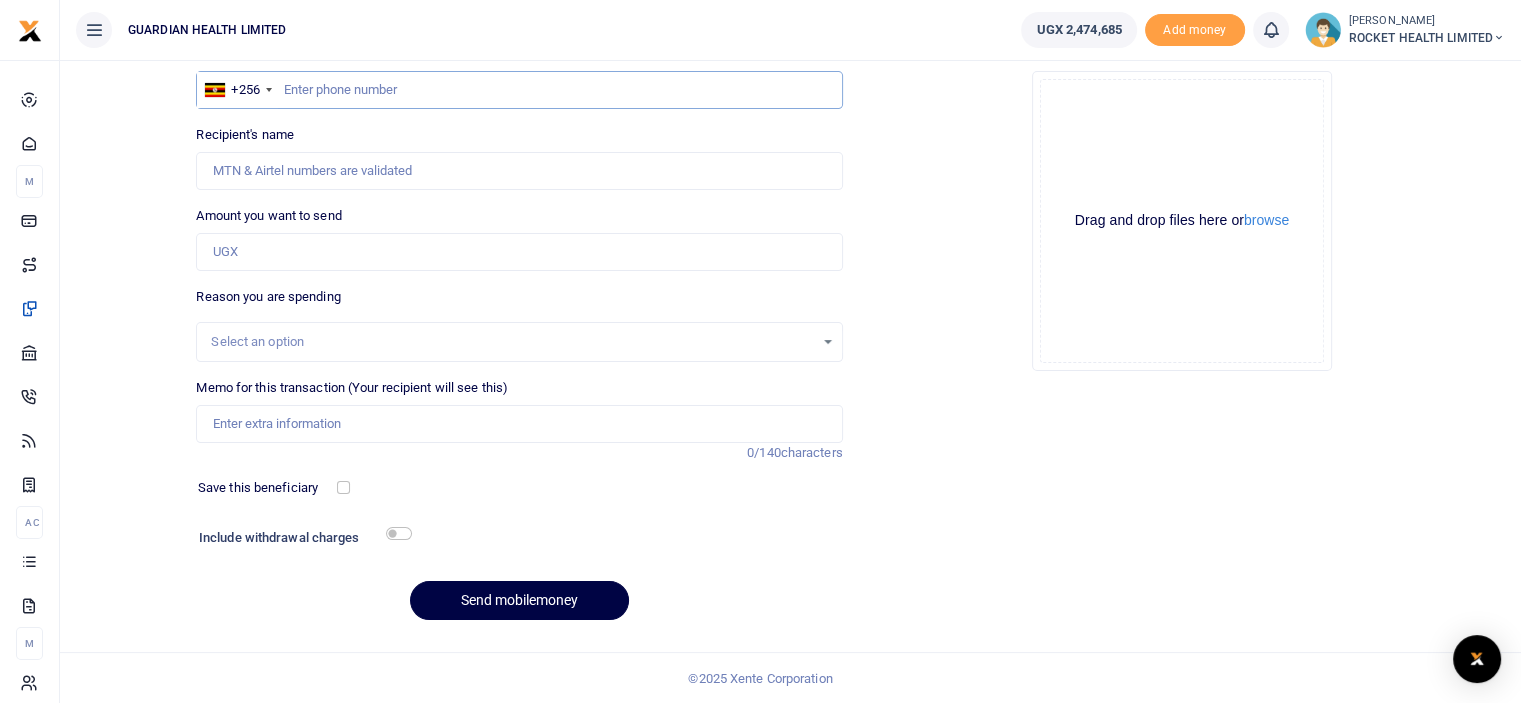 click at bounding box center (519, 90) 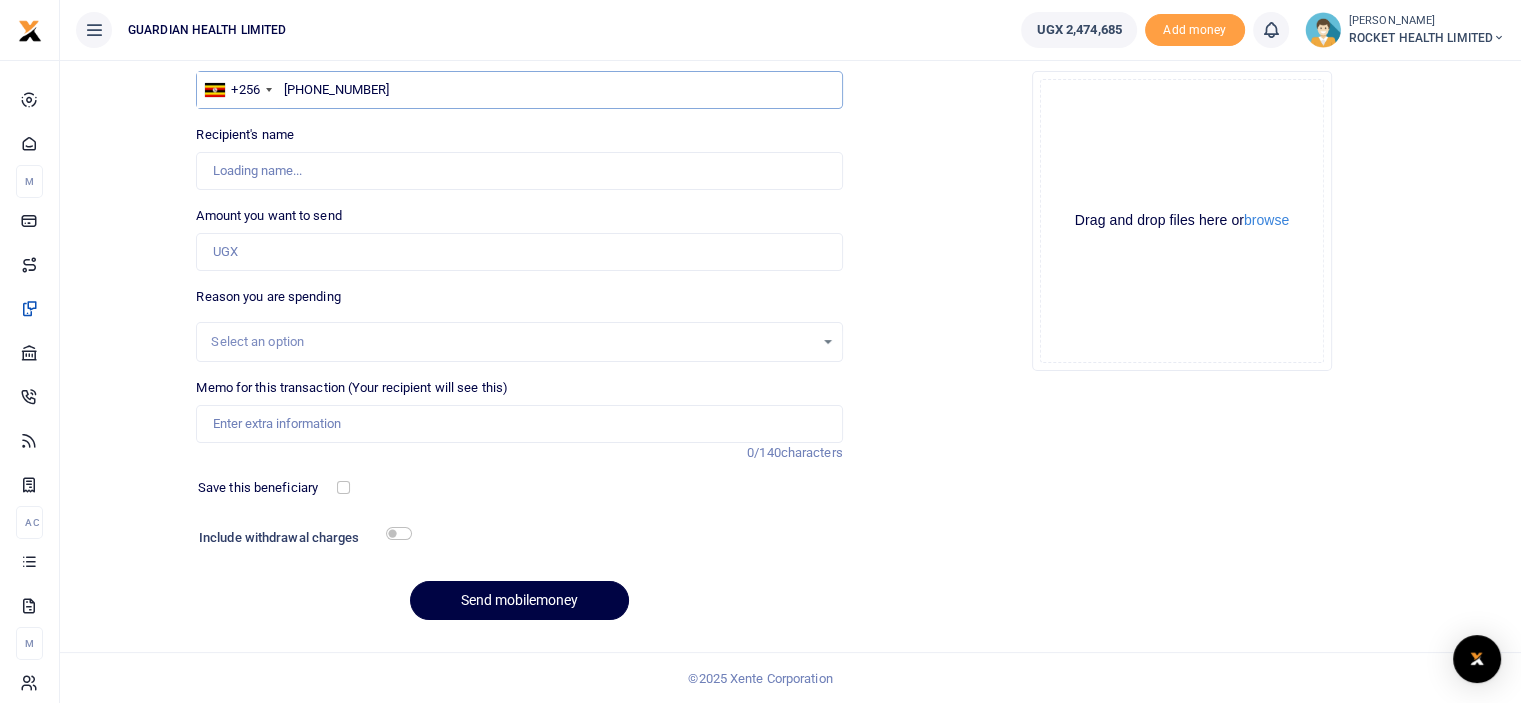 click on "+256707002891" at bounding box center [519, 90] 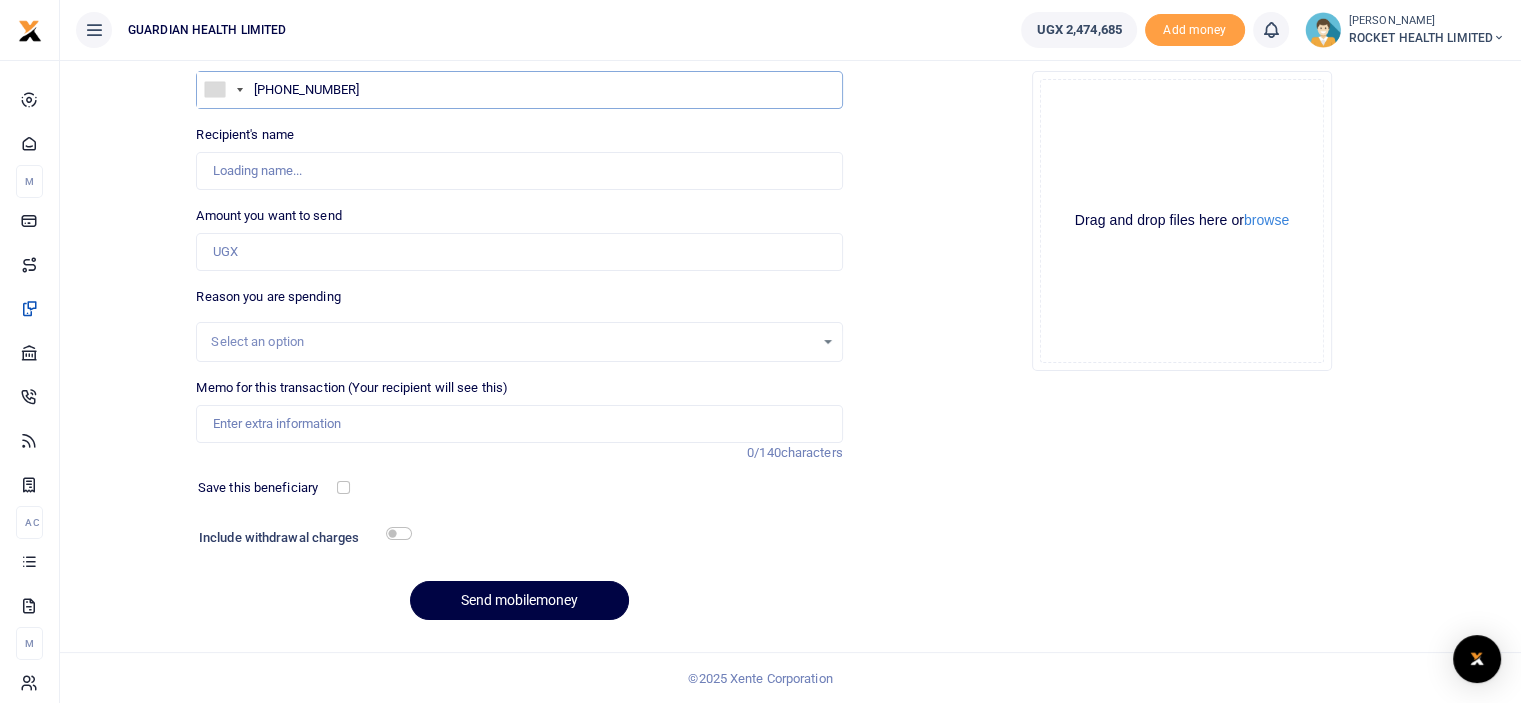 type on "707002891" 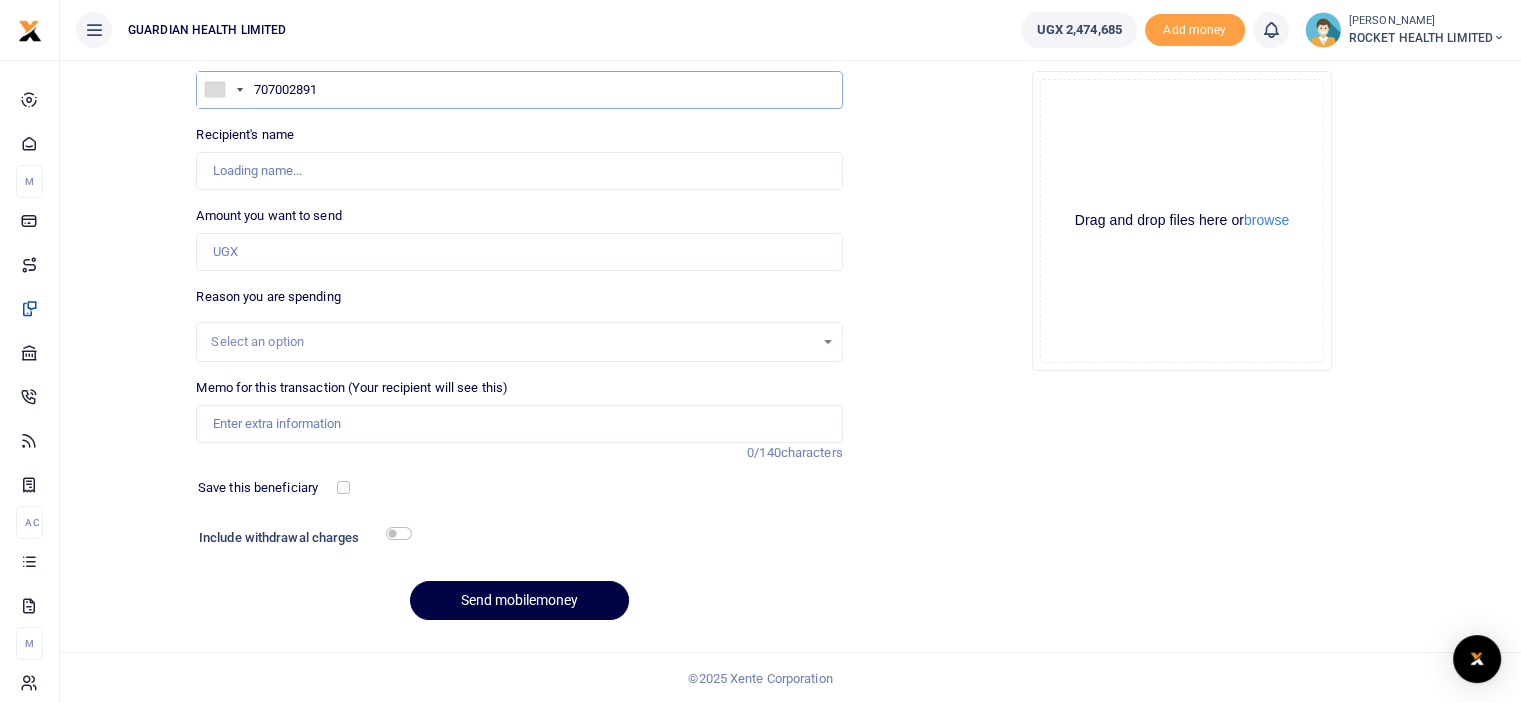 type on "Jibucorporate Uglimited" 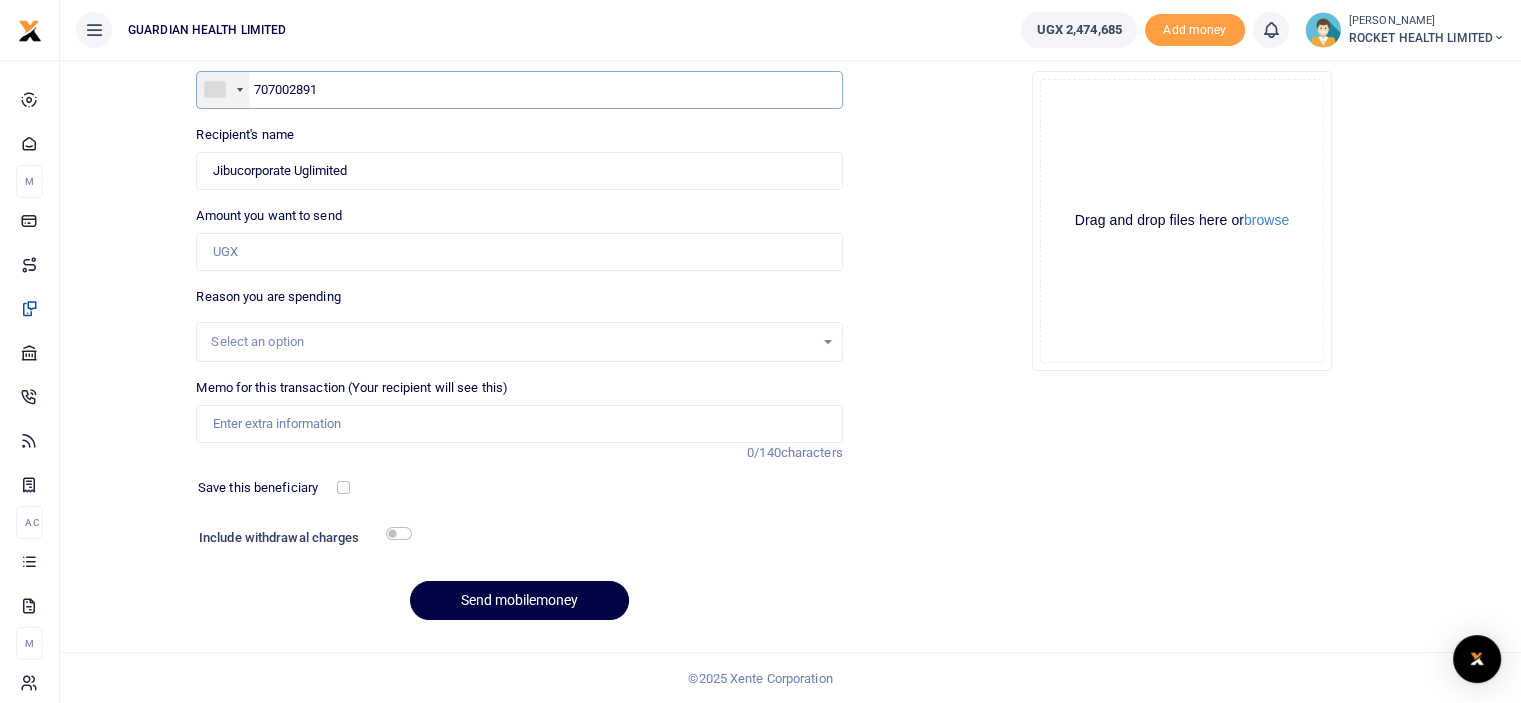 type on "707002891" 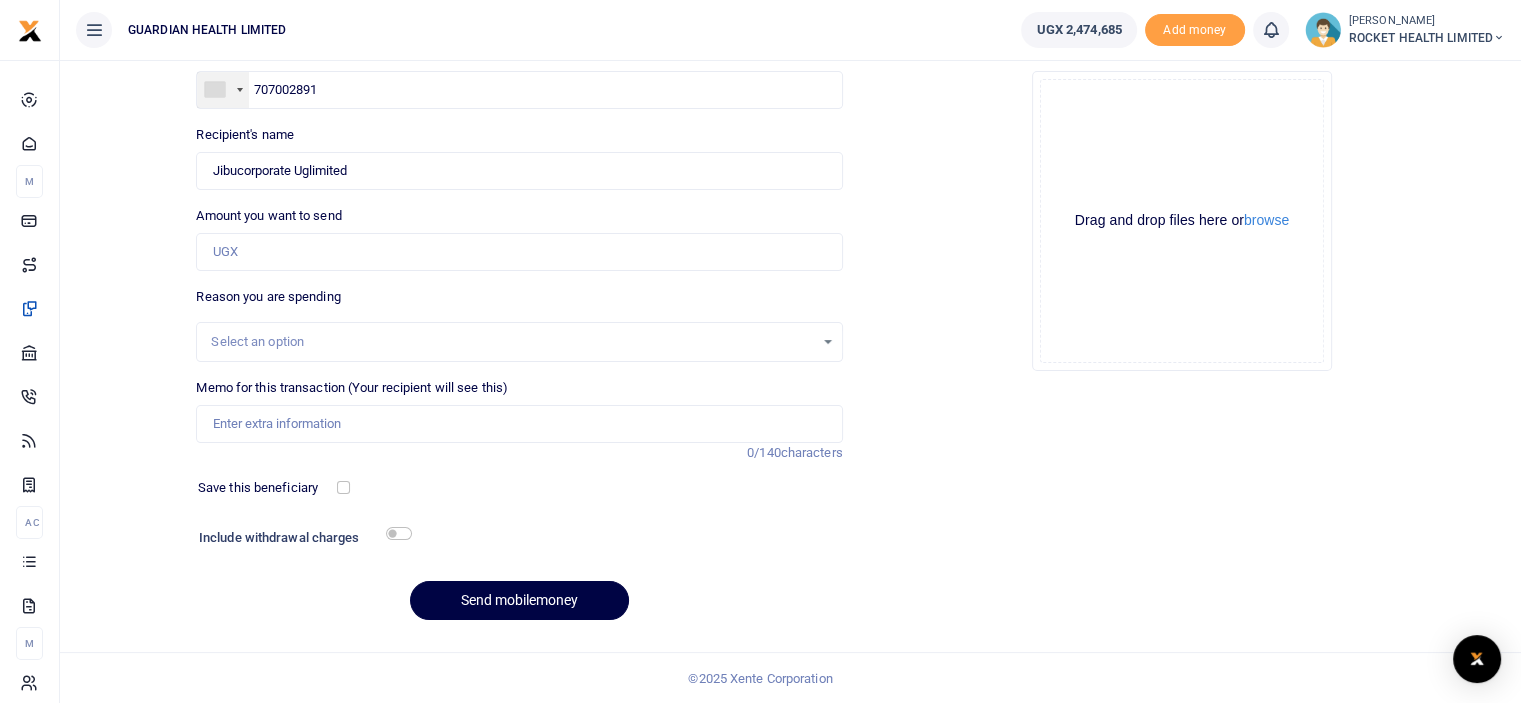 click at bounding box center (223, 90) 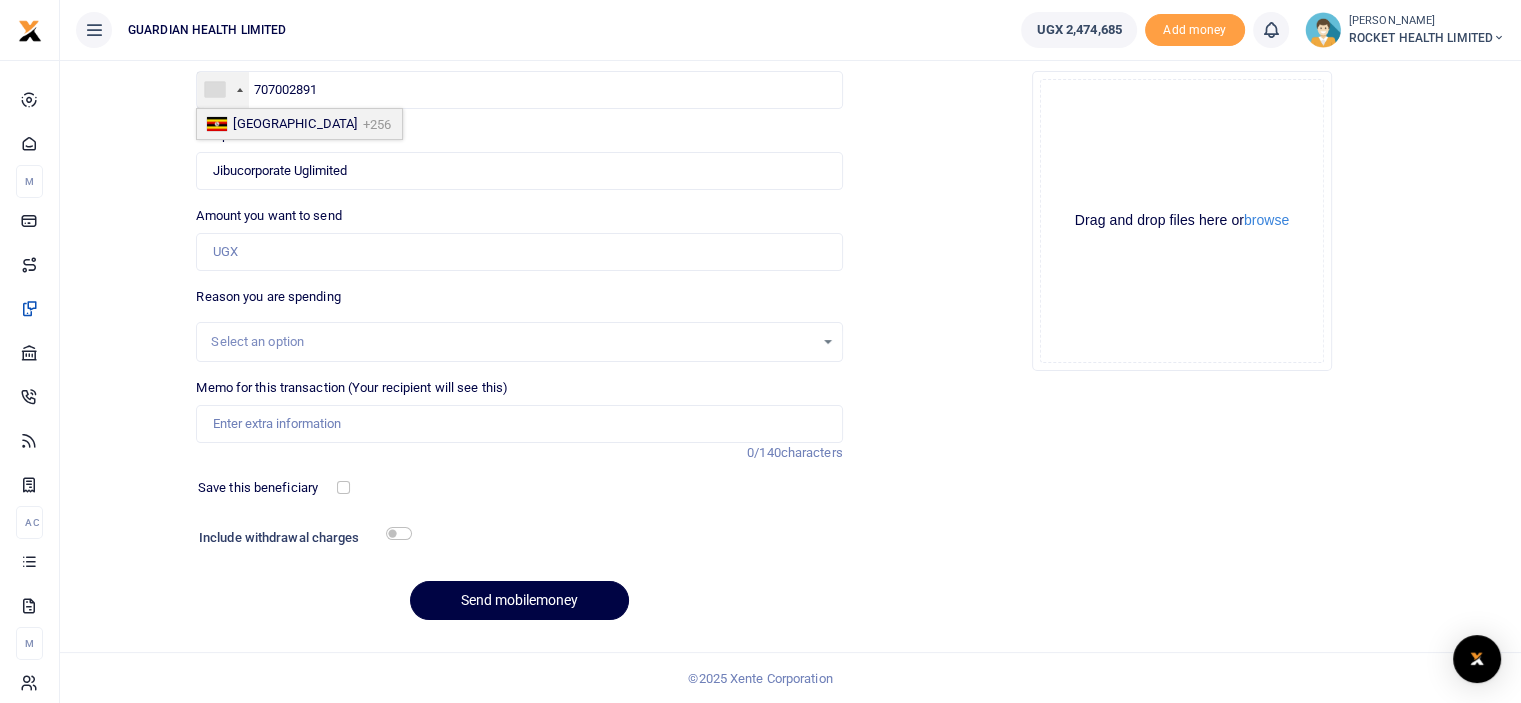 click on "Uganda" at bounding box center [295, 123] 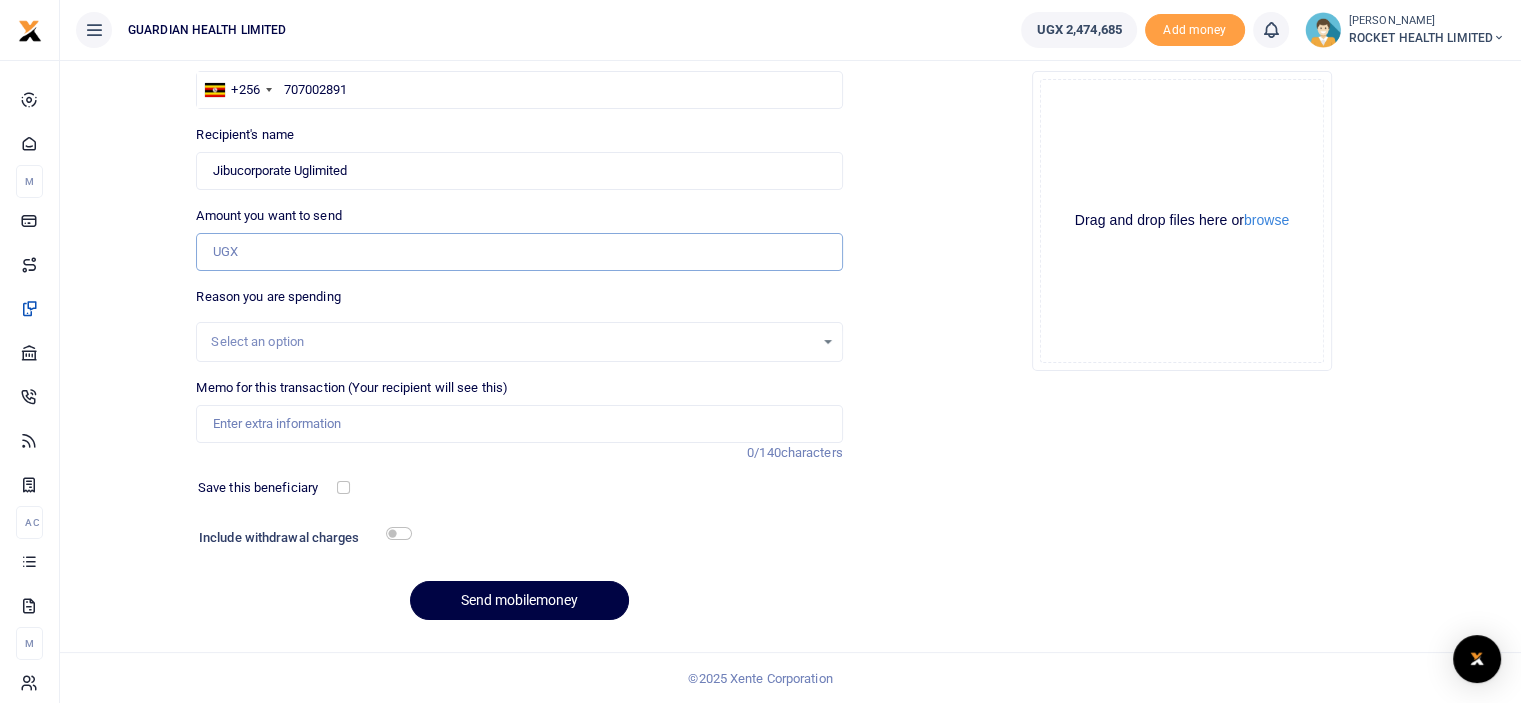 click on "Amount you want to send" at bounding box center (519, 252) 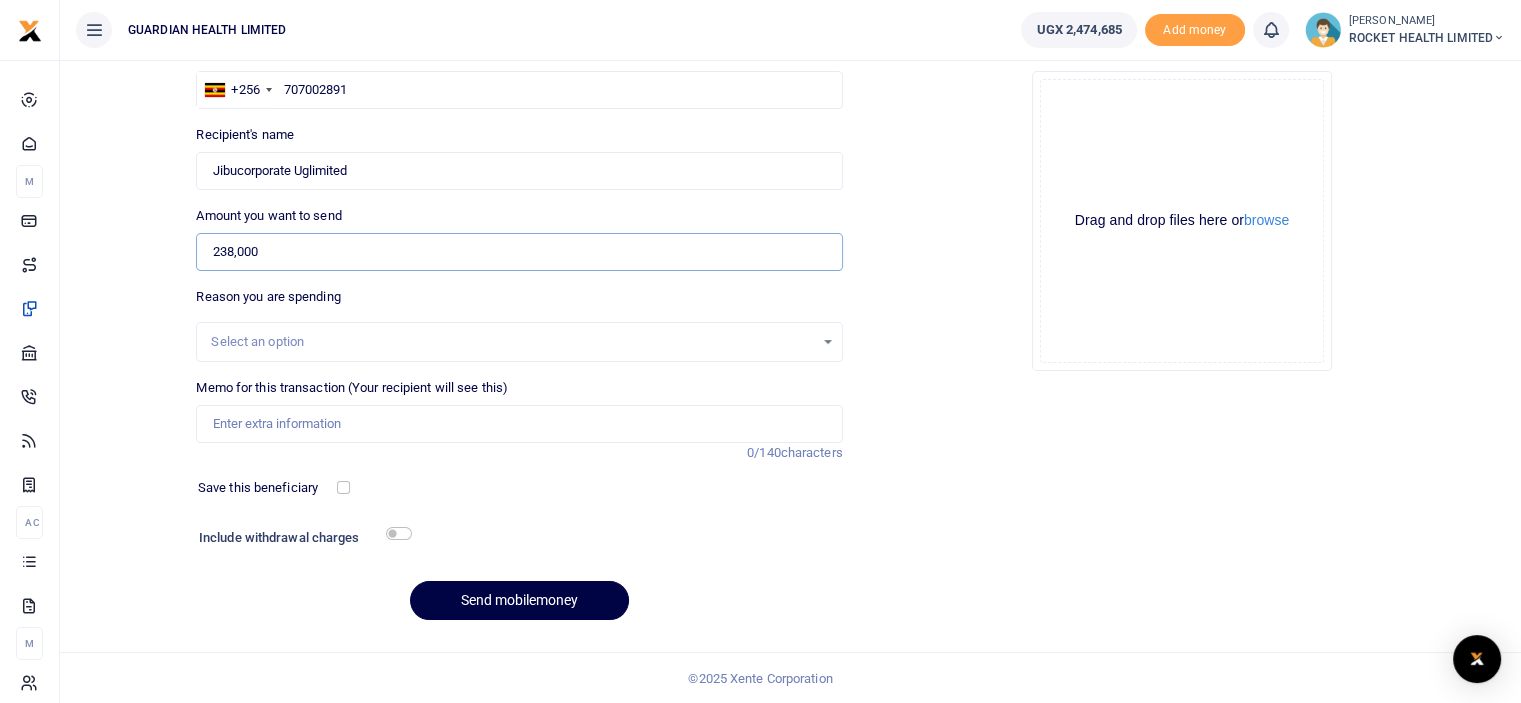 type on "238,000" 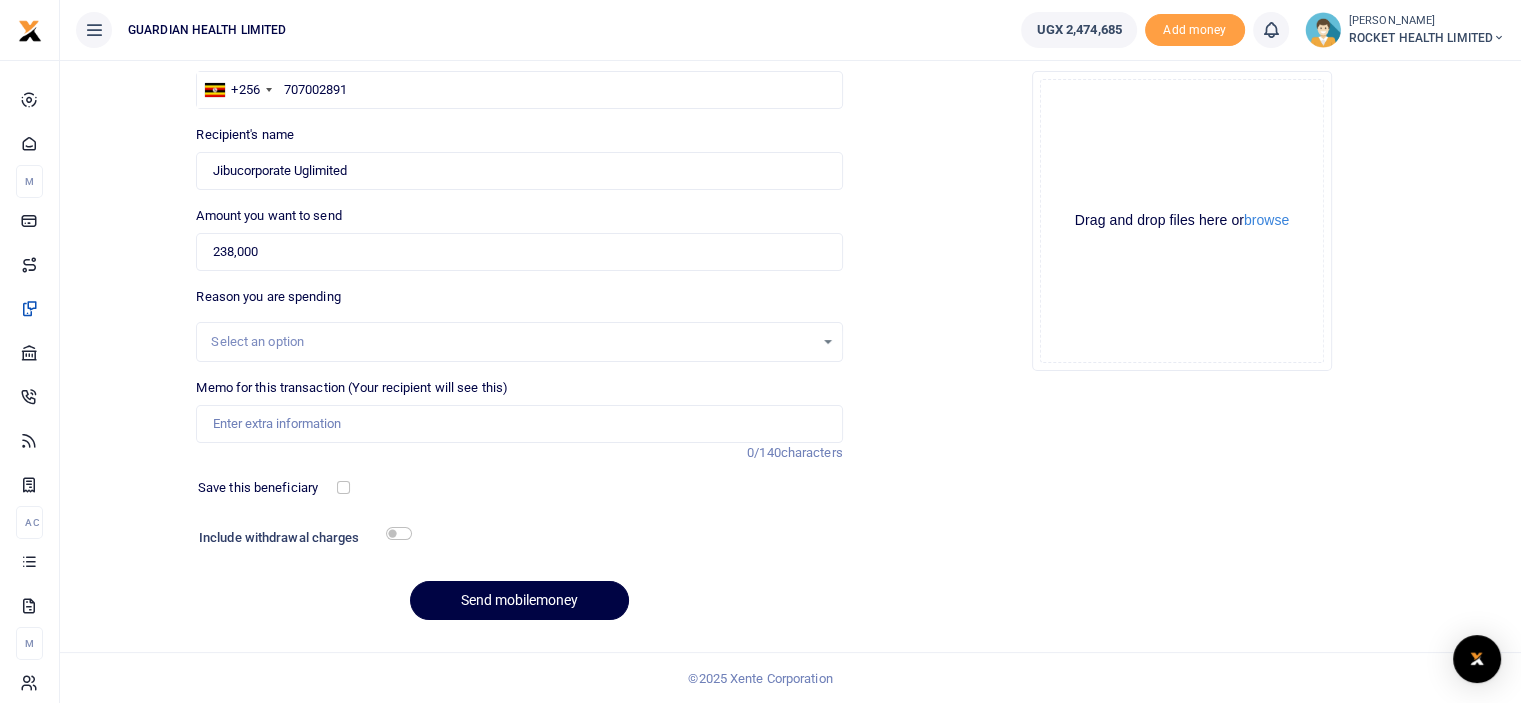 click on "Drag and drop files here or  browse Powered by  Uppy" 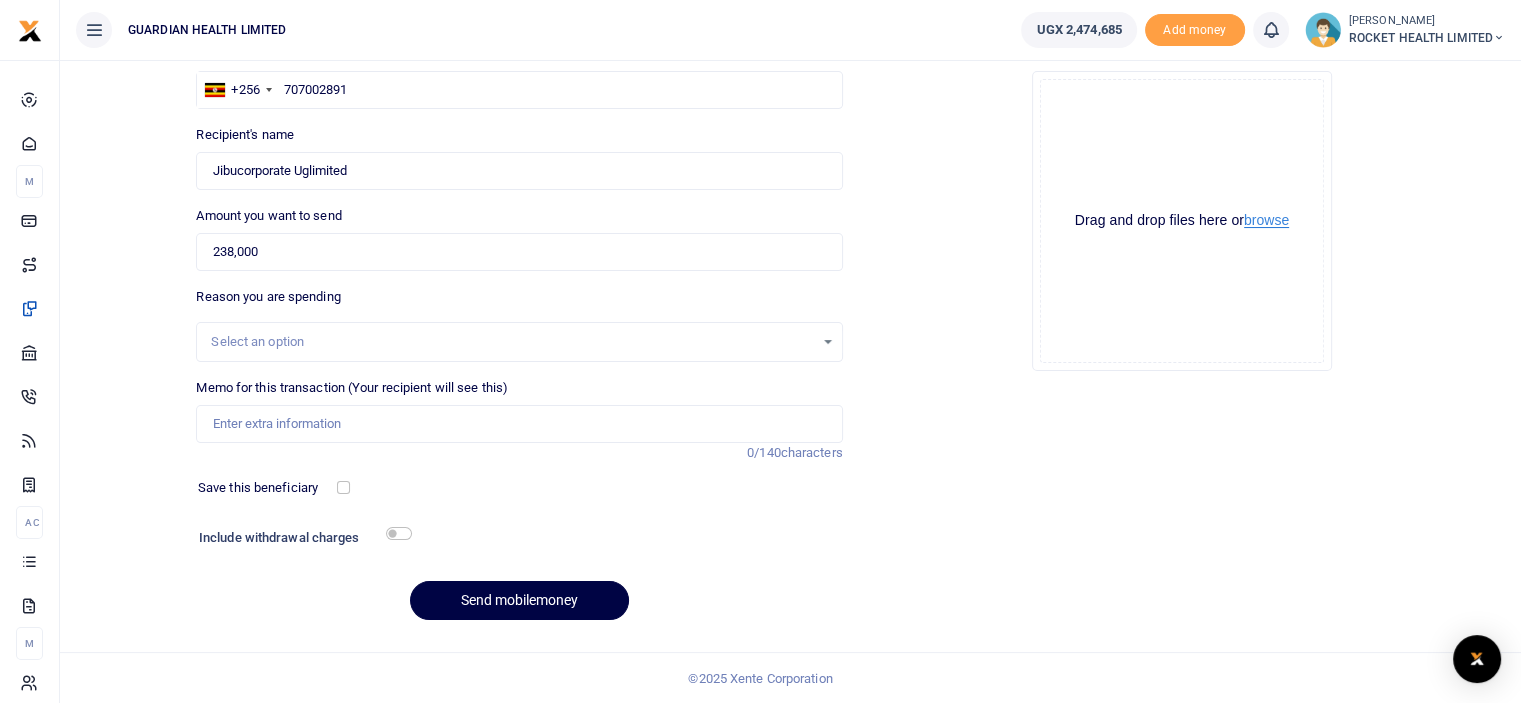 click on "browse" at bounding box center (1266, 220) 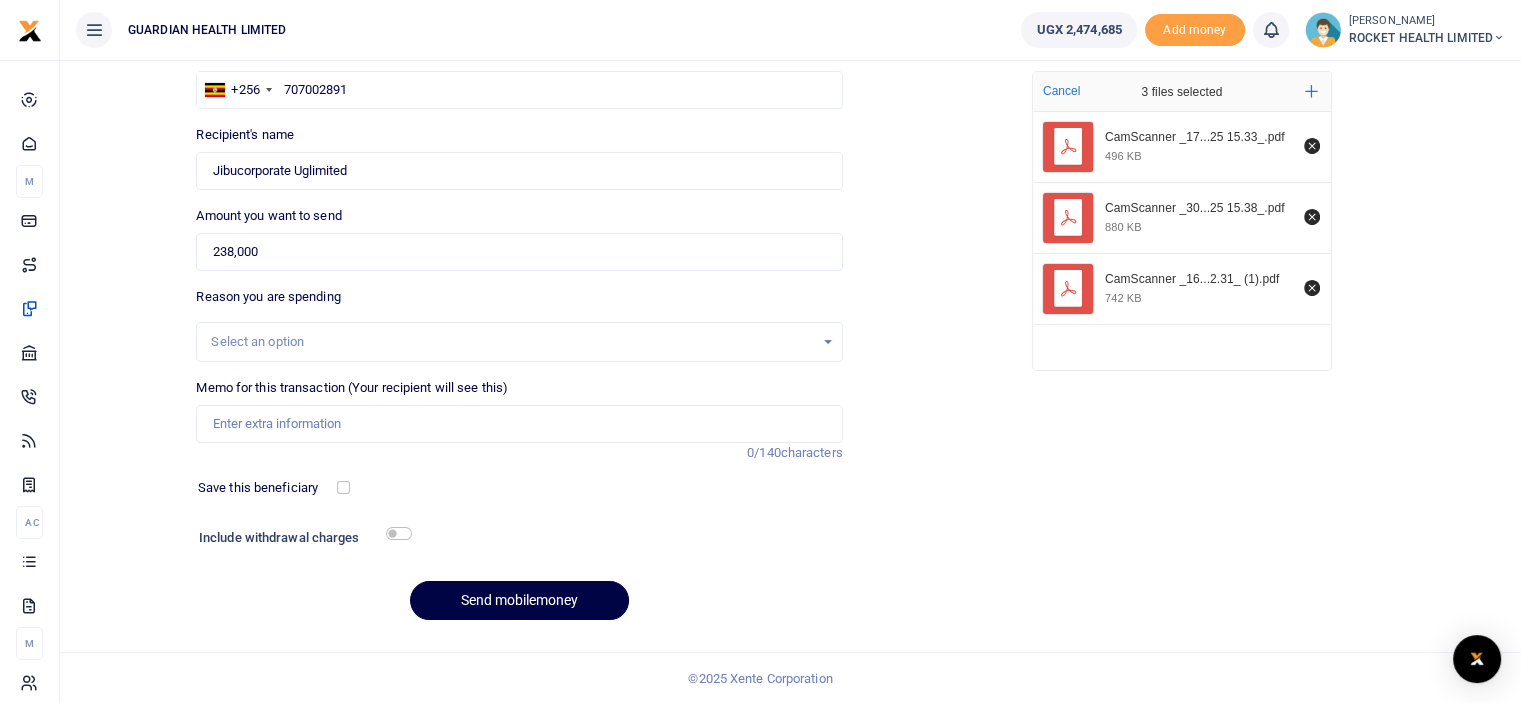 click on "Select an option" at bounding box center (512, 342) 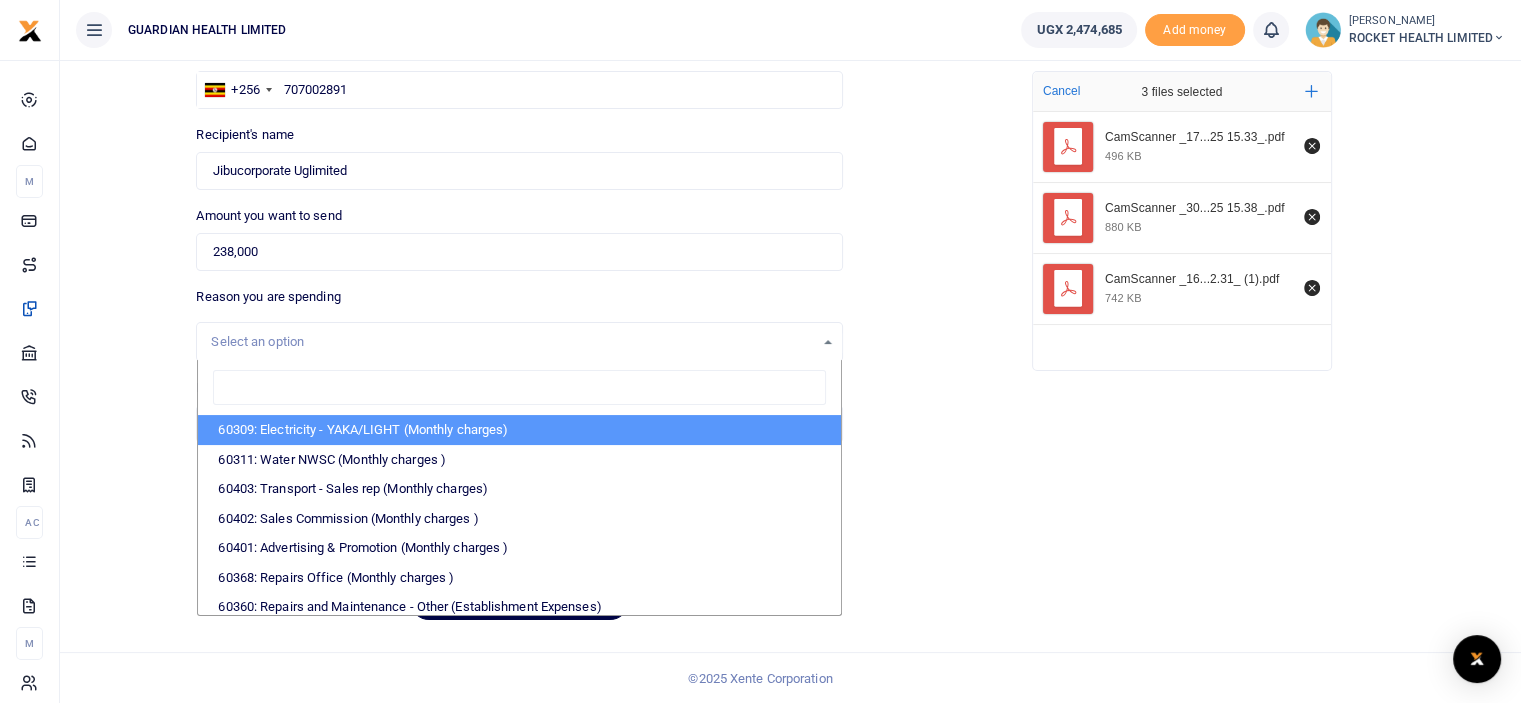 click at bounding box center [519, 388] 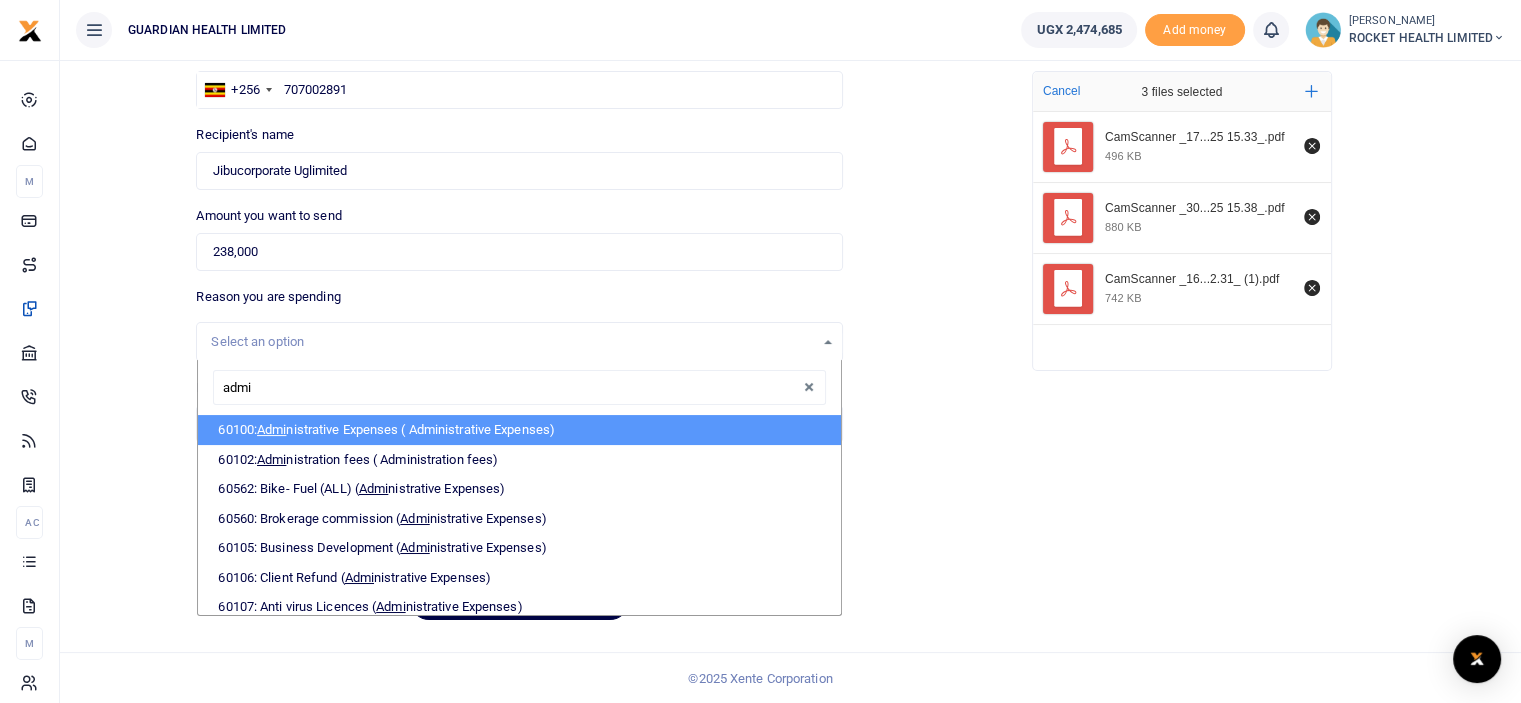 type on "admin" 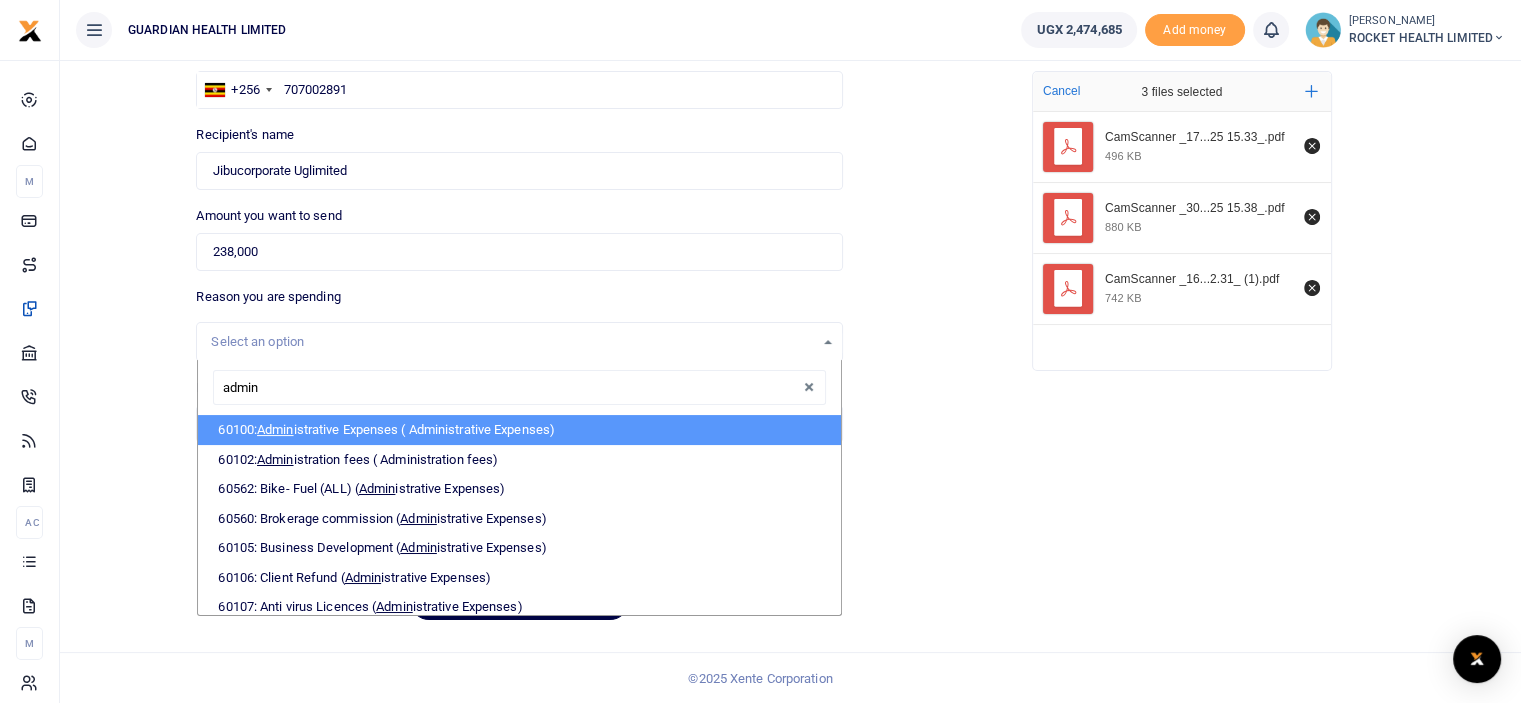 click on "60100:   Admin istrative Expenses ( Administrative Expenses)" at bounding box center (519, 430) 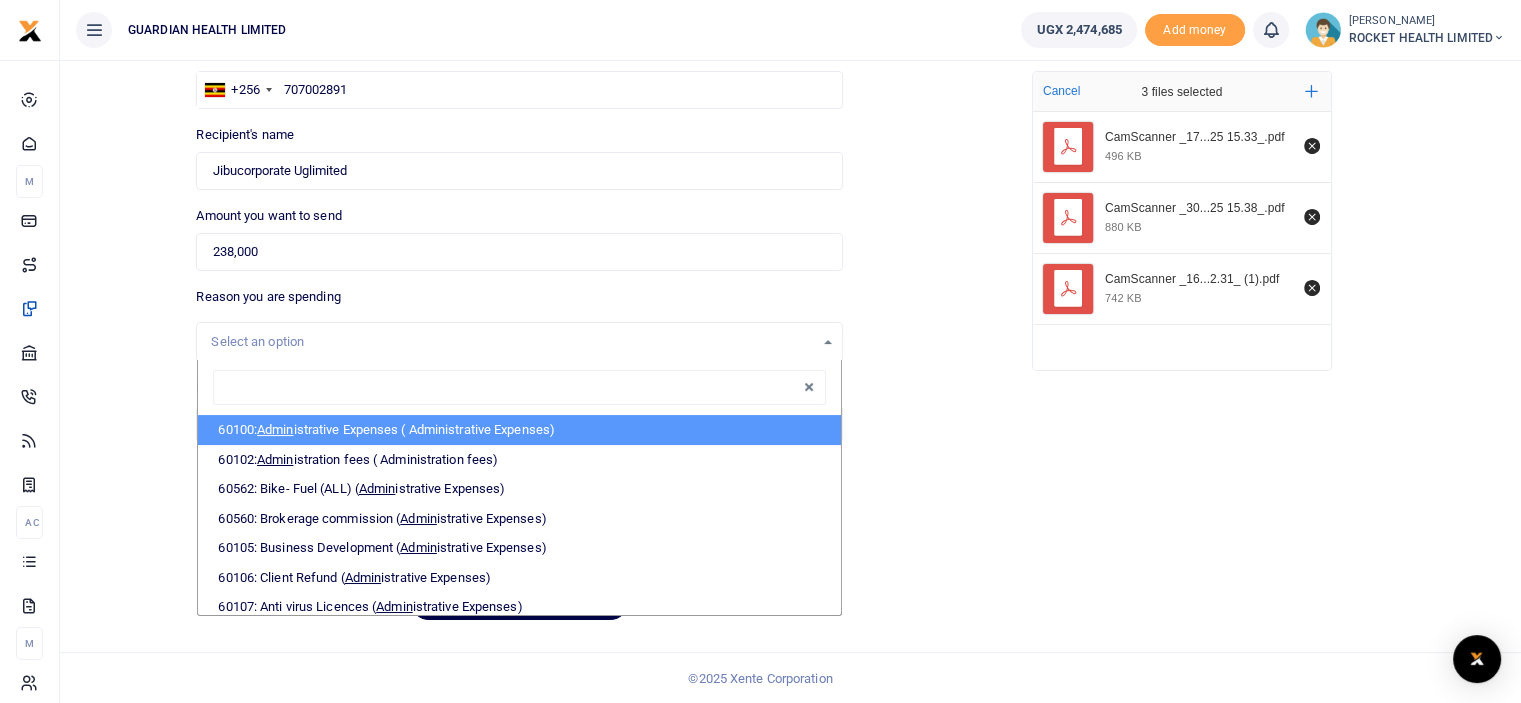 select on "5406" 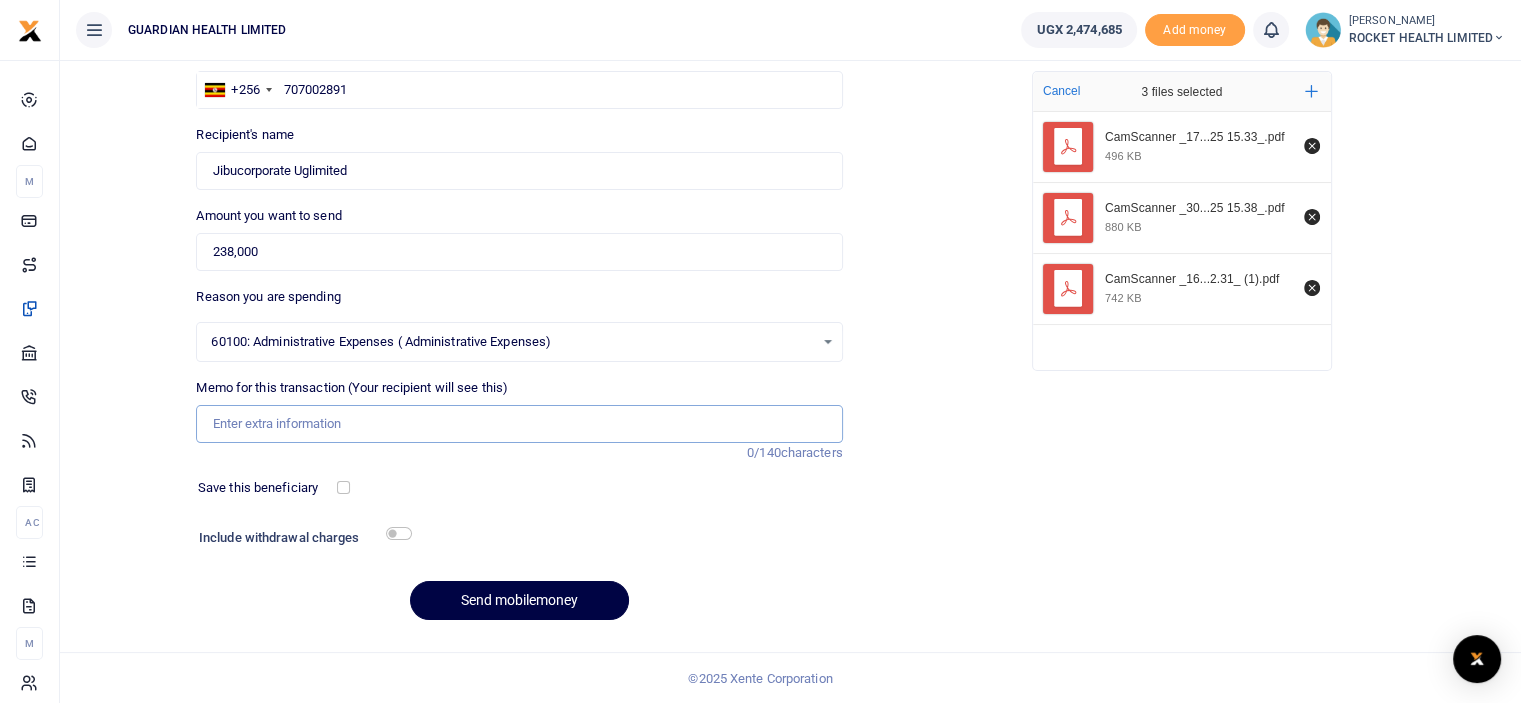 click on "Memo for this transaction (Your recipient will see this)" at bounding box center [519, 424] 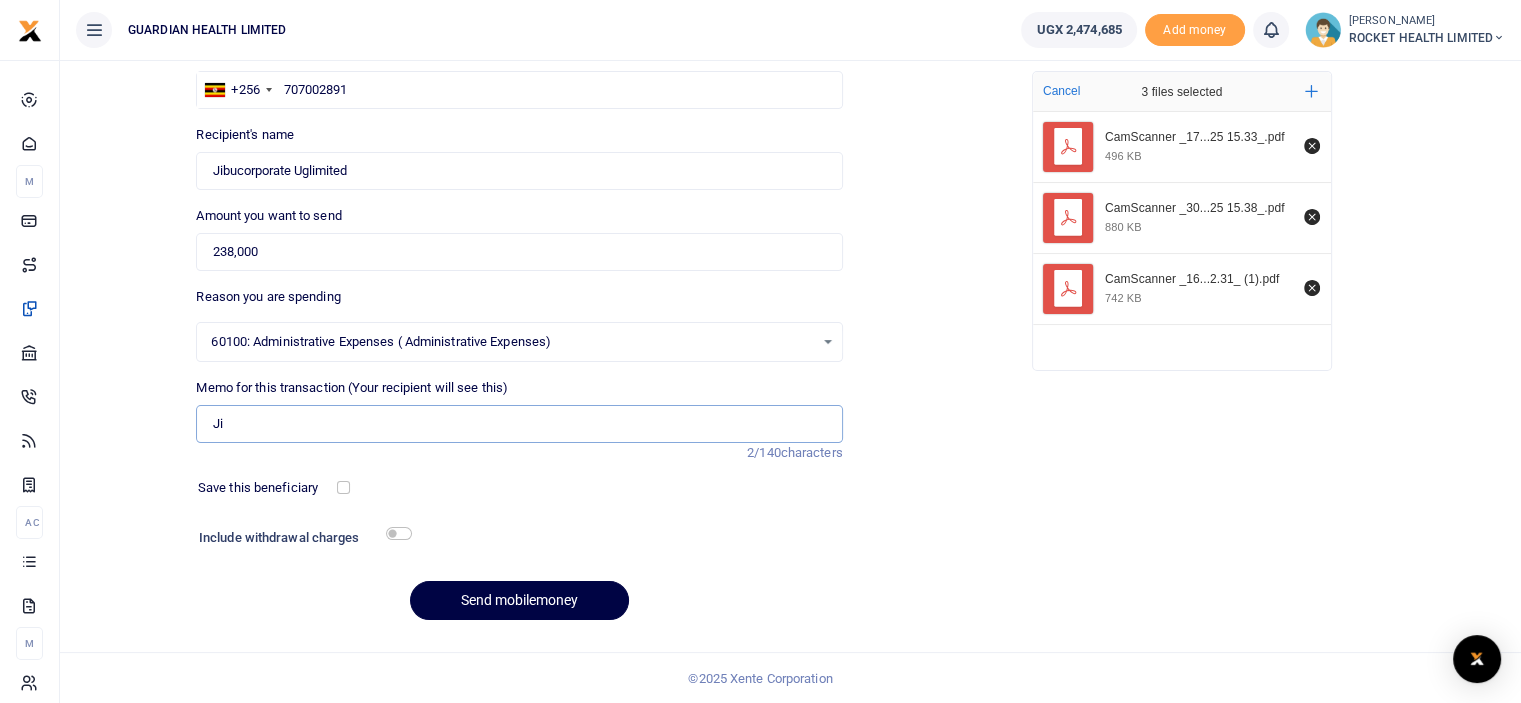 type on "J" 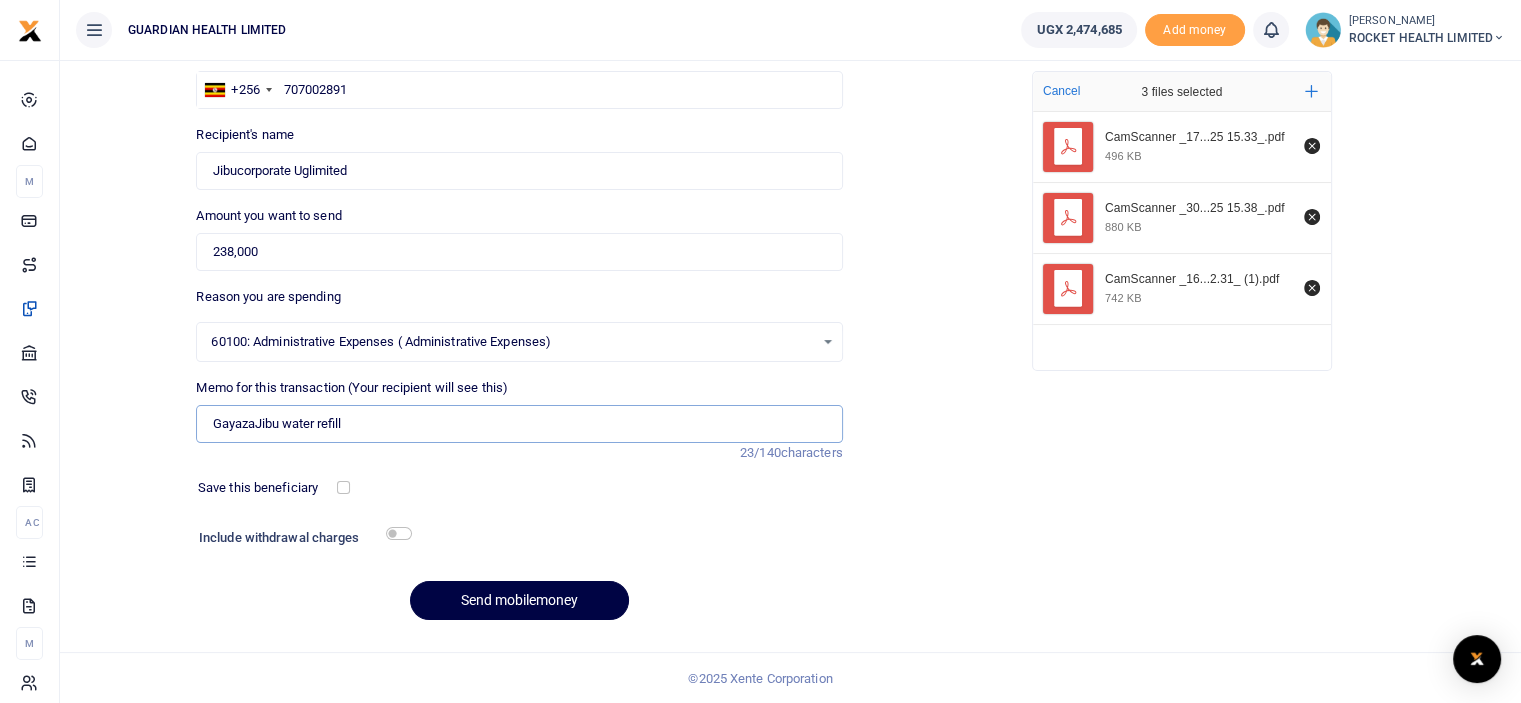 click on "GayazaJibu water refill" at bounding box center (519, 424) 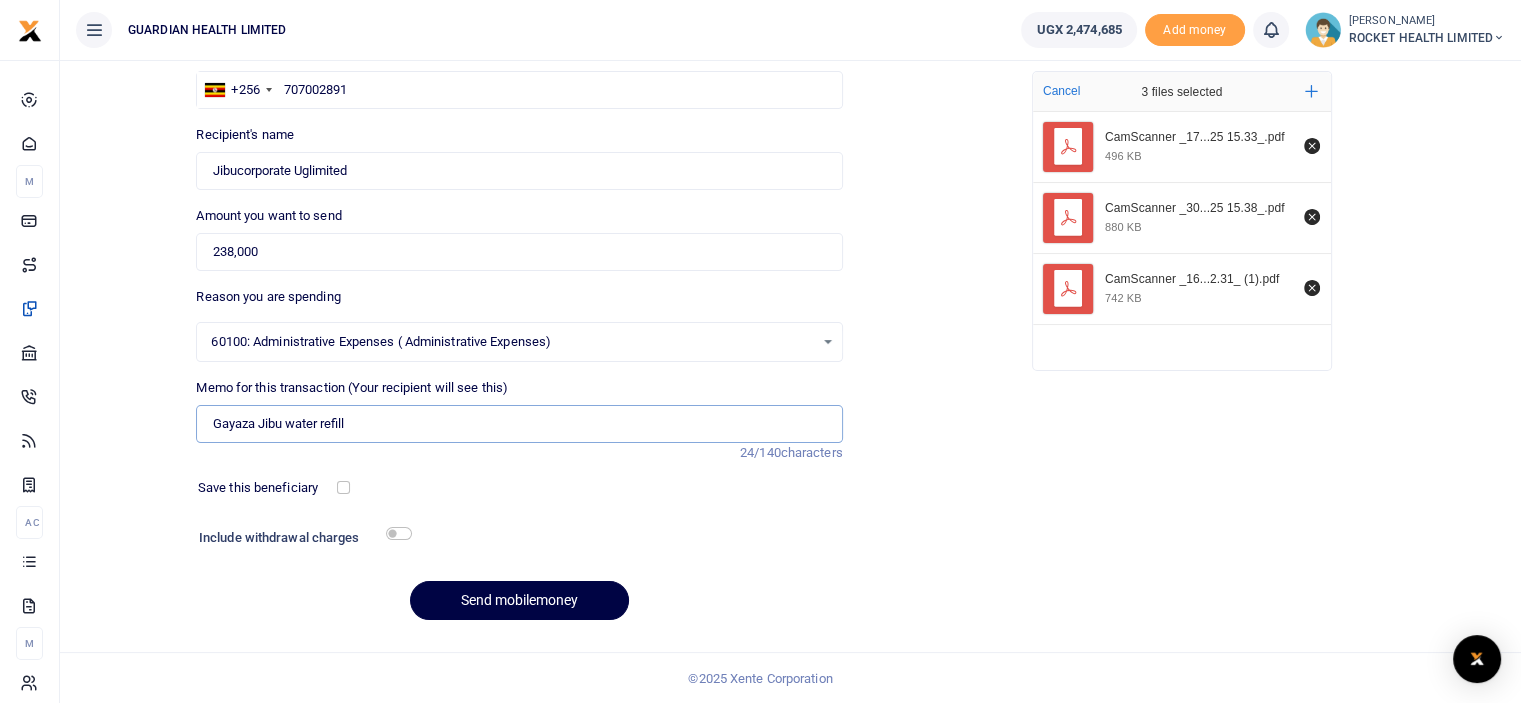 type on "Gayaza Jibu water refill" 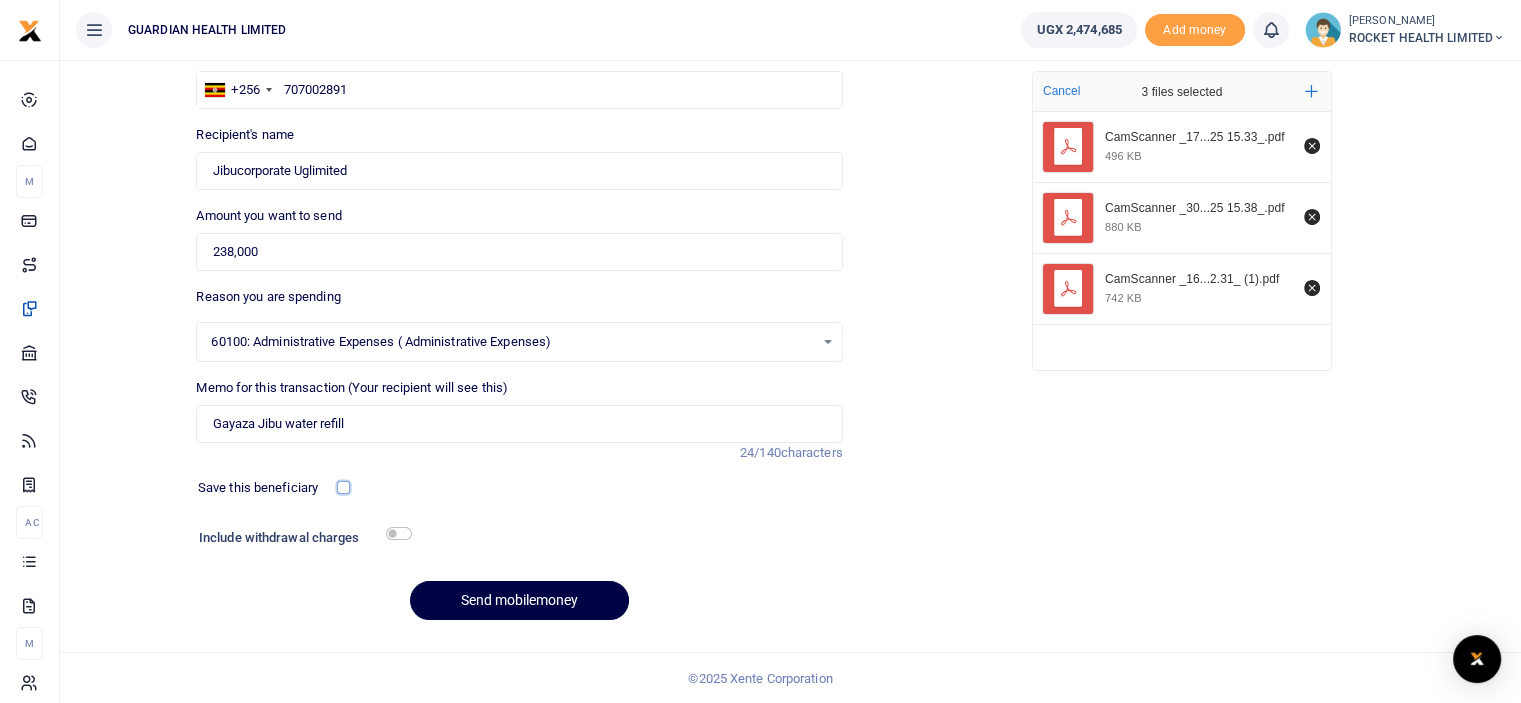 click at bounding box center (343, 487) 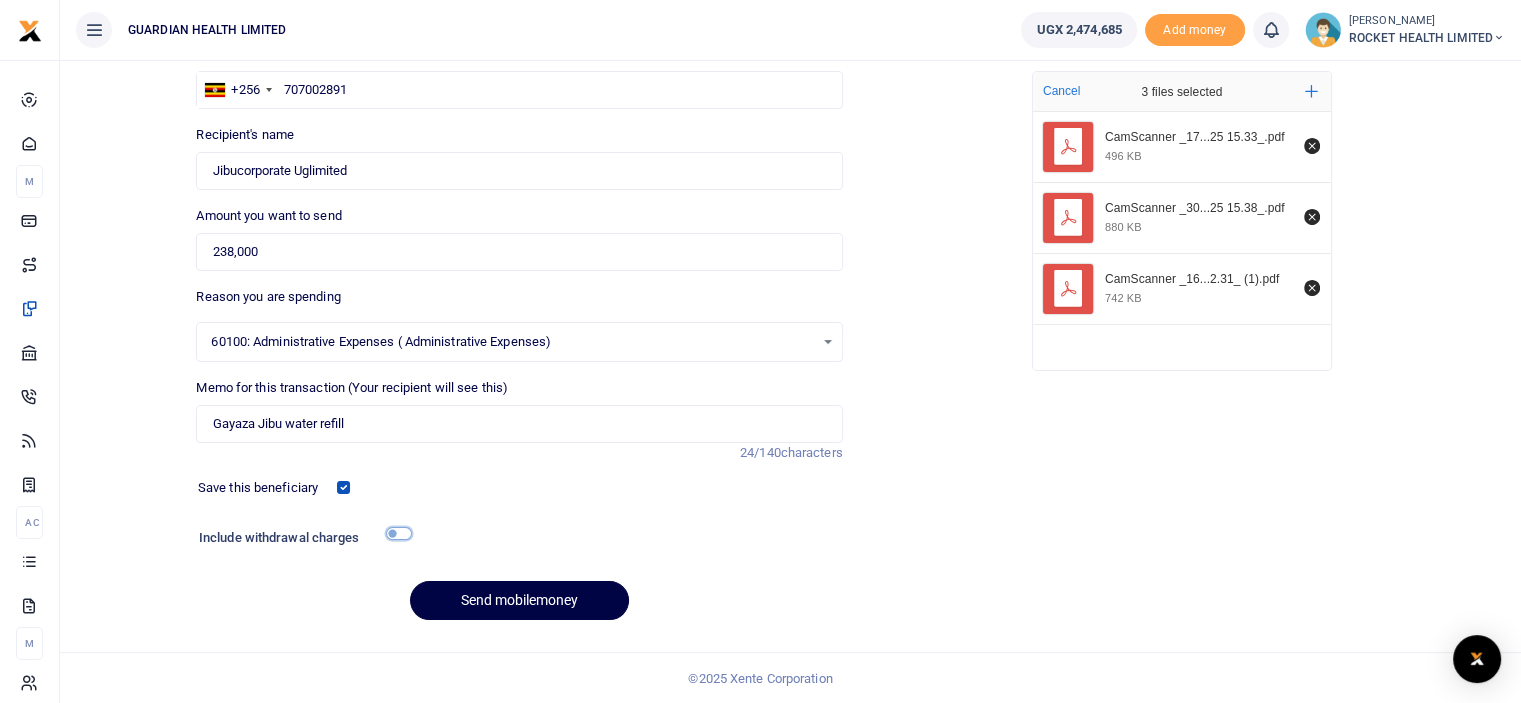 click at bounding box center [399, 533] 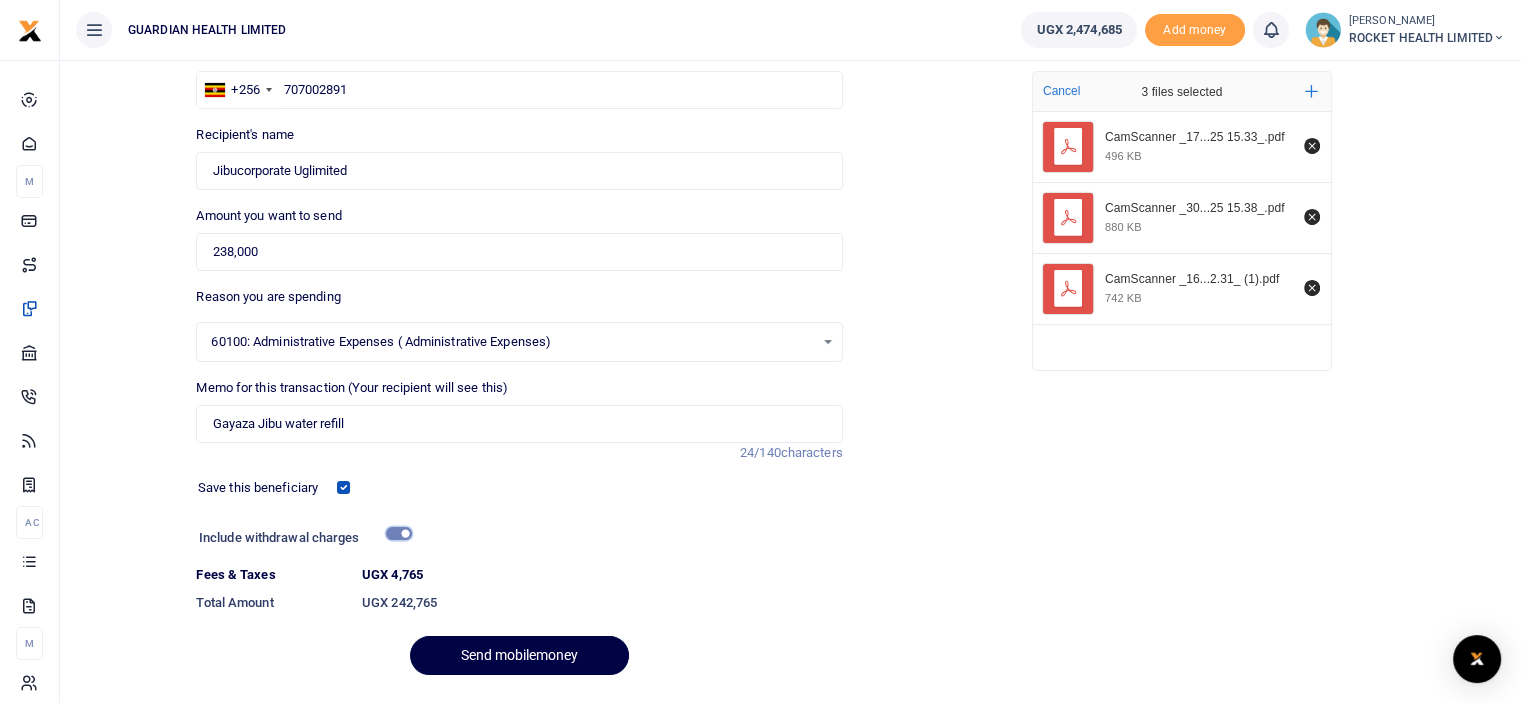click at bounding box center [399, 533] 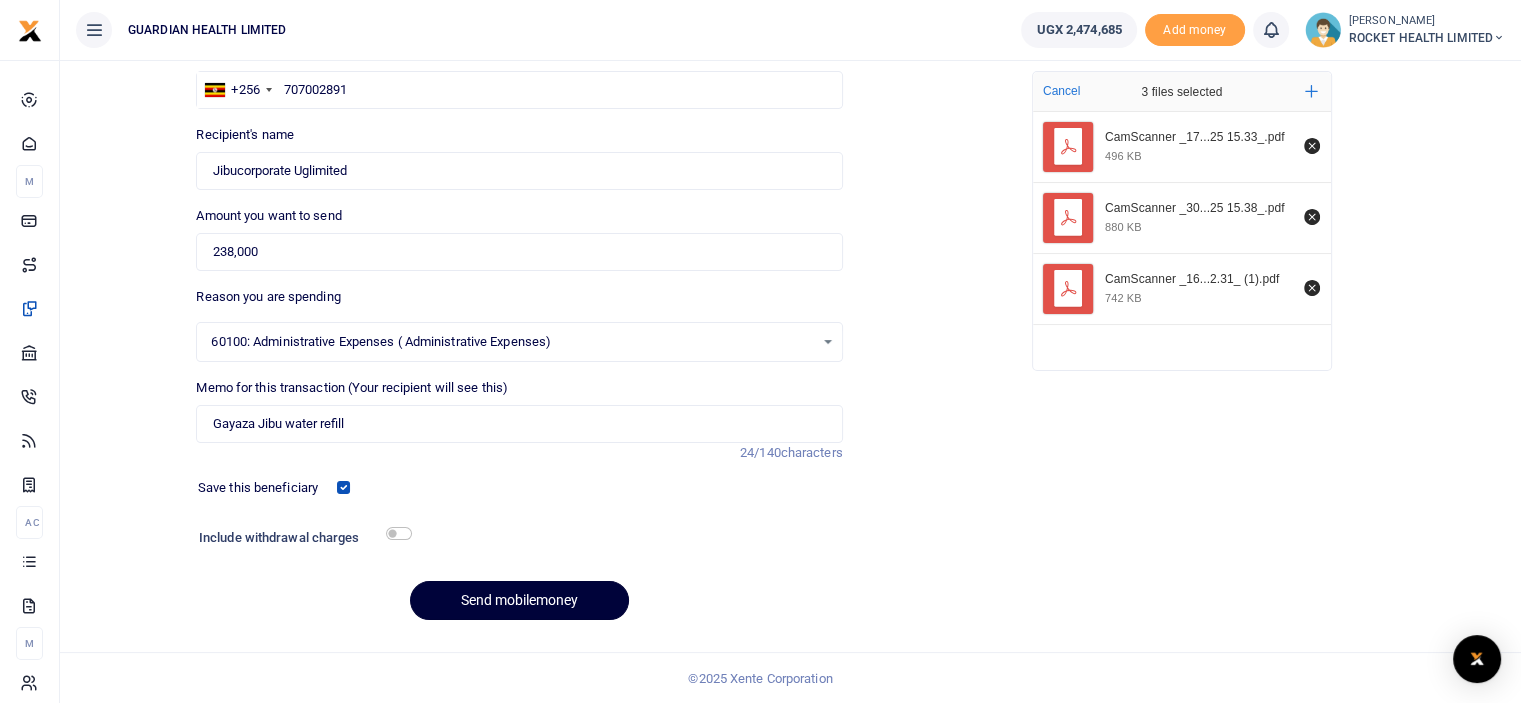 click on "Send mobilemoney" at bounding box center [519, 600] 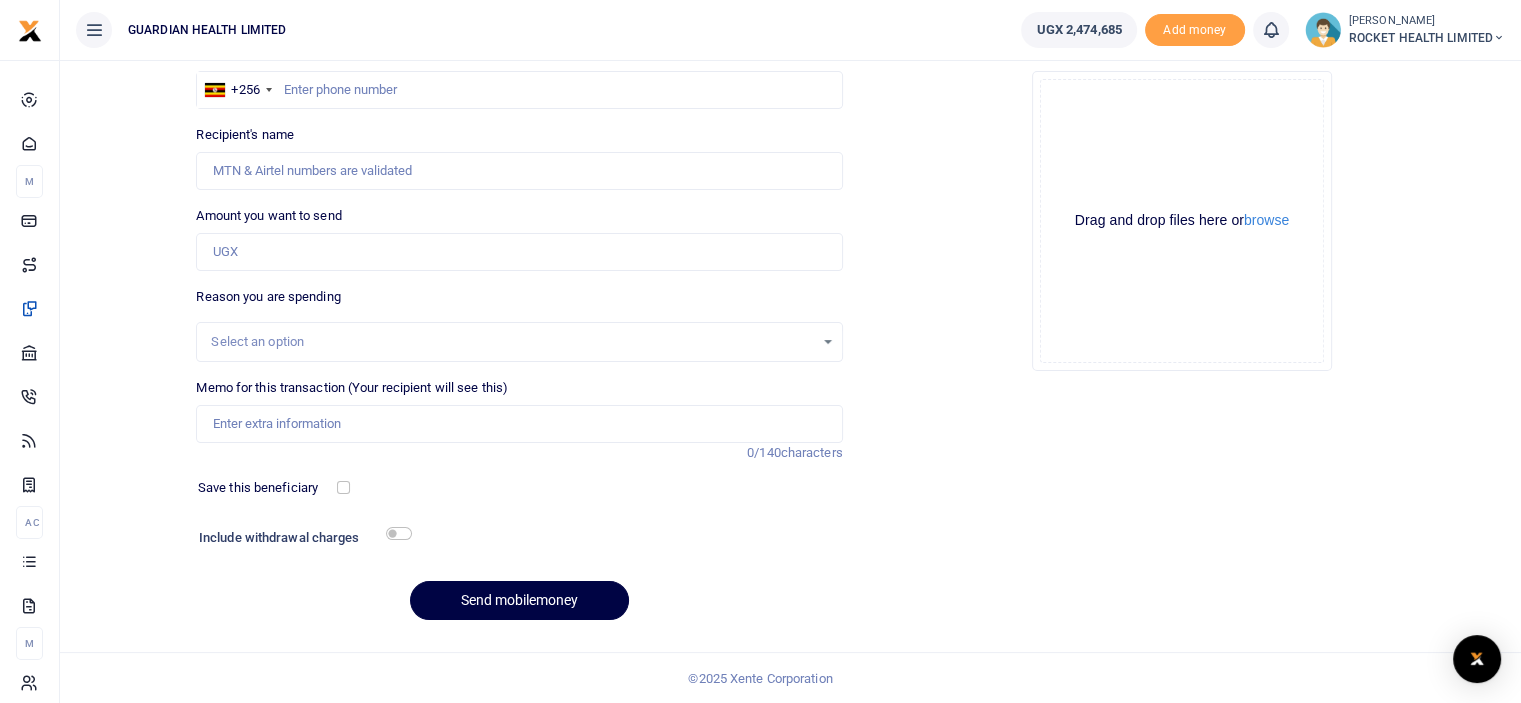 scroll, scrollTop: 0, scrollLeft: 0, axis: both 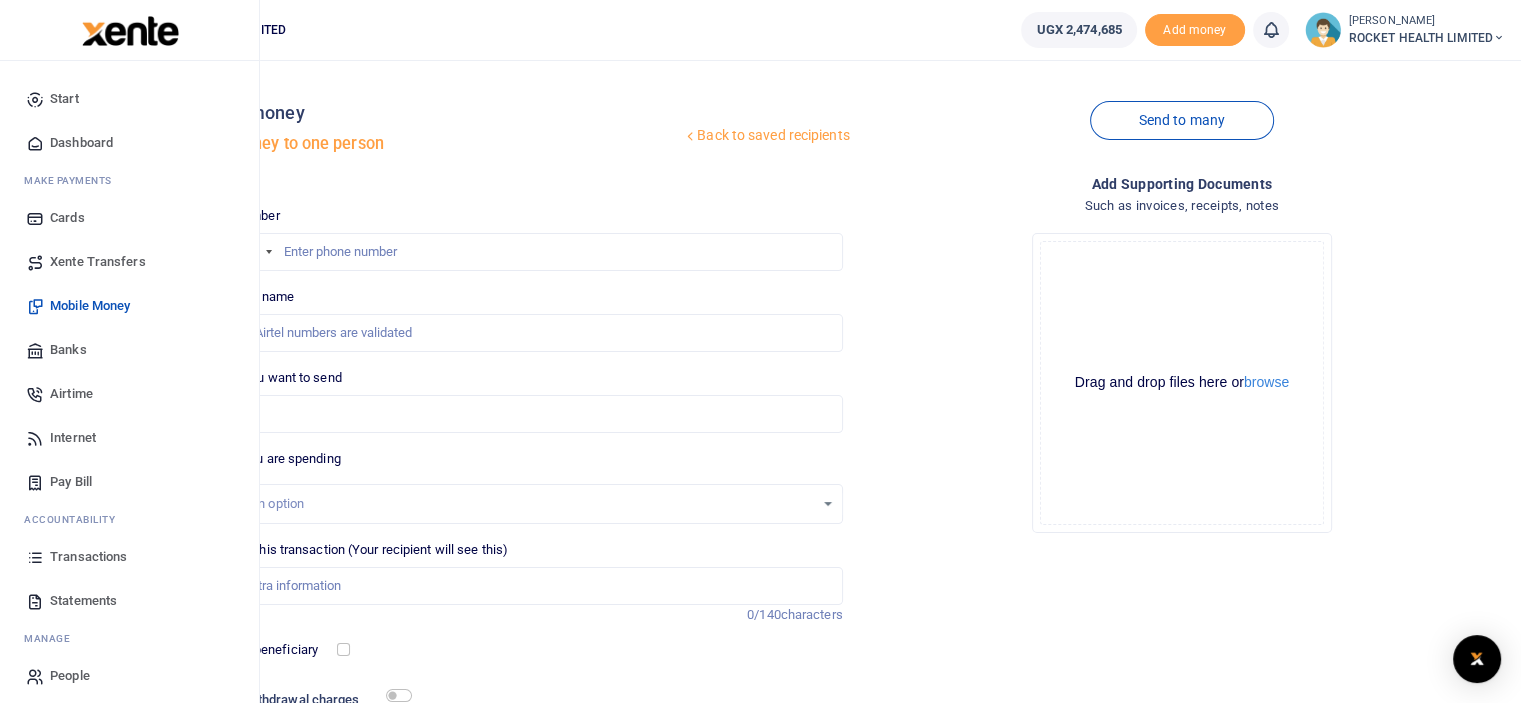 click on "Pay Bill" at bounding box center [71, 482] 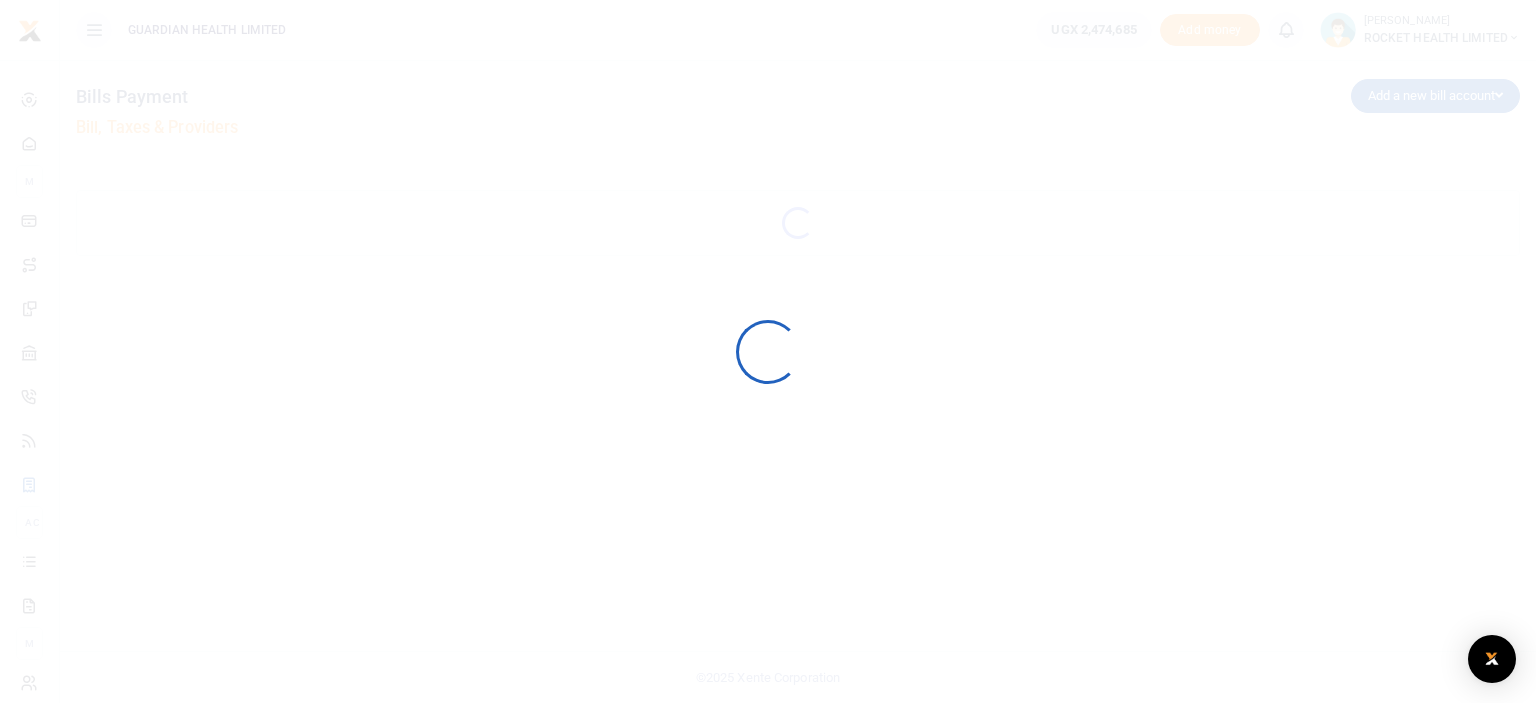 scroll, scrollTop: 0, scrollLeft: 0, axis: both 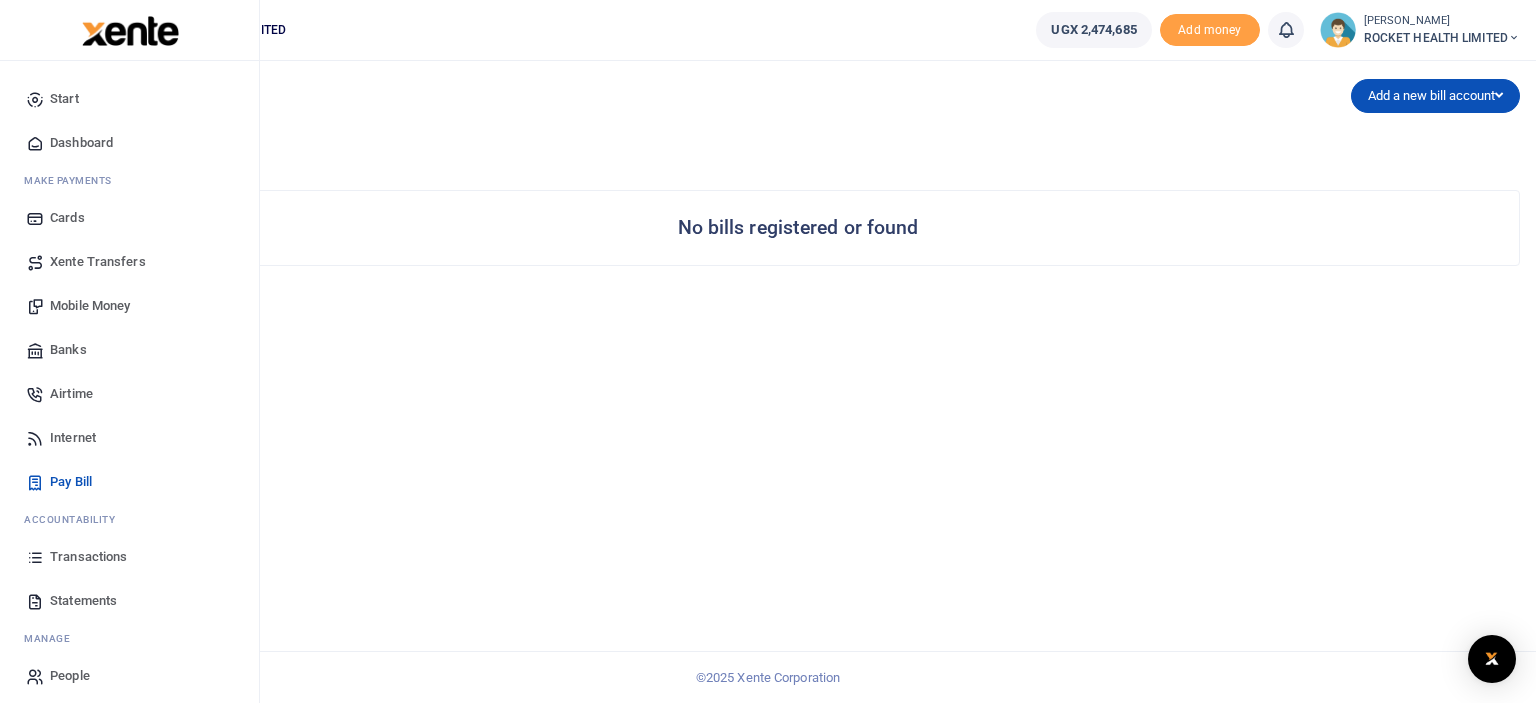 click on "Mobile Money" at bounding box center [90, 306] 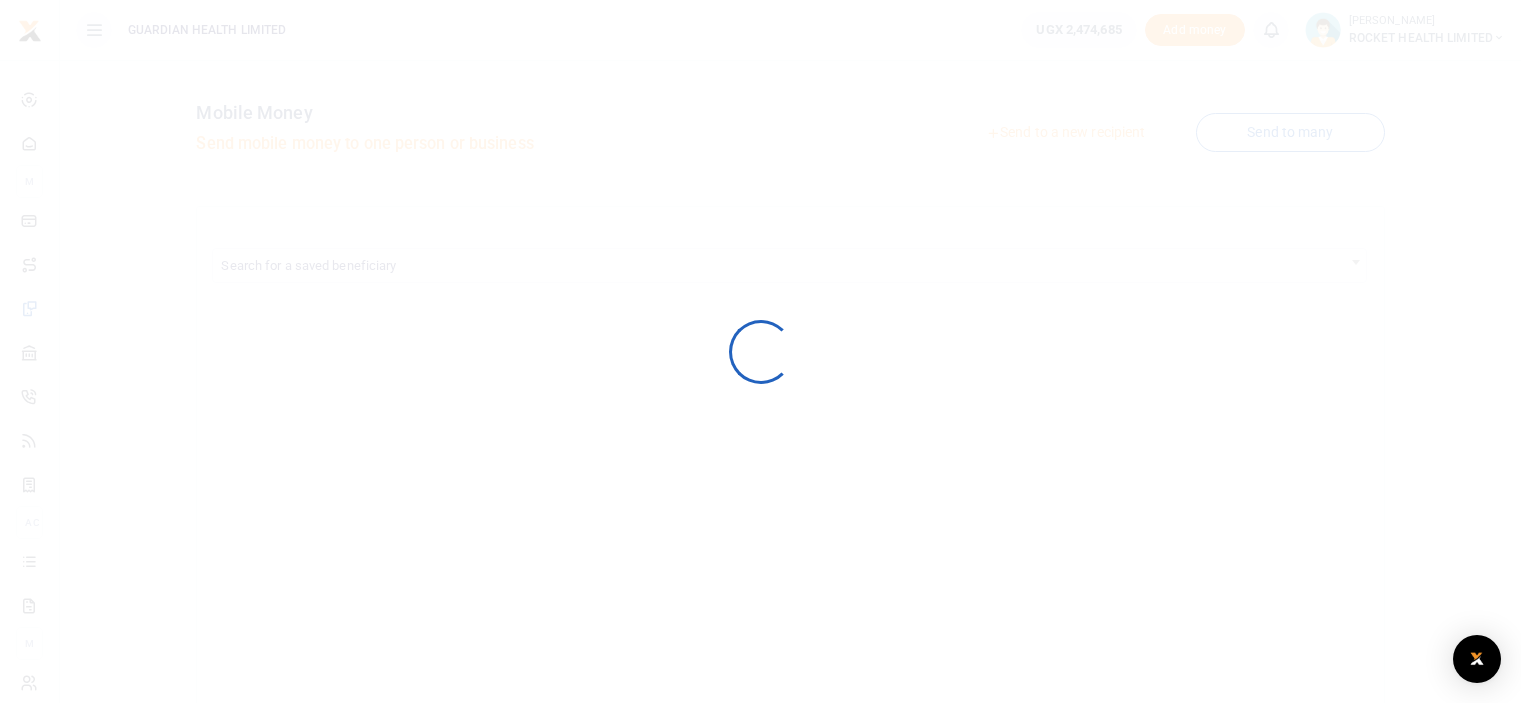 scroll, scrollTop: 0, scrollLeft: 0, axis: both 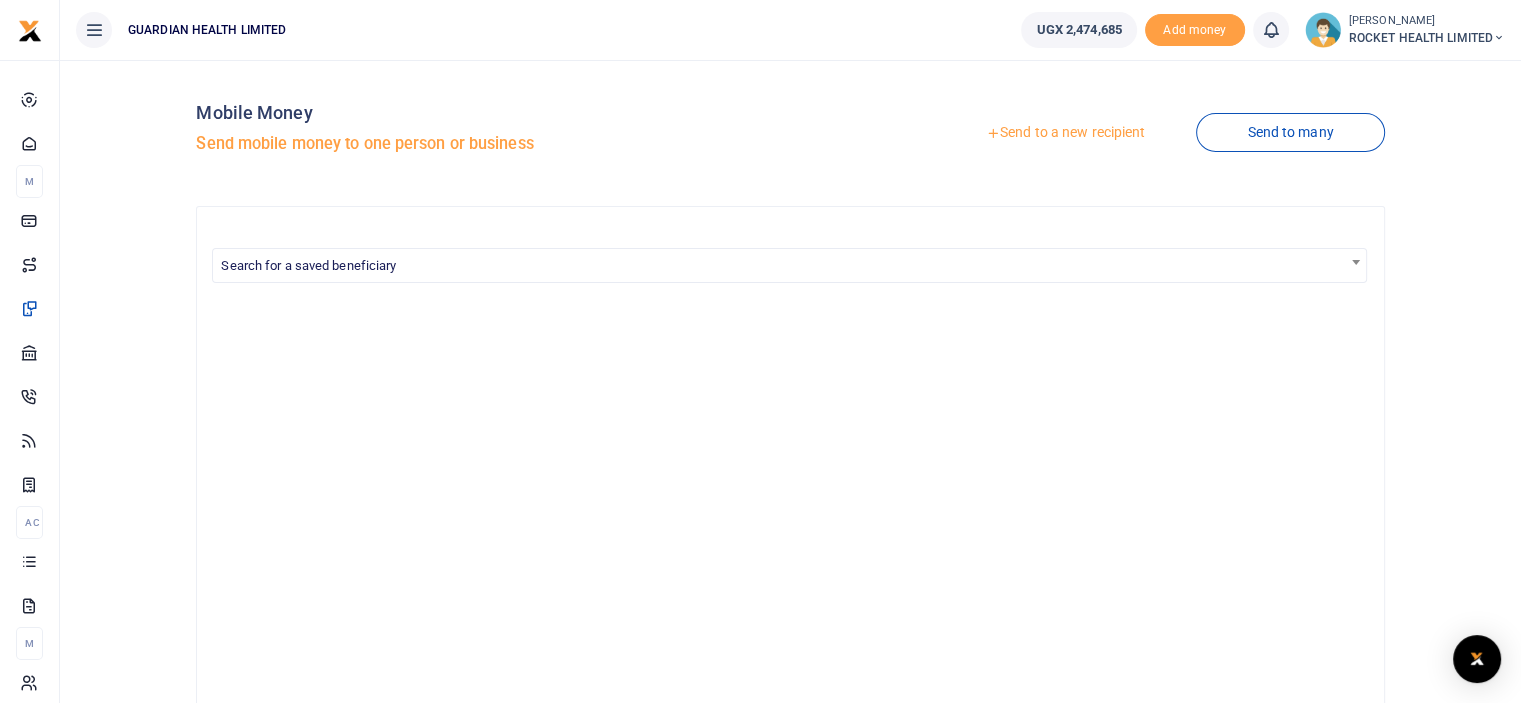 click at bounding box center [790, 604] 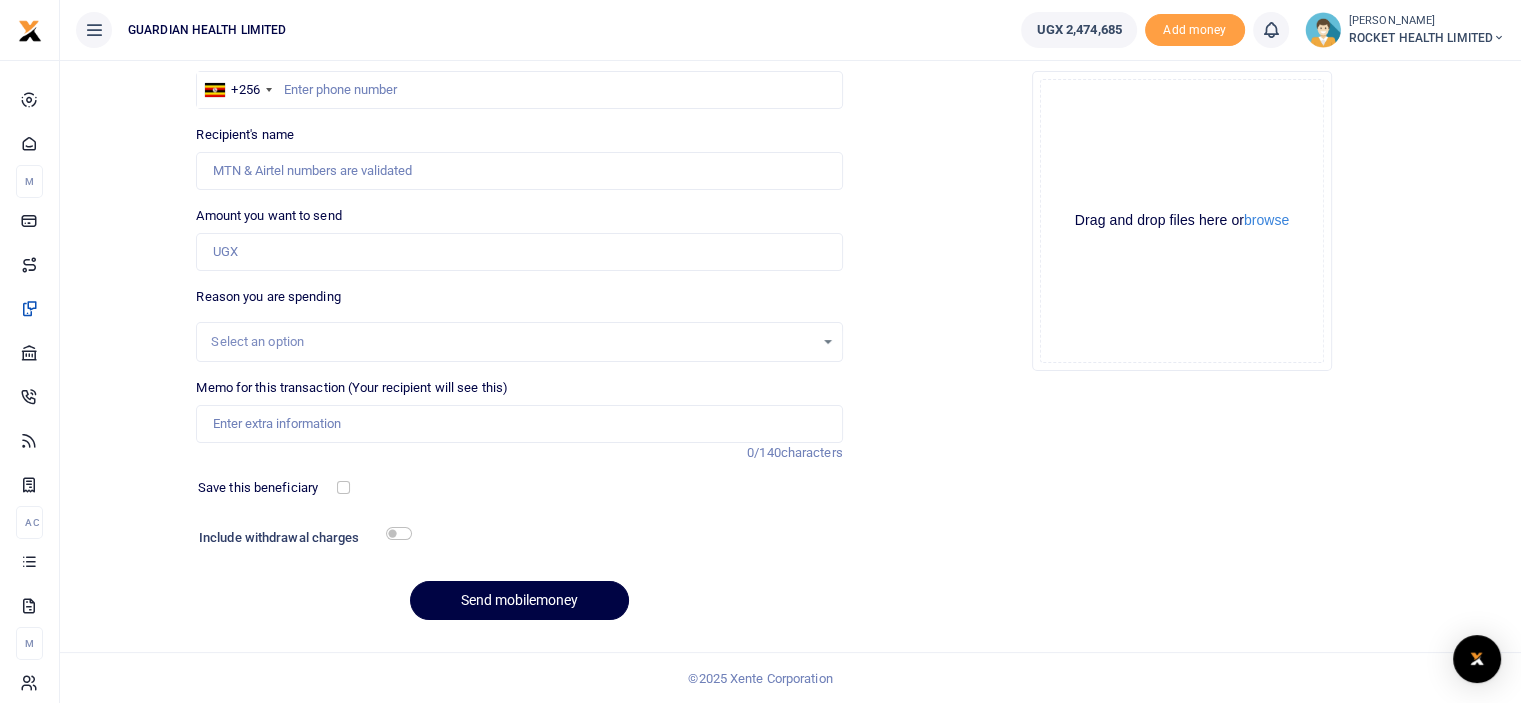 scroll, scrollTop: 0, scrollLeft: 0, axis: both 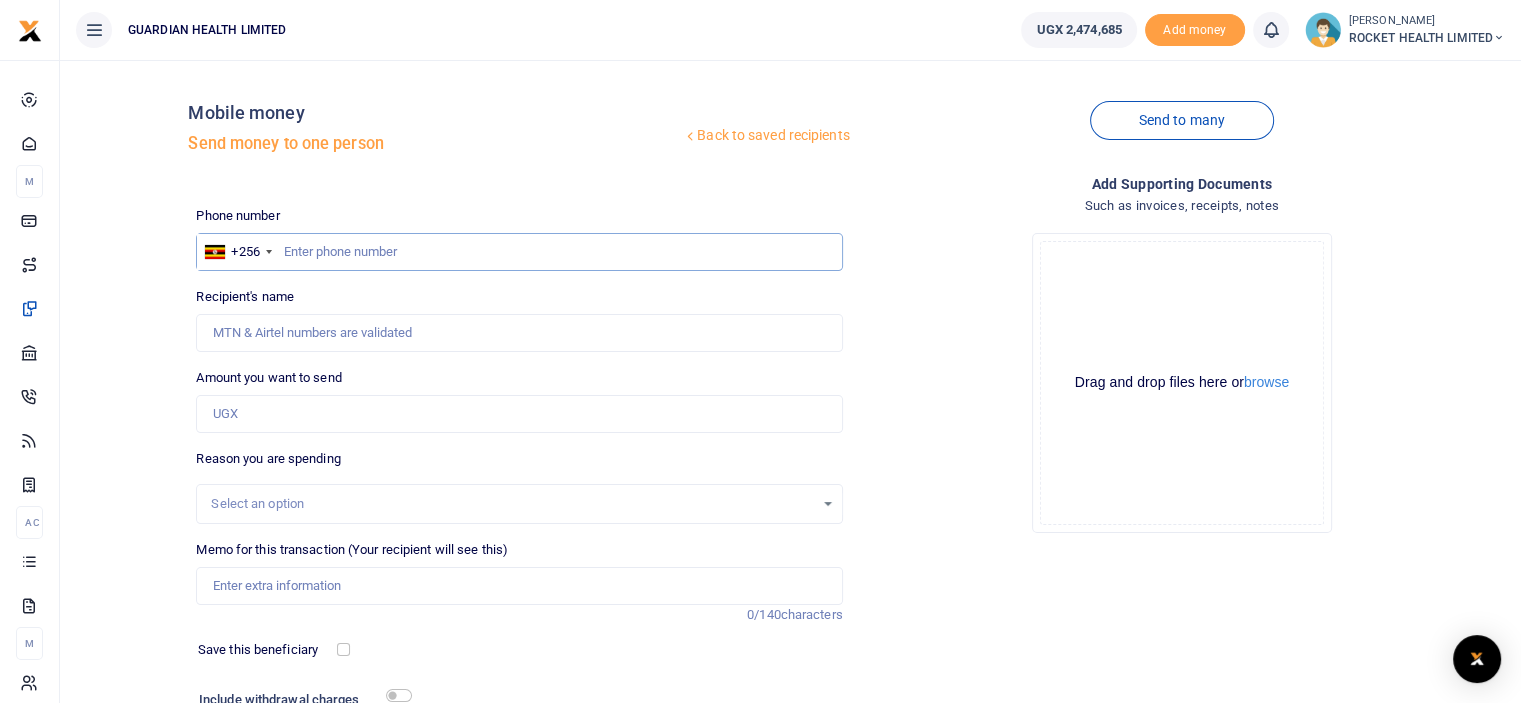 click at bounding box center [519, 252] 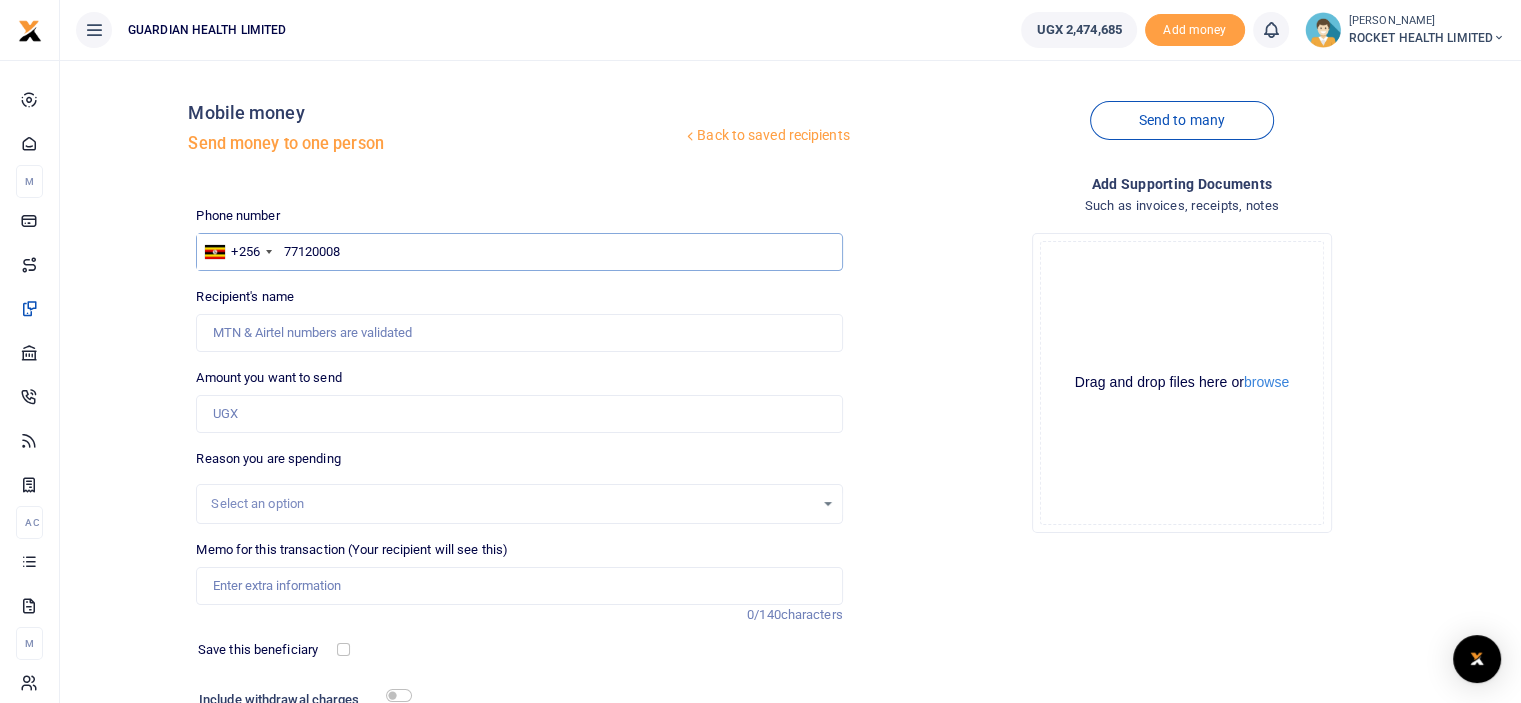 type on "771200081" 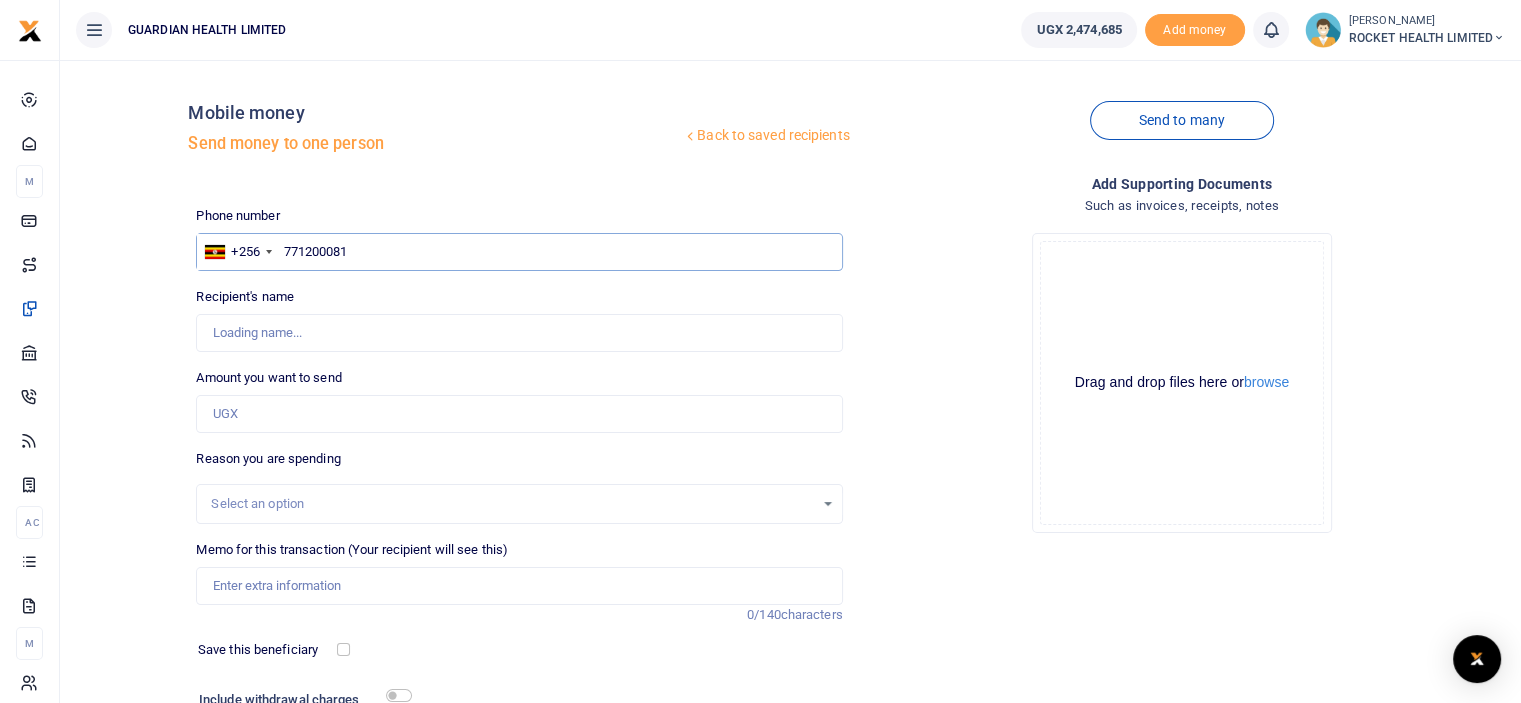 type on "[PERSON_NAME]" 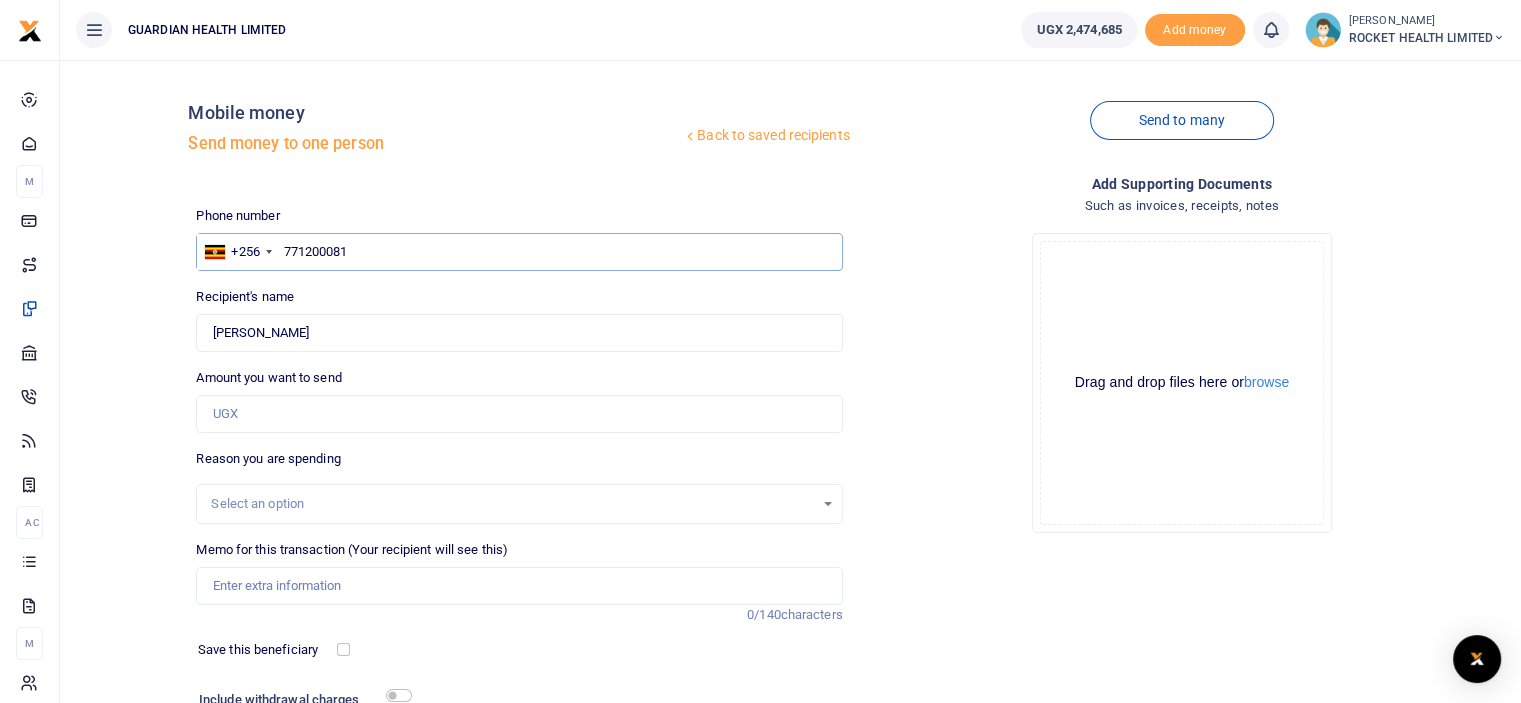 type on "771200081" 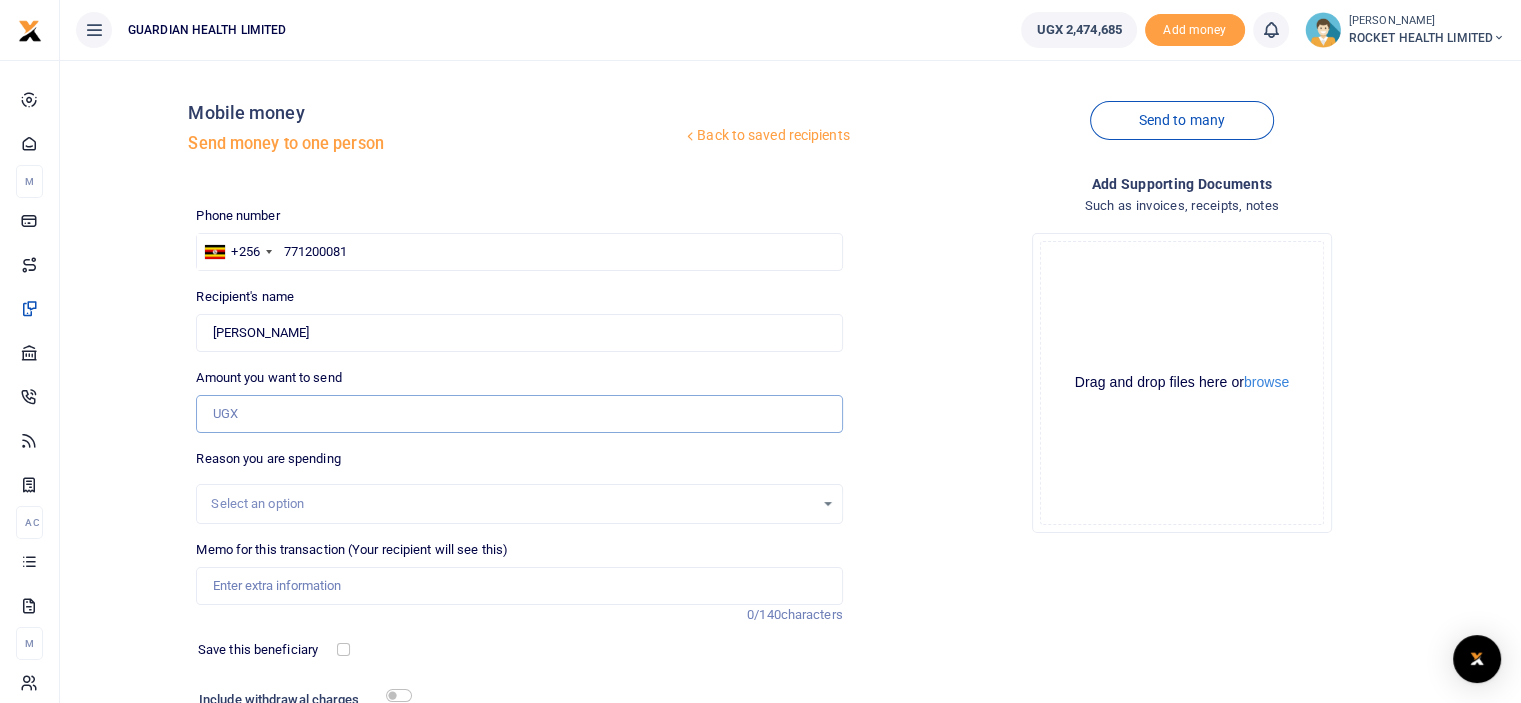 click on "Amount you want to send" at bounding box center [519, 414] 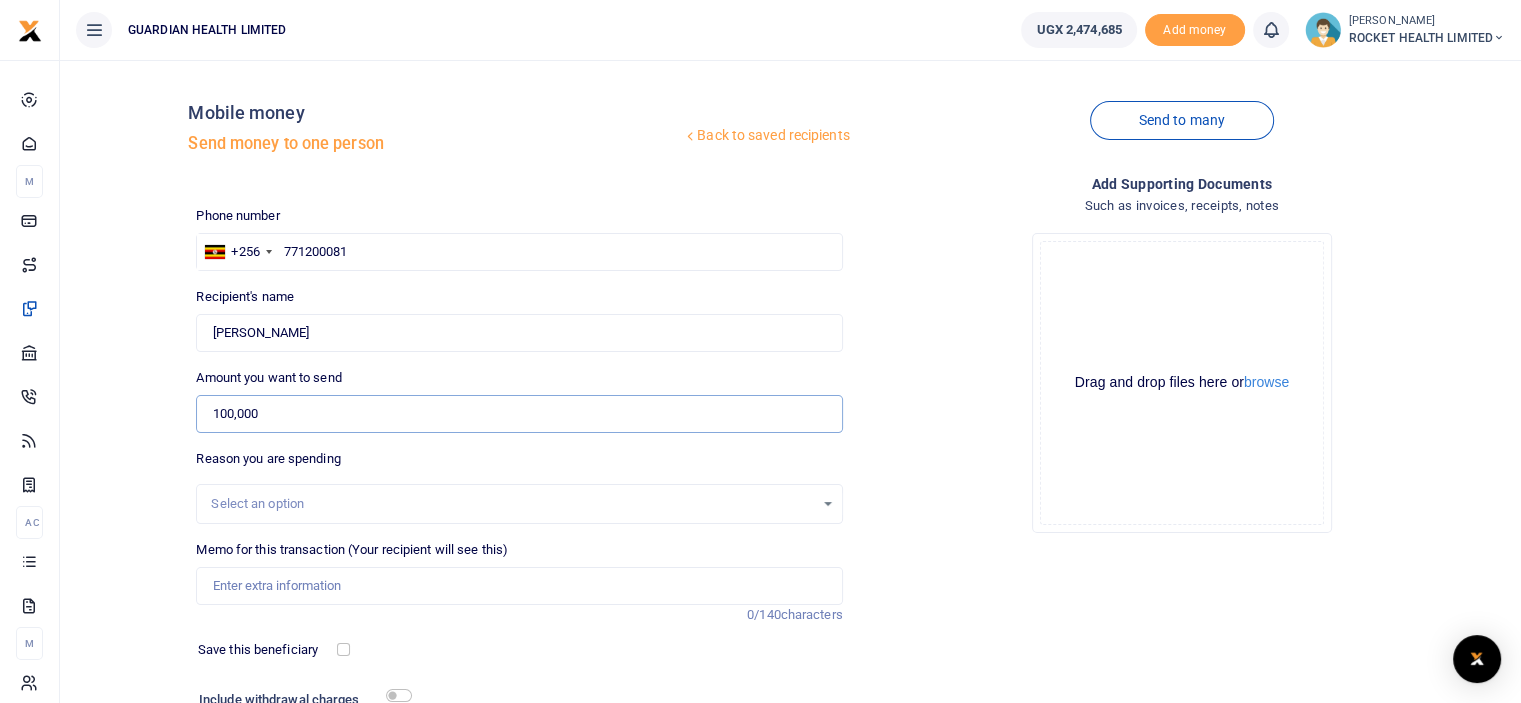 type on "100,000" 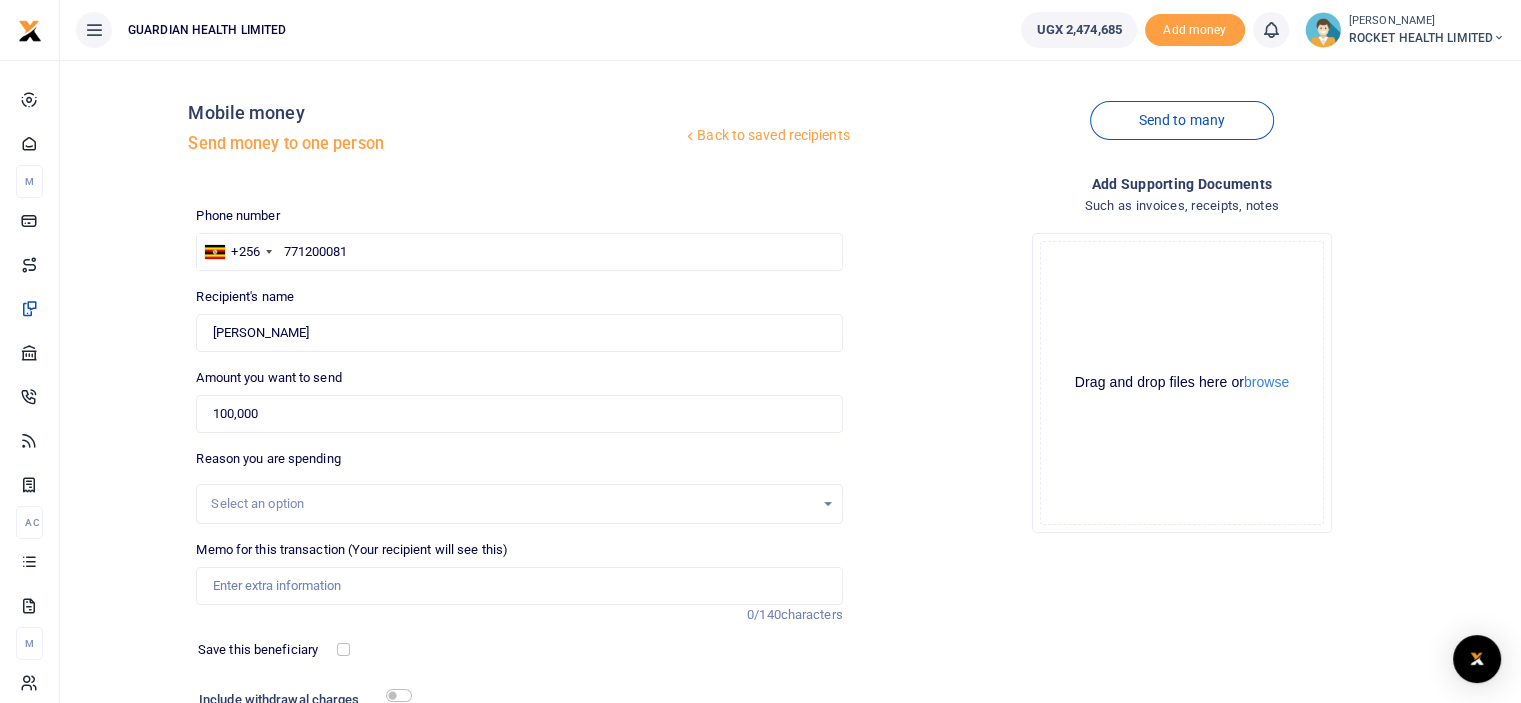 click on "Select an option" at bounding box center (512, 504) 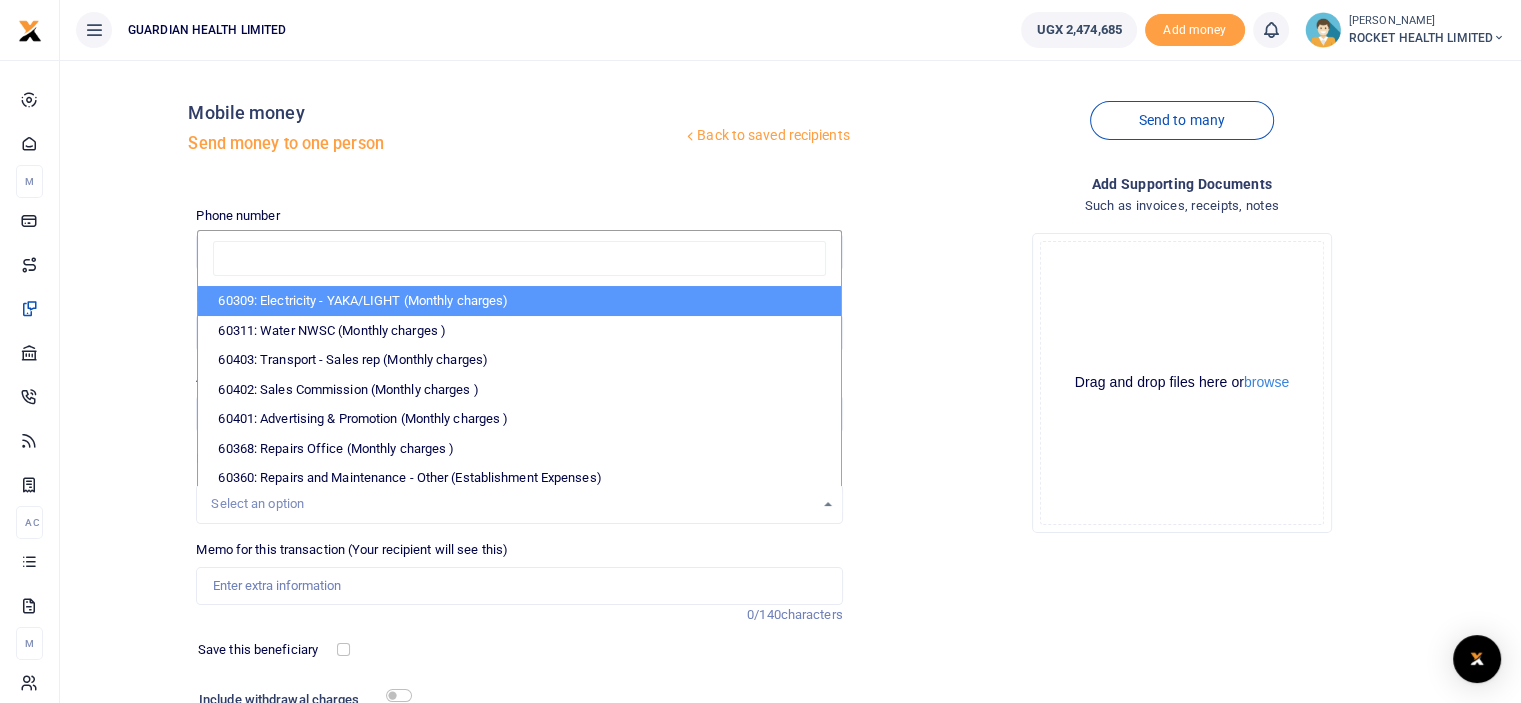 click at bounding box center [519, 259] 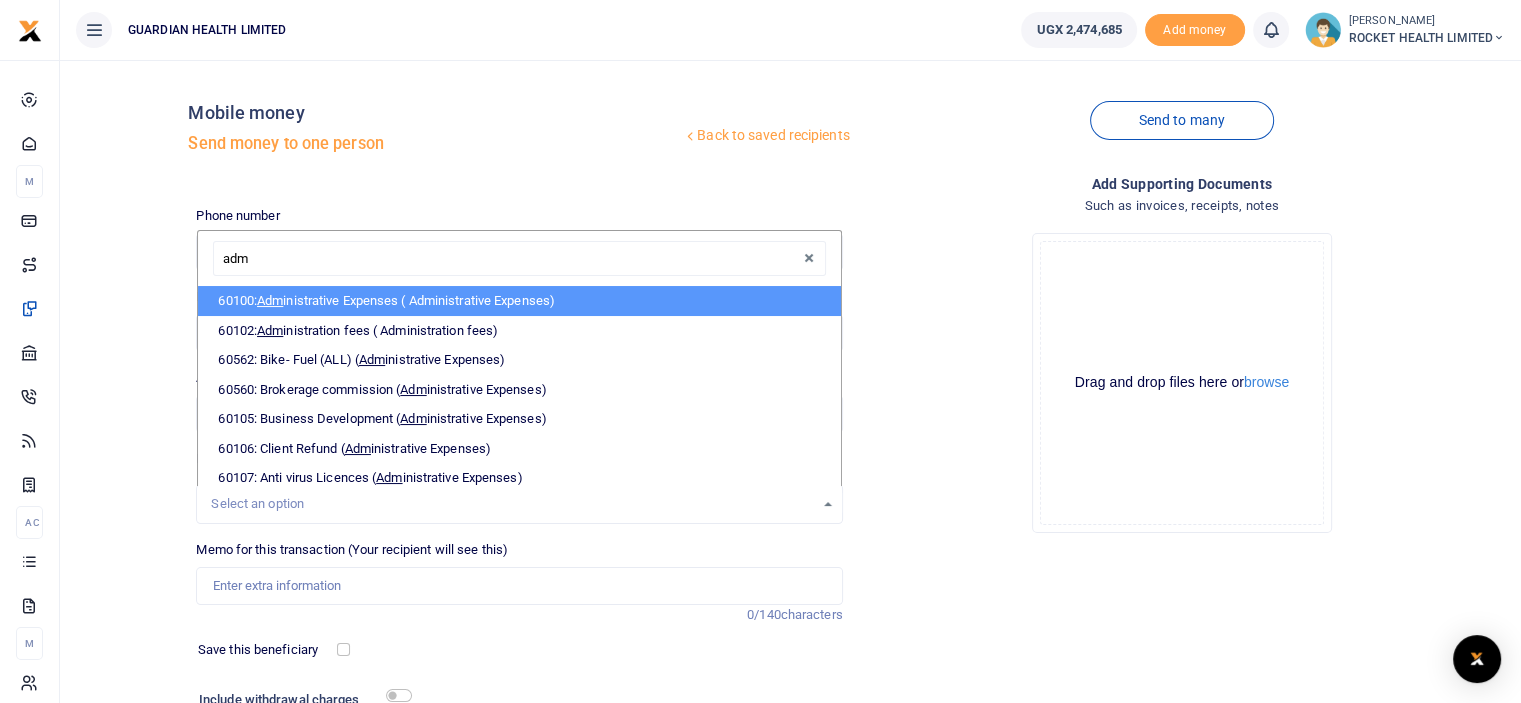 type on "admi" 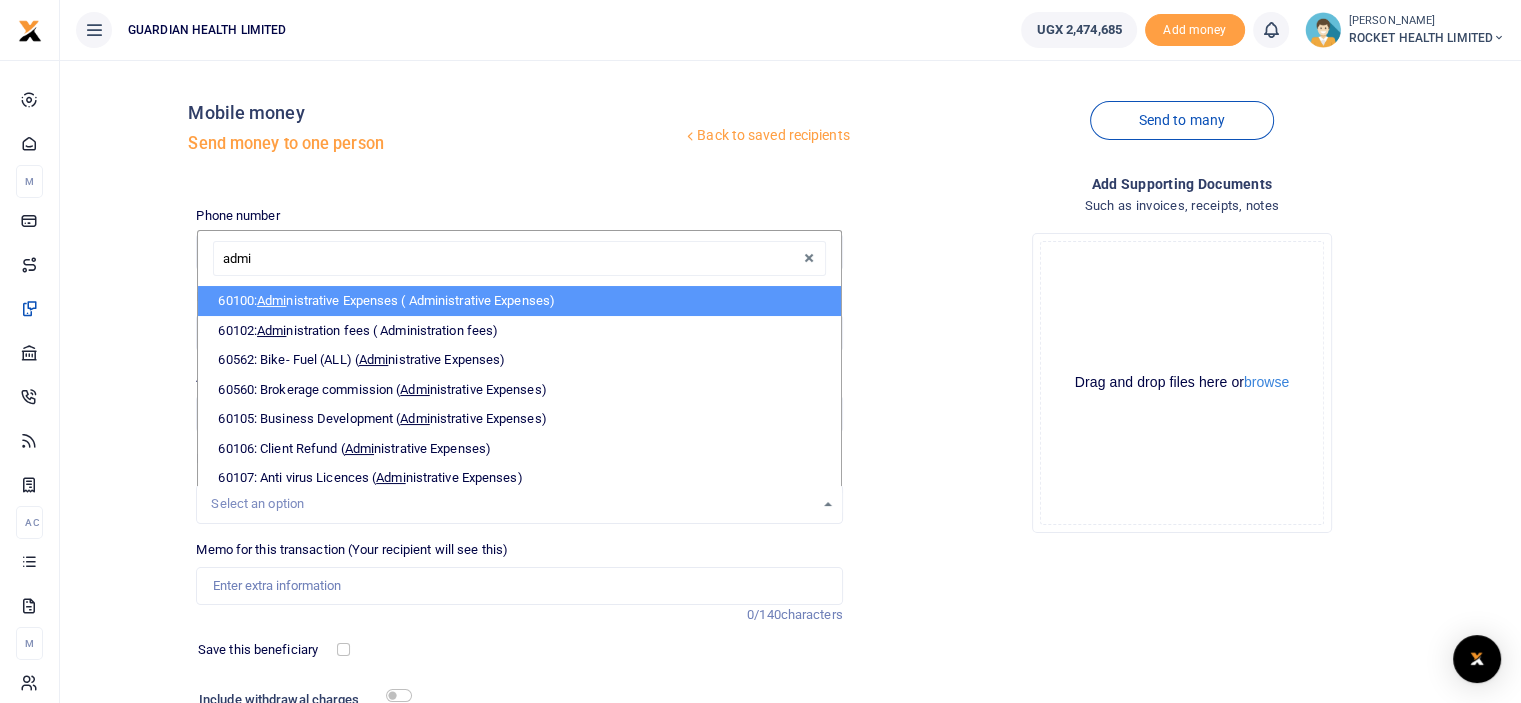 click on "60100:   Admi nistrative Expenses ( Administrative Expenses)" at bounding box center (519, 301) 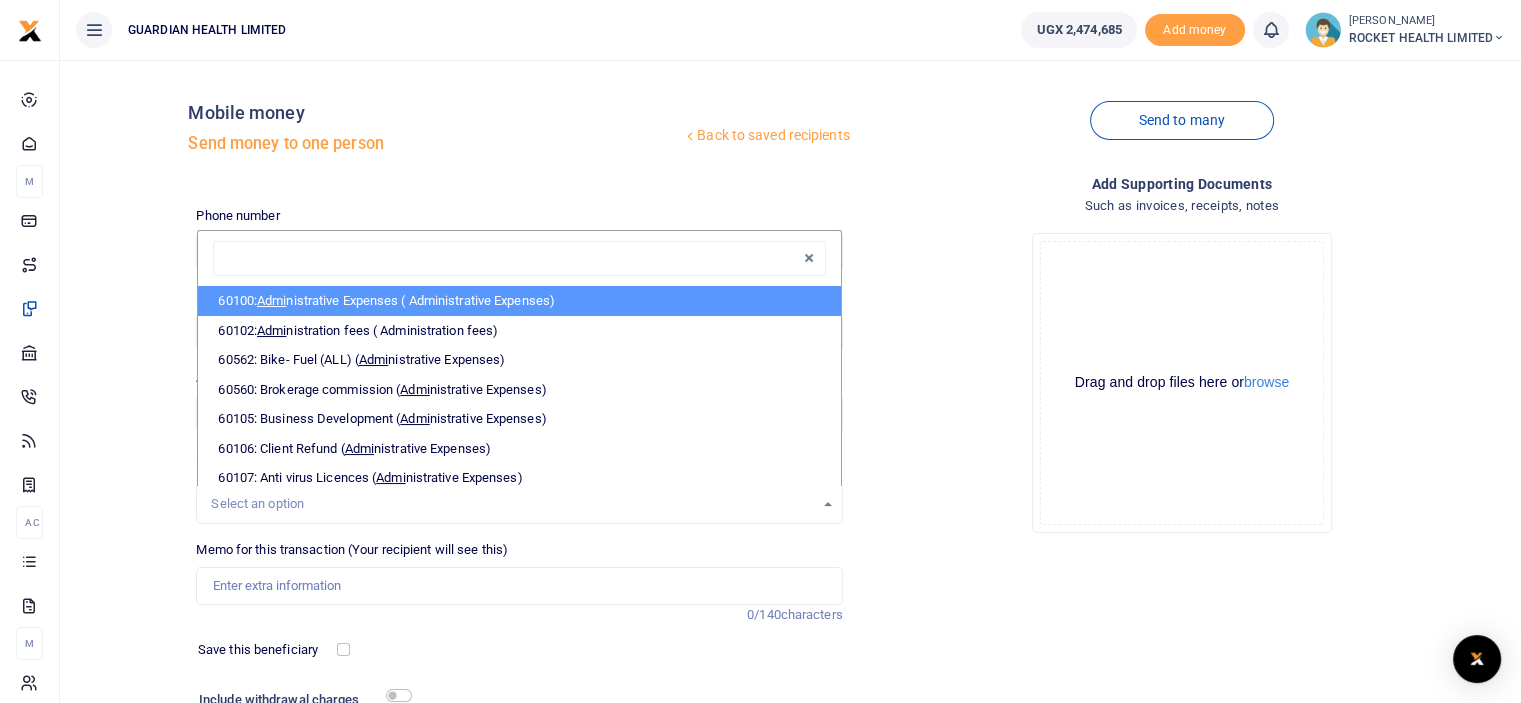 select on "5406" 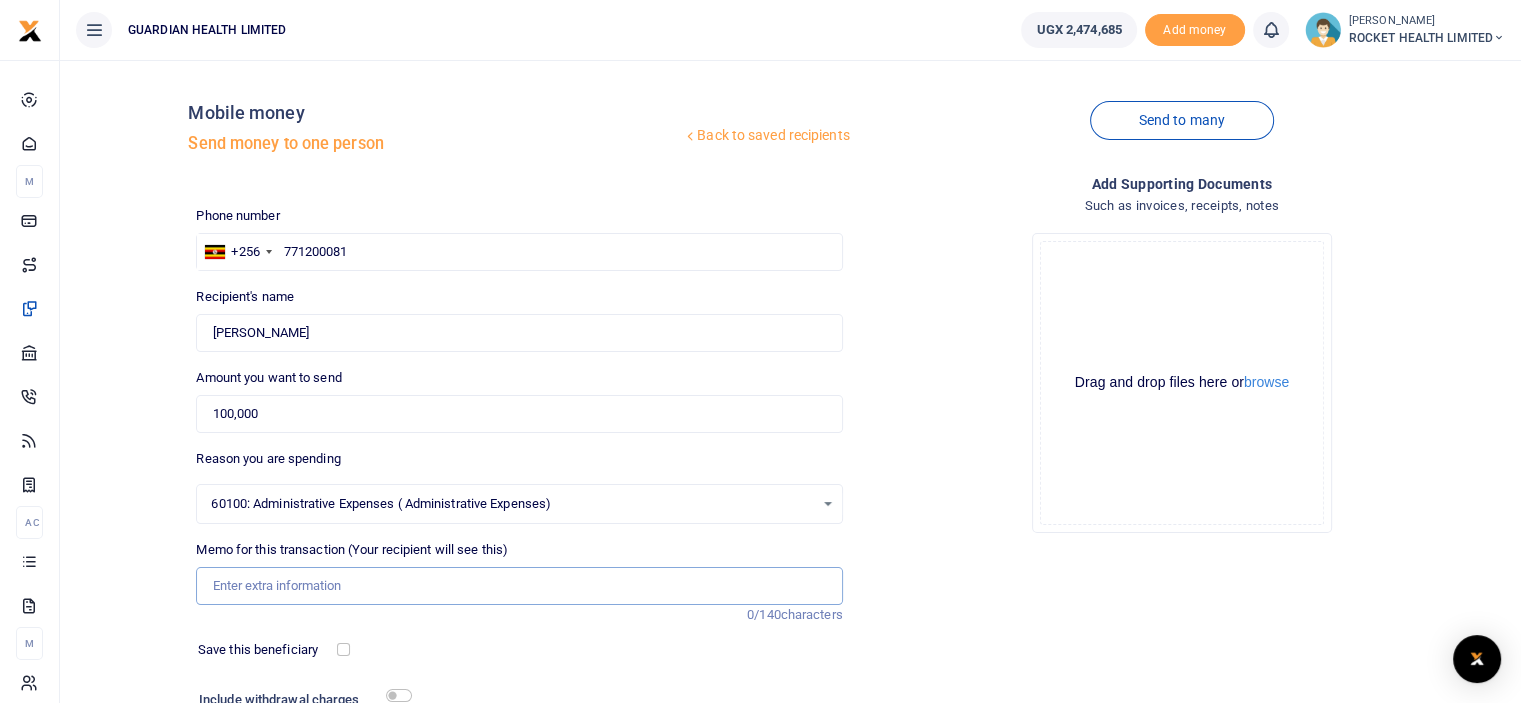 click on "Memo for this transaction (Your recipient will see this)" at bounding box center (519, 586) 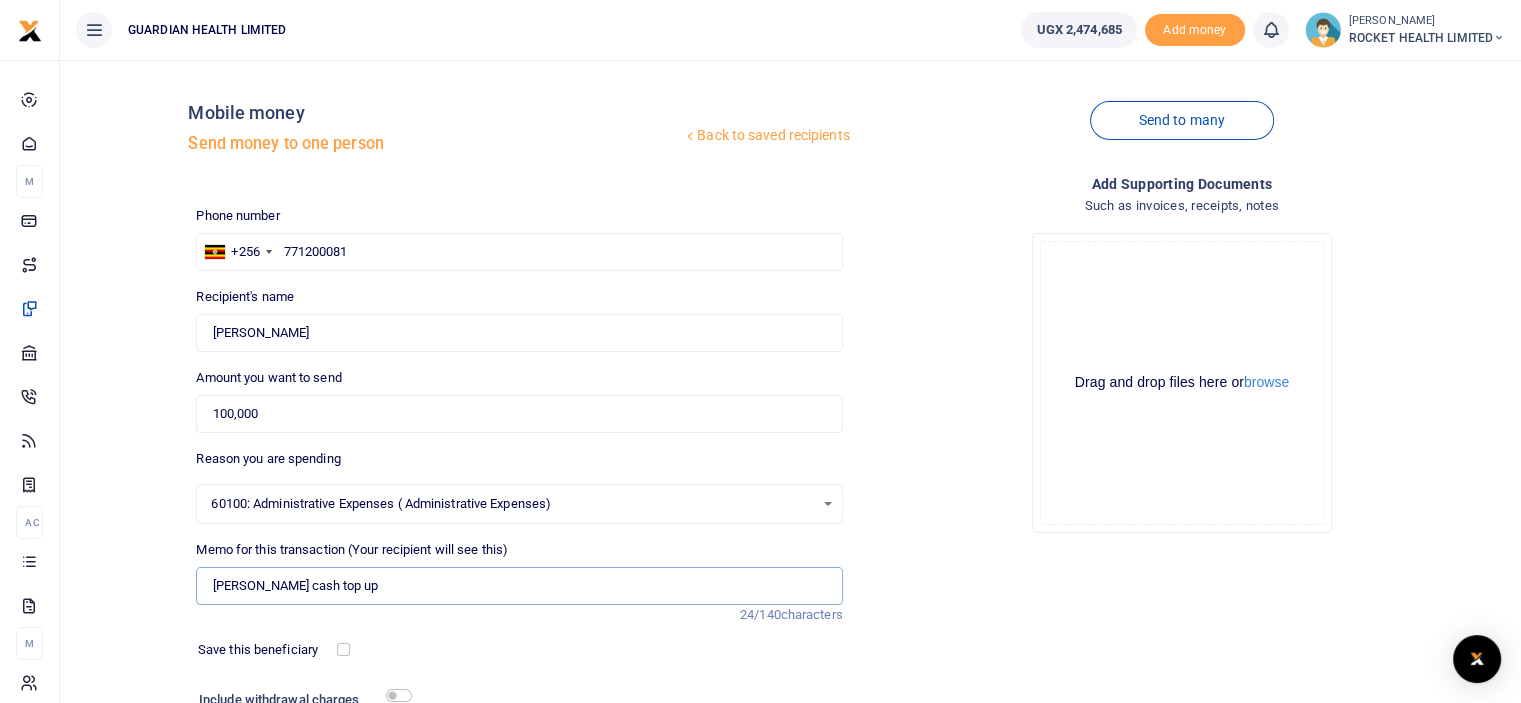 scroll, scrollTop: 162, scrollLeft: 0, axis: vertical 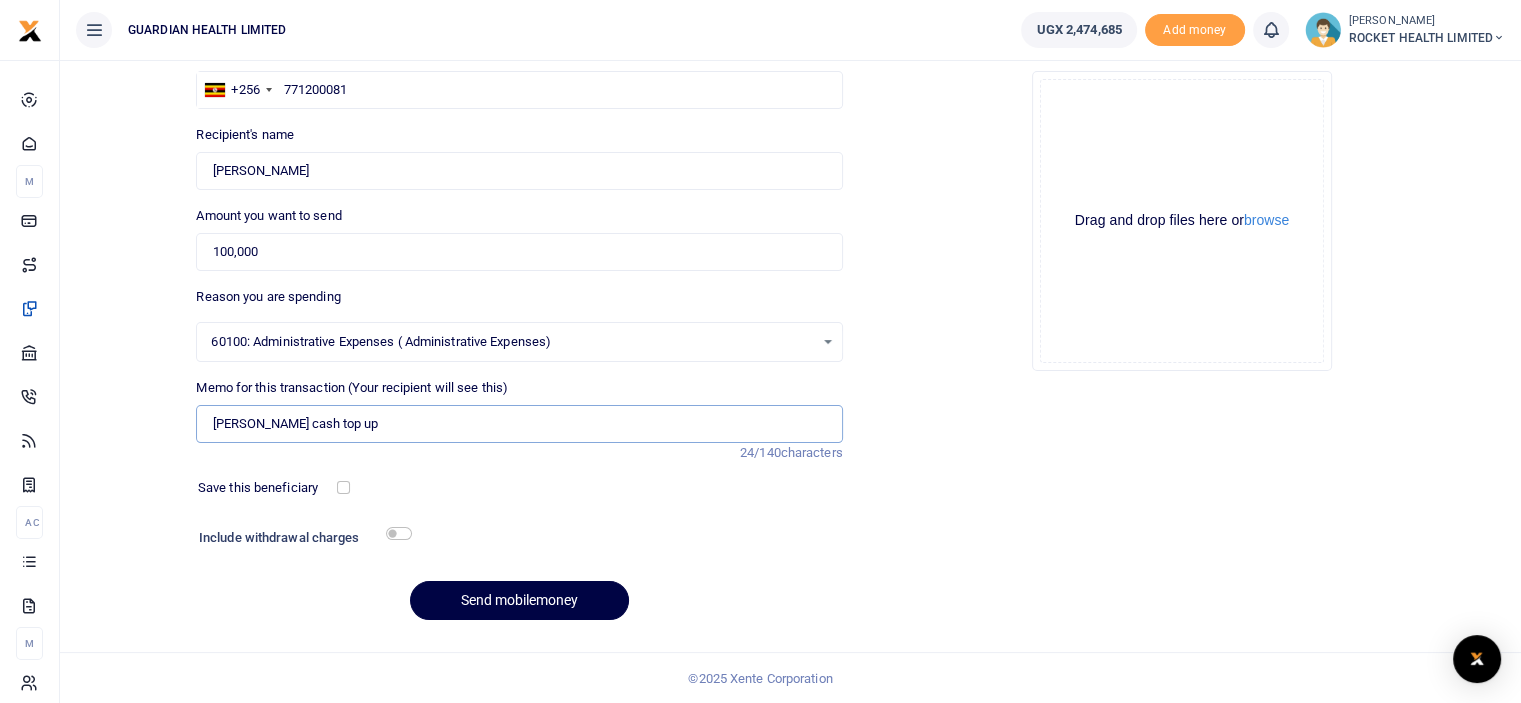type on "Gayaza petty cash top up" 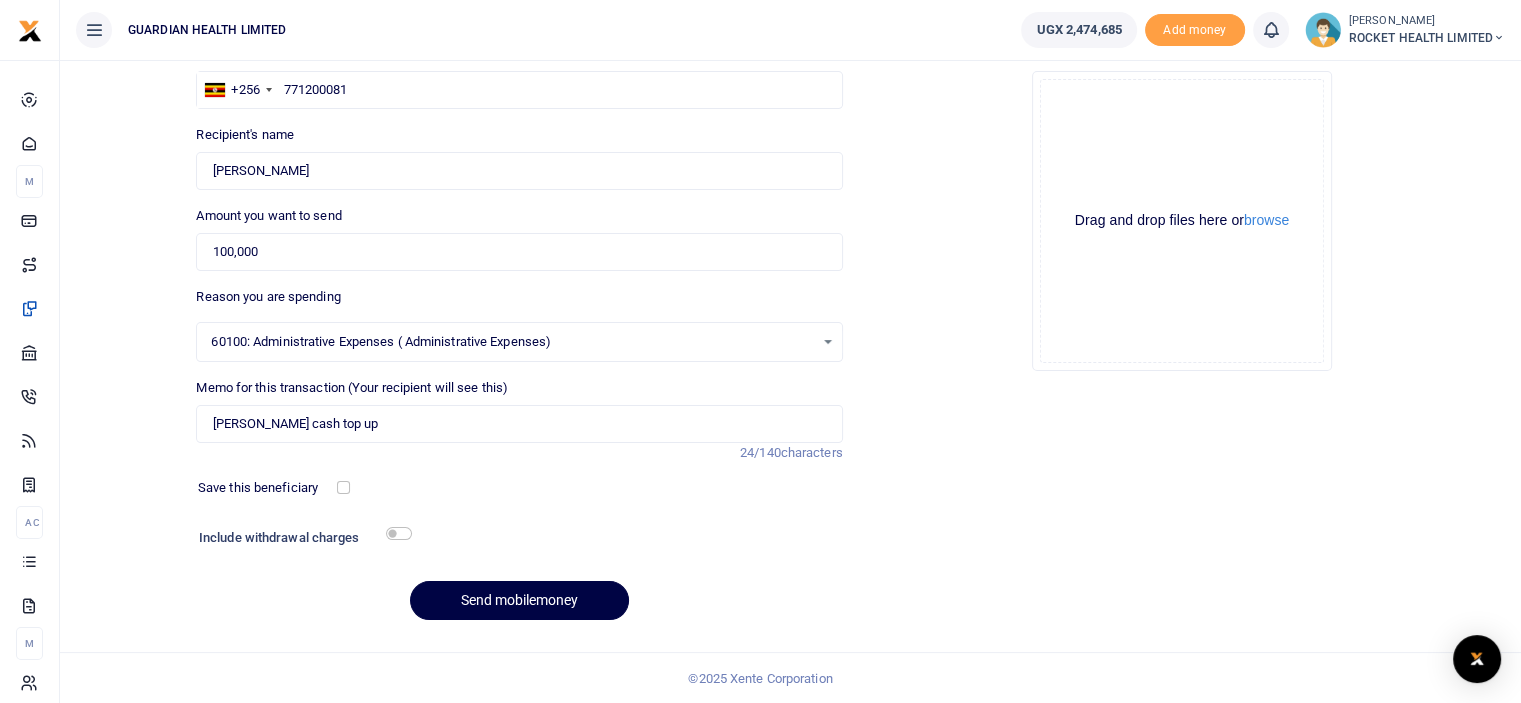 click on "Save this beneficiary" at bounding box center (269, 488) 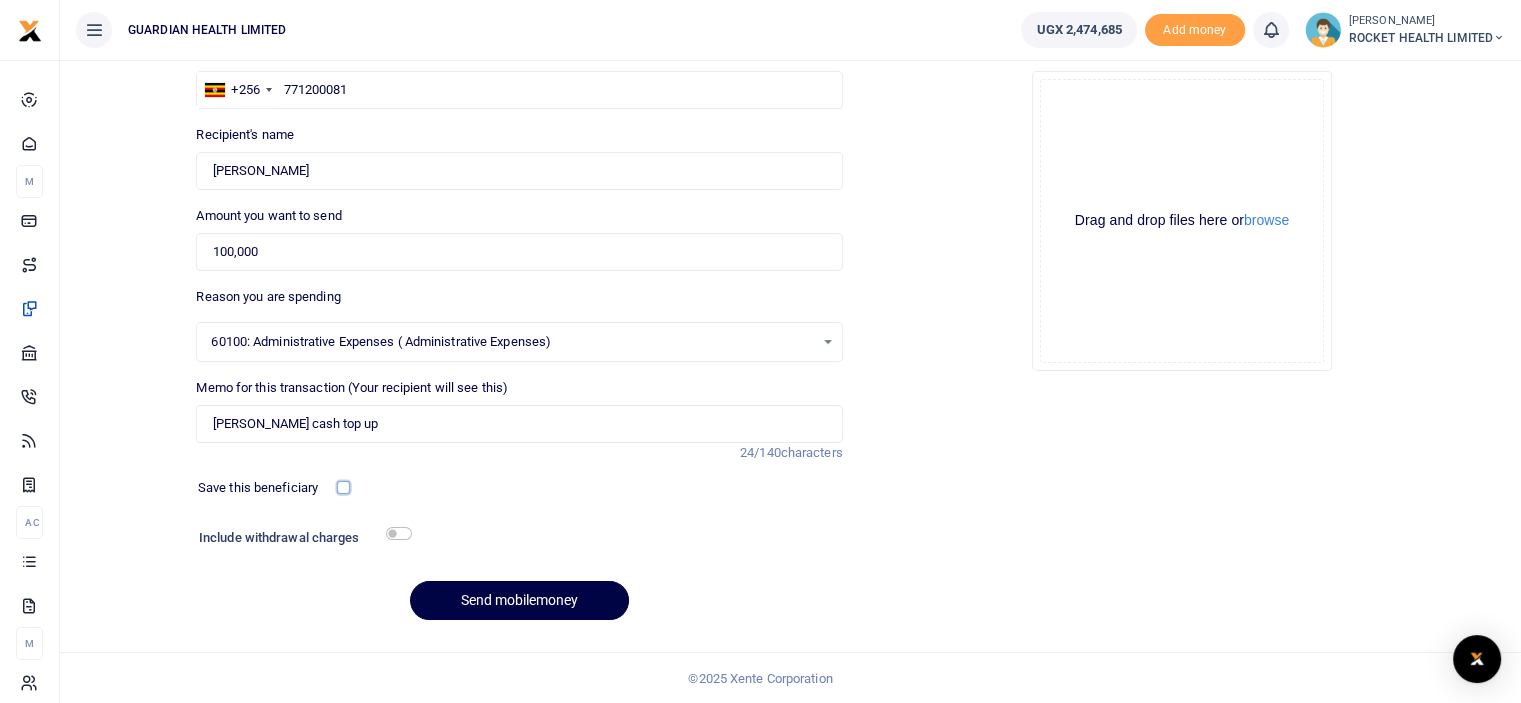 click at bounding box center (343, 487) 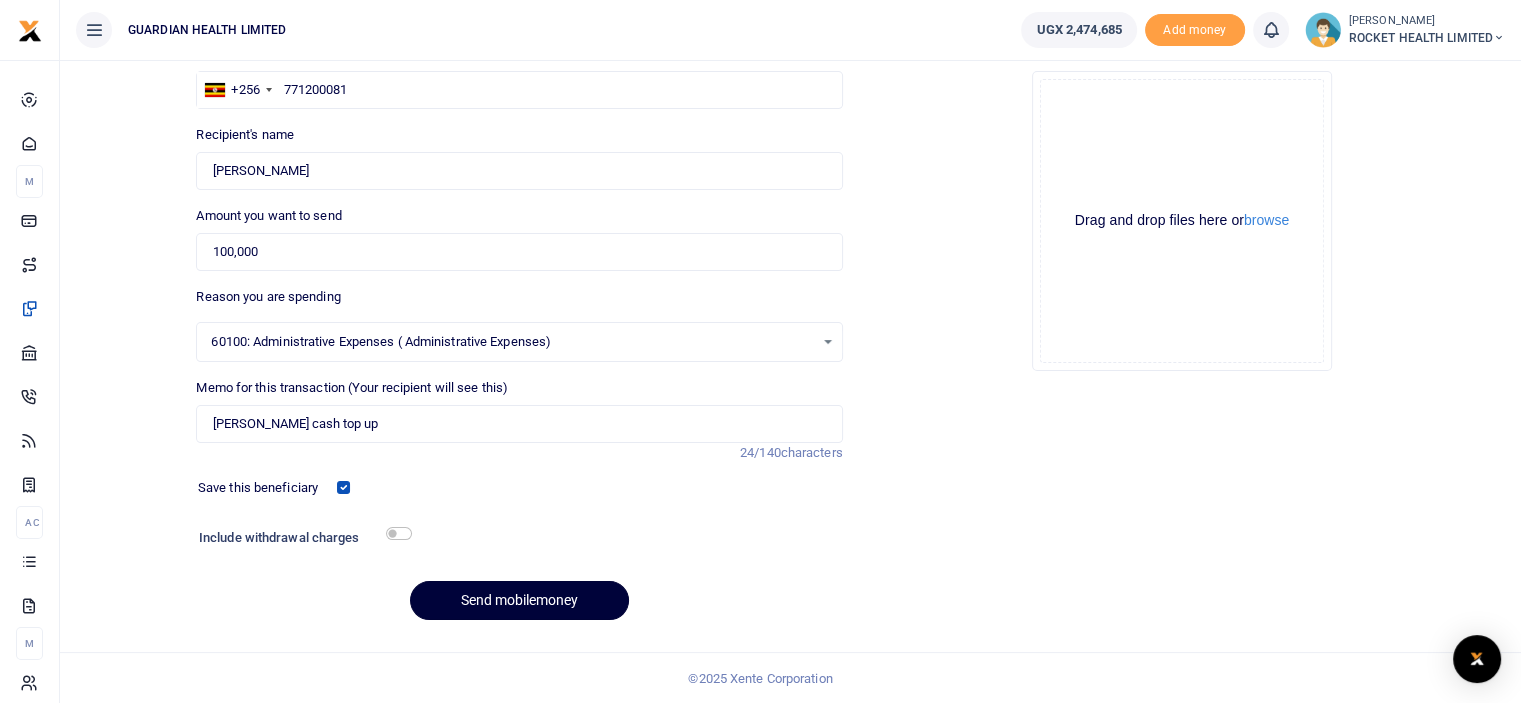 click on "Send mobilemoney" at bounding box center [519, 600] 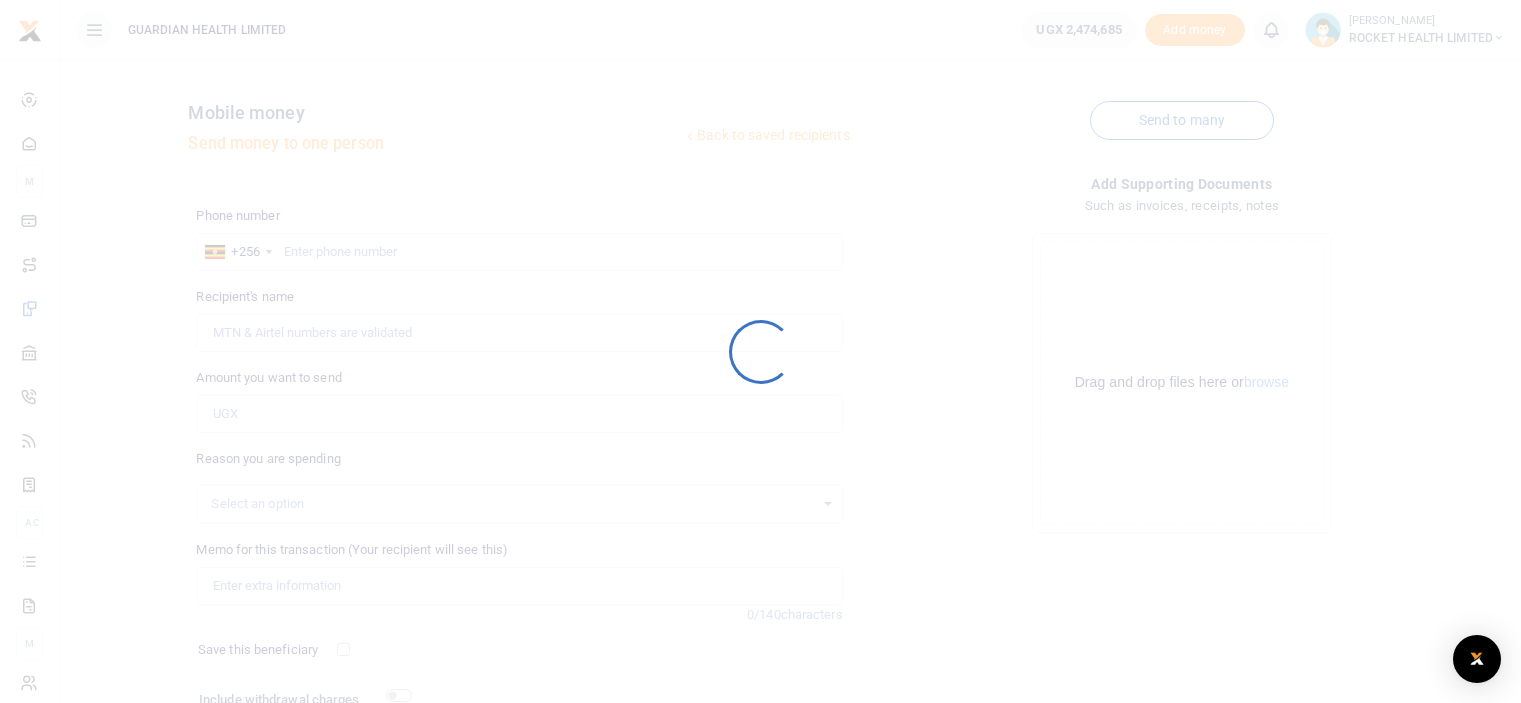 scroll, scrollTop: 162, scrollLeft: 0, axis: vertical 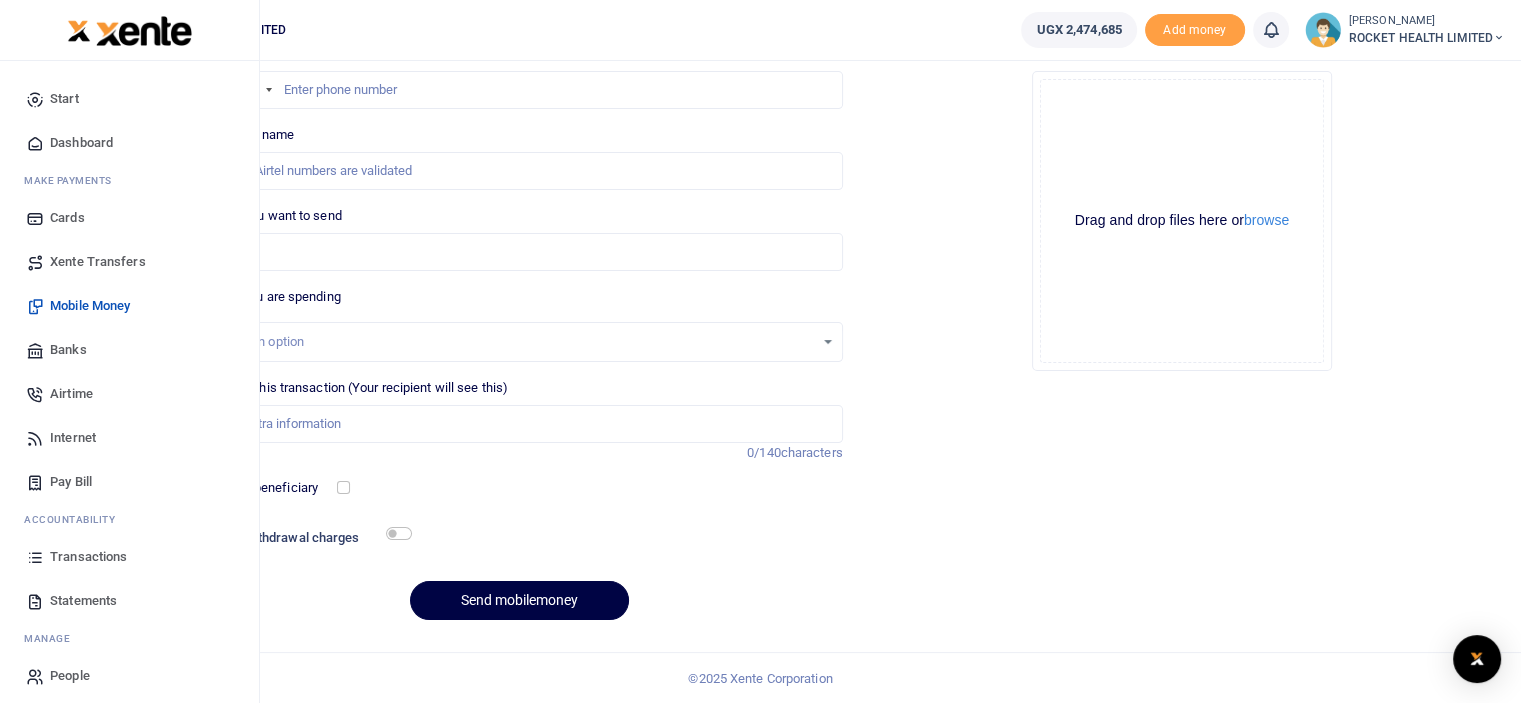 click on "countability" at bounding box center [77, 519] 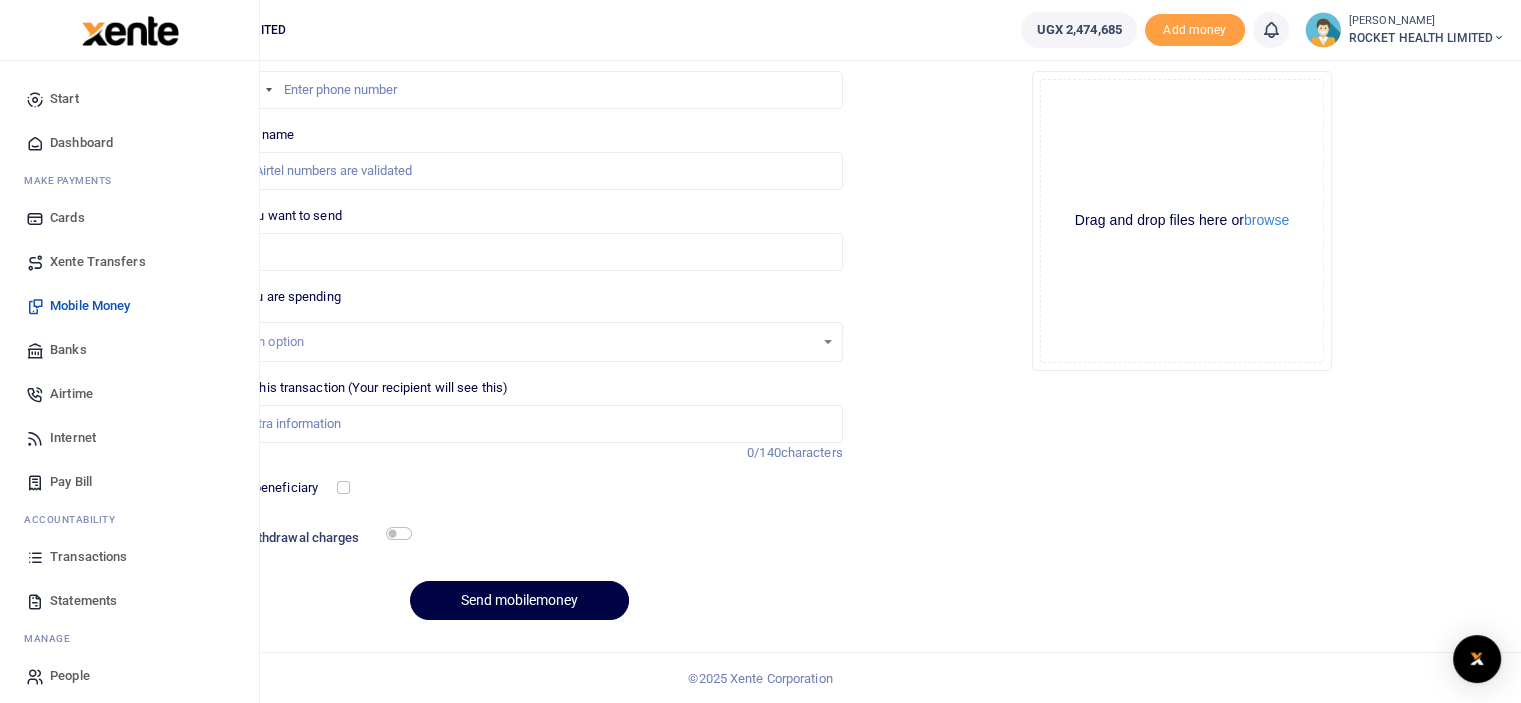 click on "Transactions" at bounding box center (88, 557) 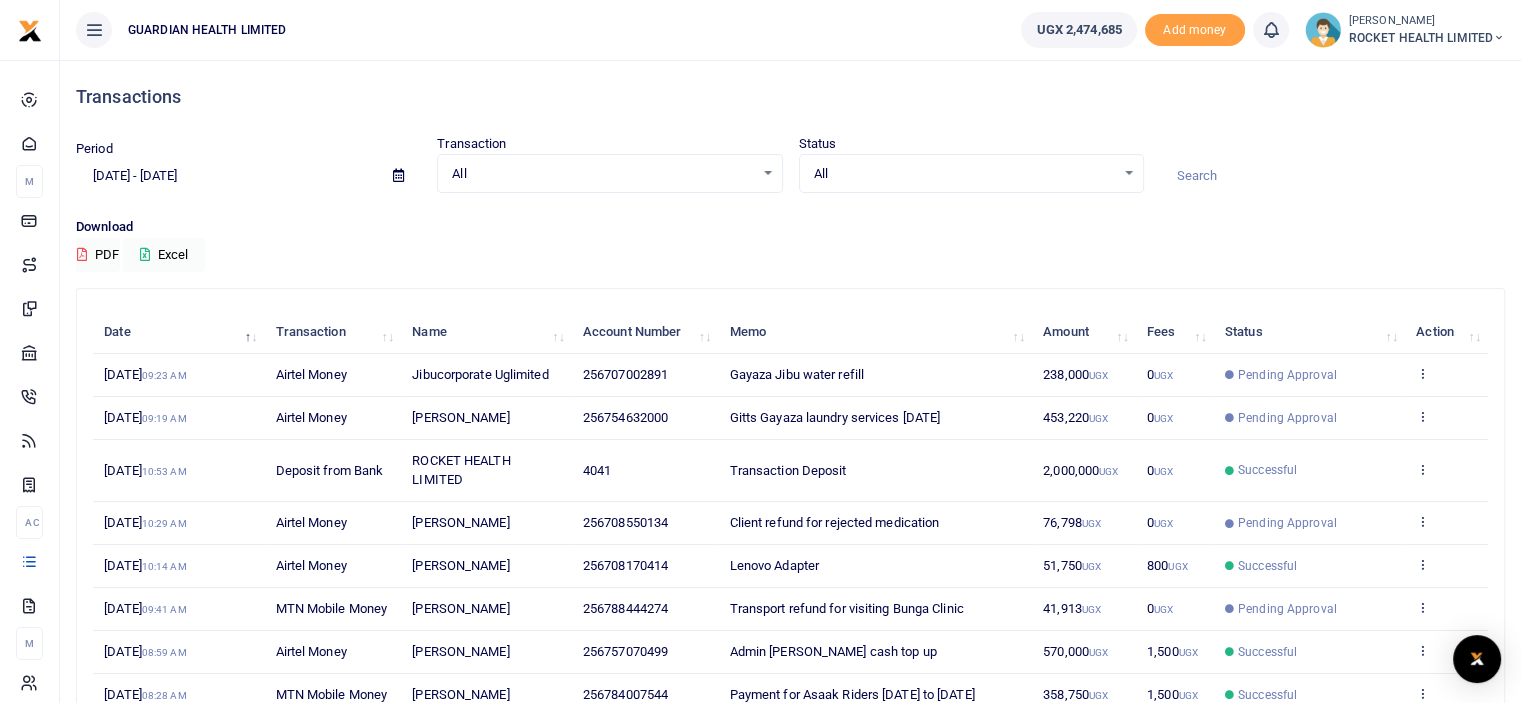 scroll, scrollTop: 232, scrollLeft: 0, axis: vertical 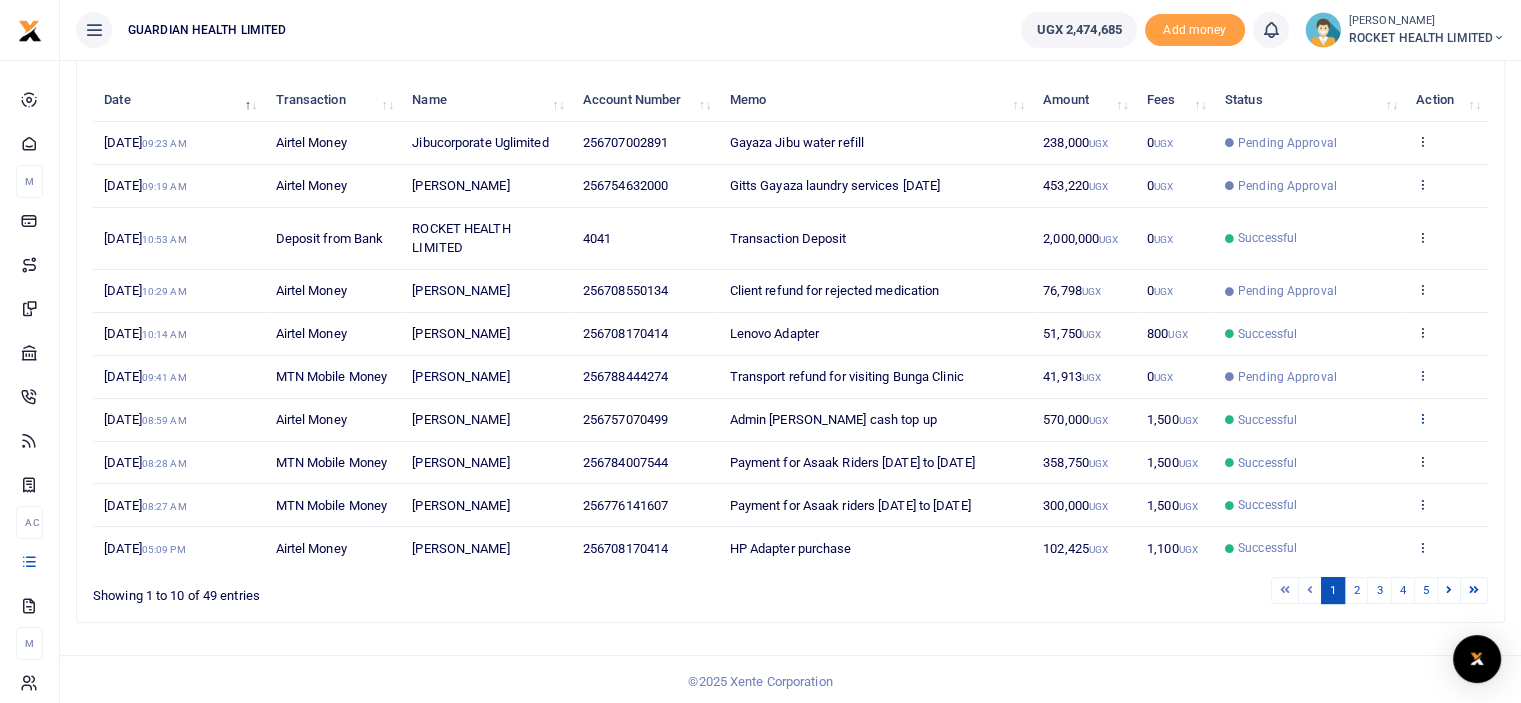 click at bounding box center (1422, 418) 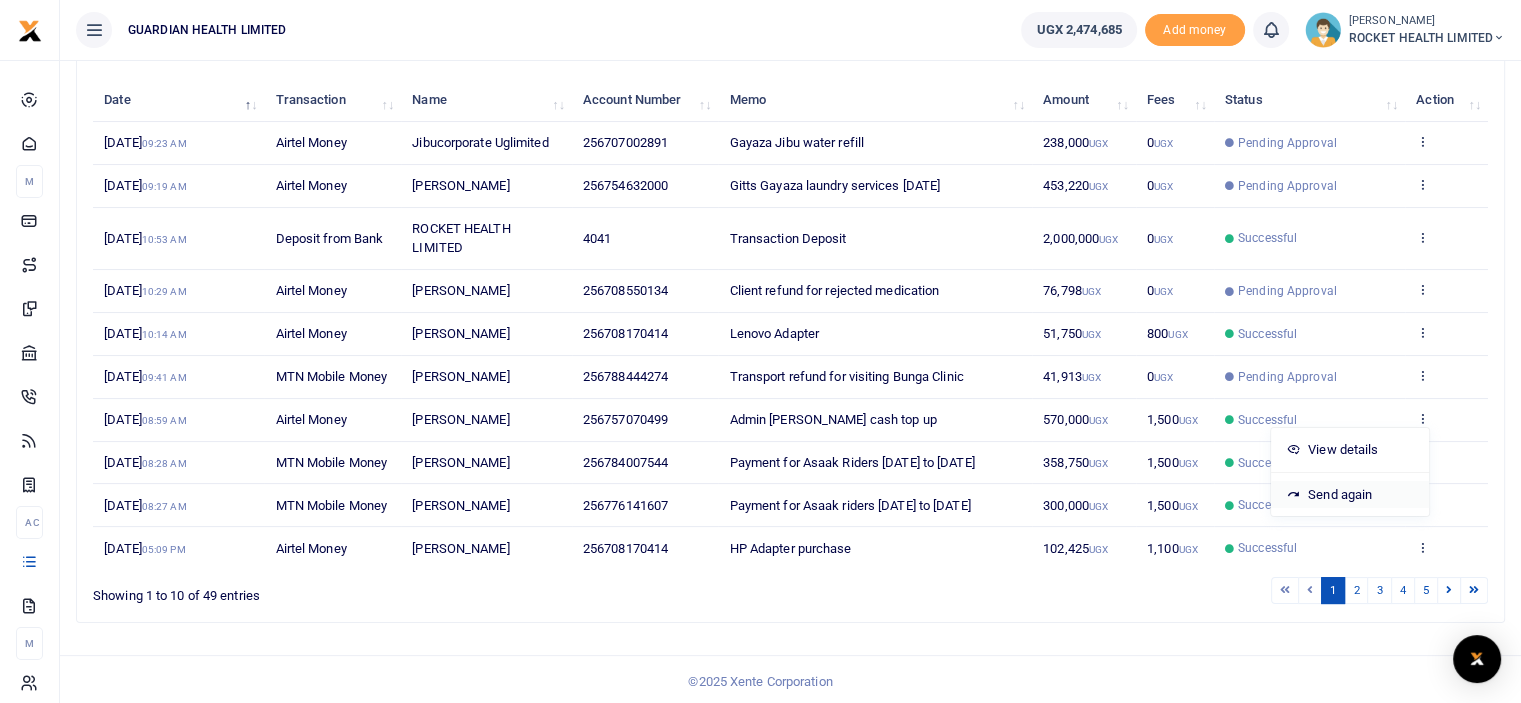 click on "Send again" at bounding box center [1350, 495] 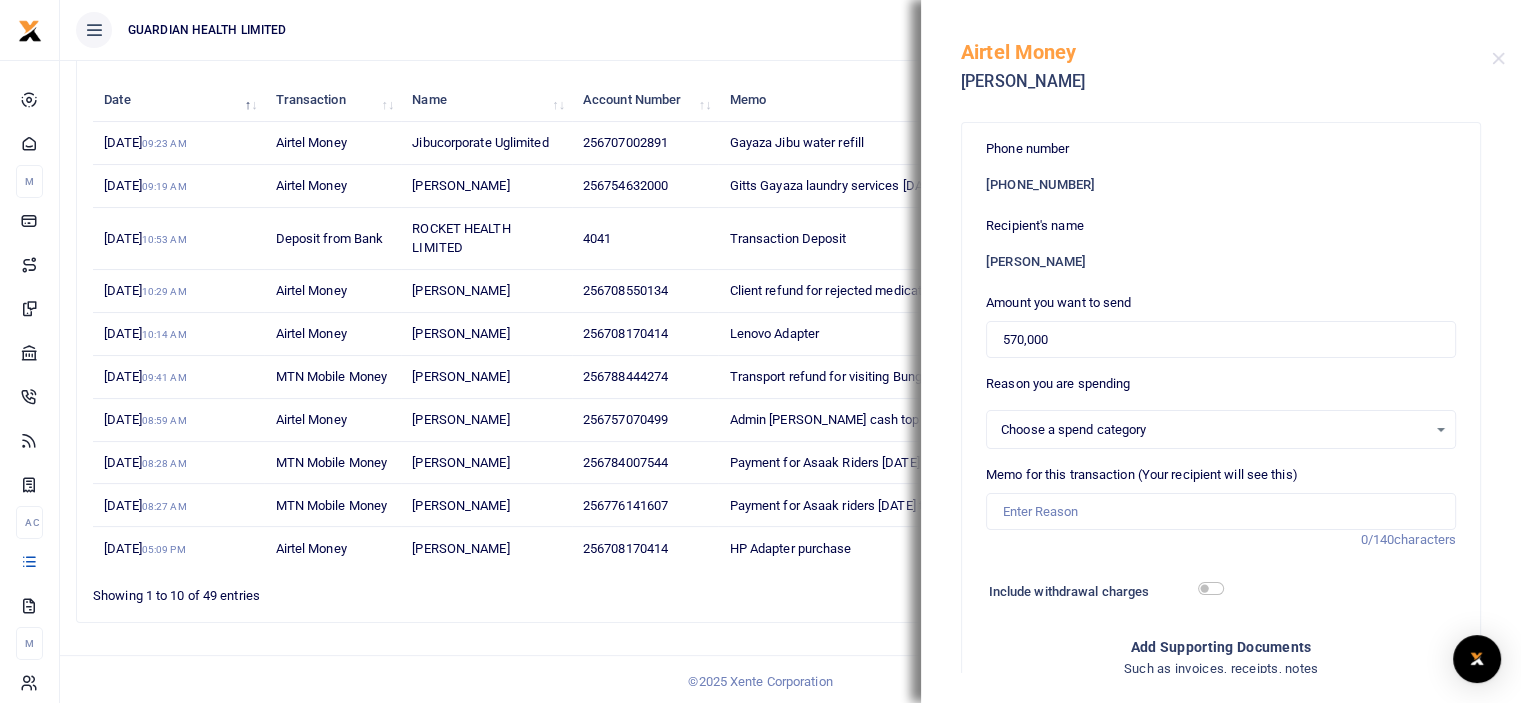 select on "5406" 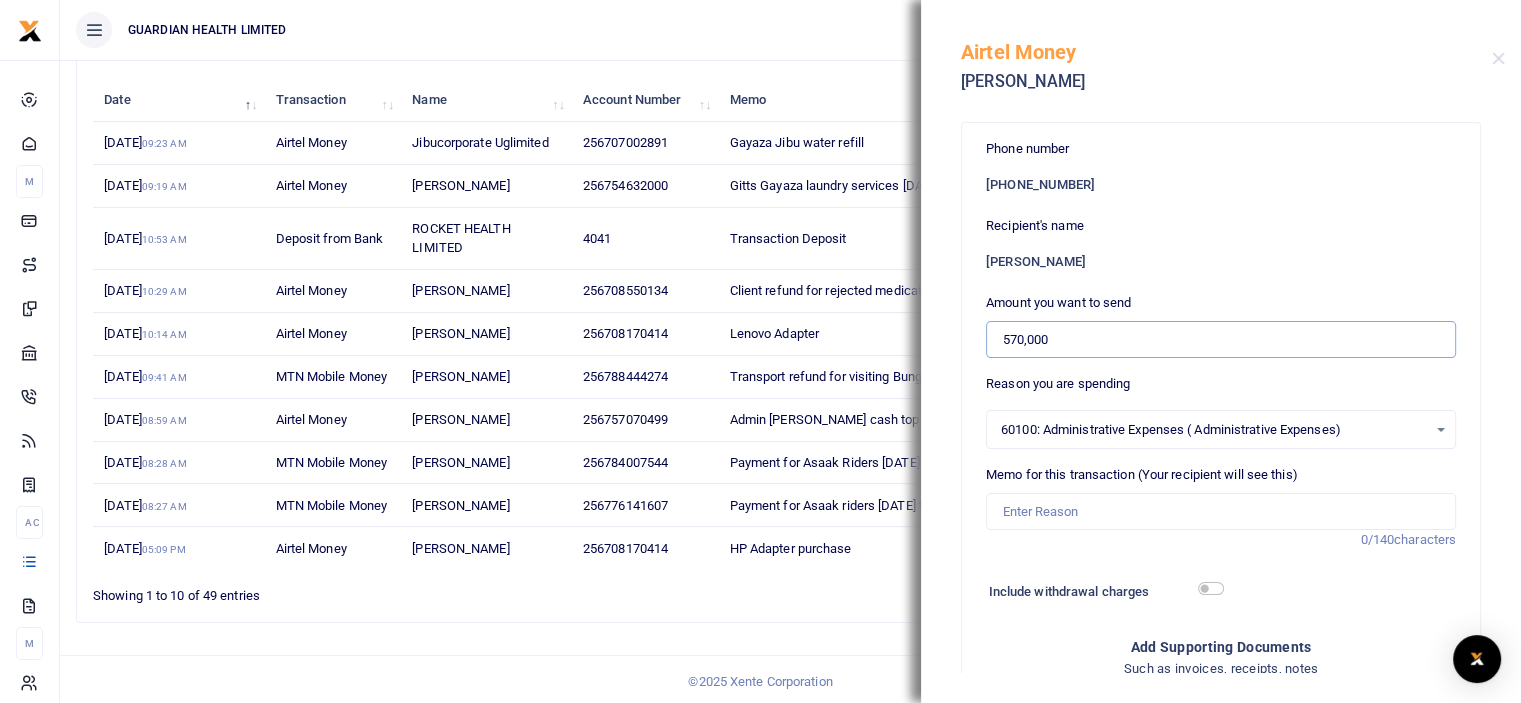 drag, startPoint x: 1006, startPoint y: 347, endPoint x: 924, endPoint y: 348, distance: 82.006096 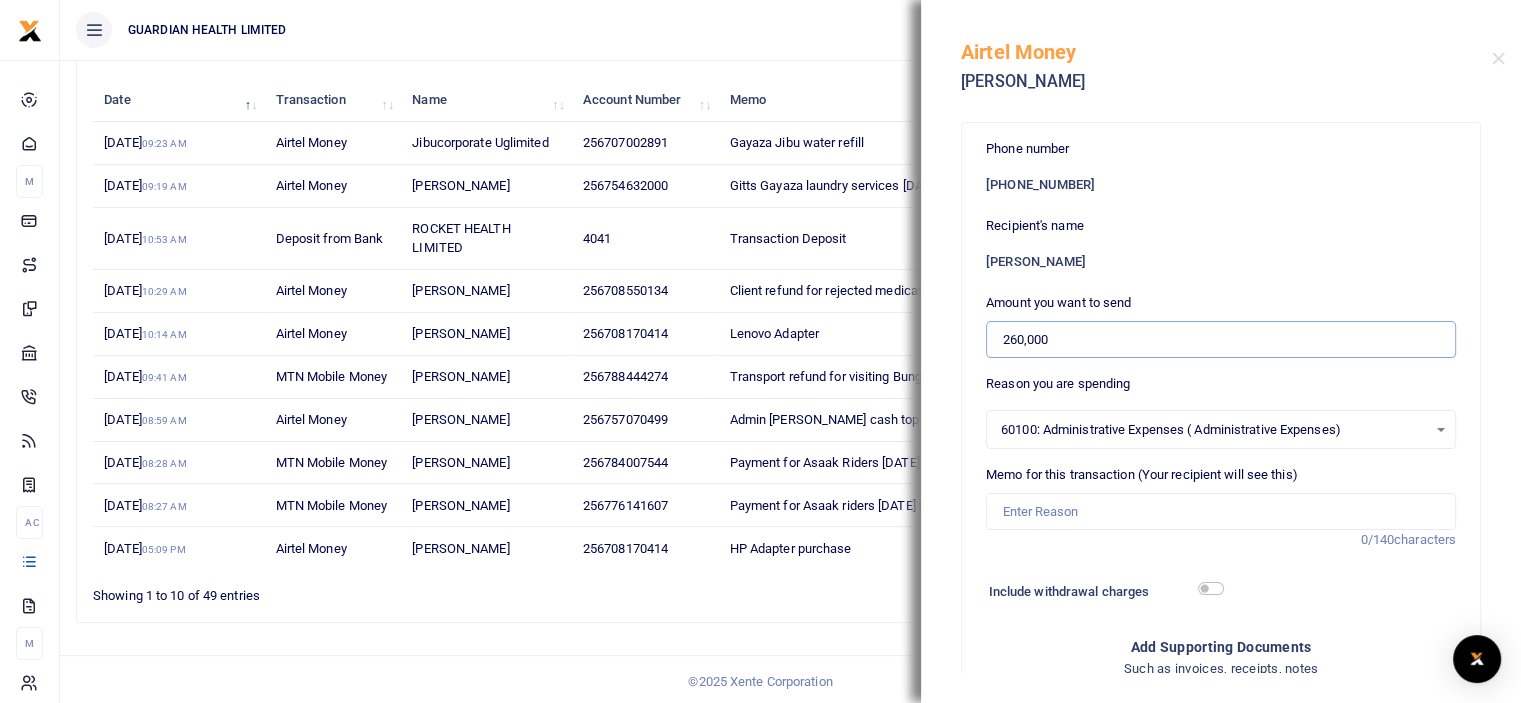 type on "260,000" 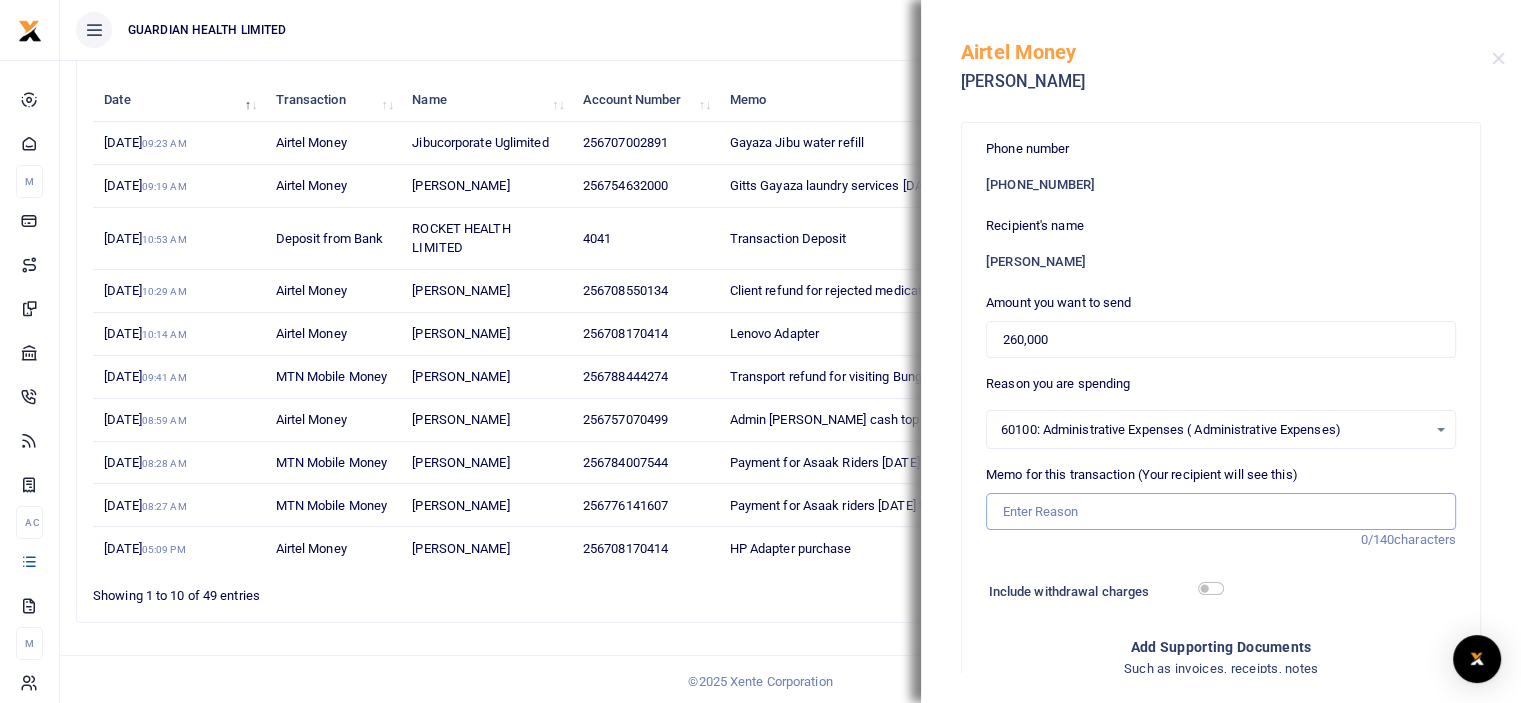 click on "Memo for this transaction (Your recipient will see this)" at bounding box center (1221, 512) 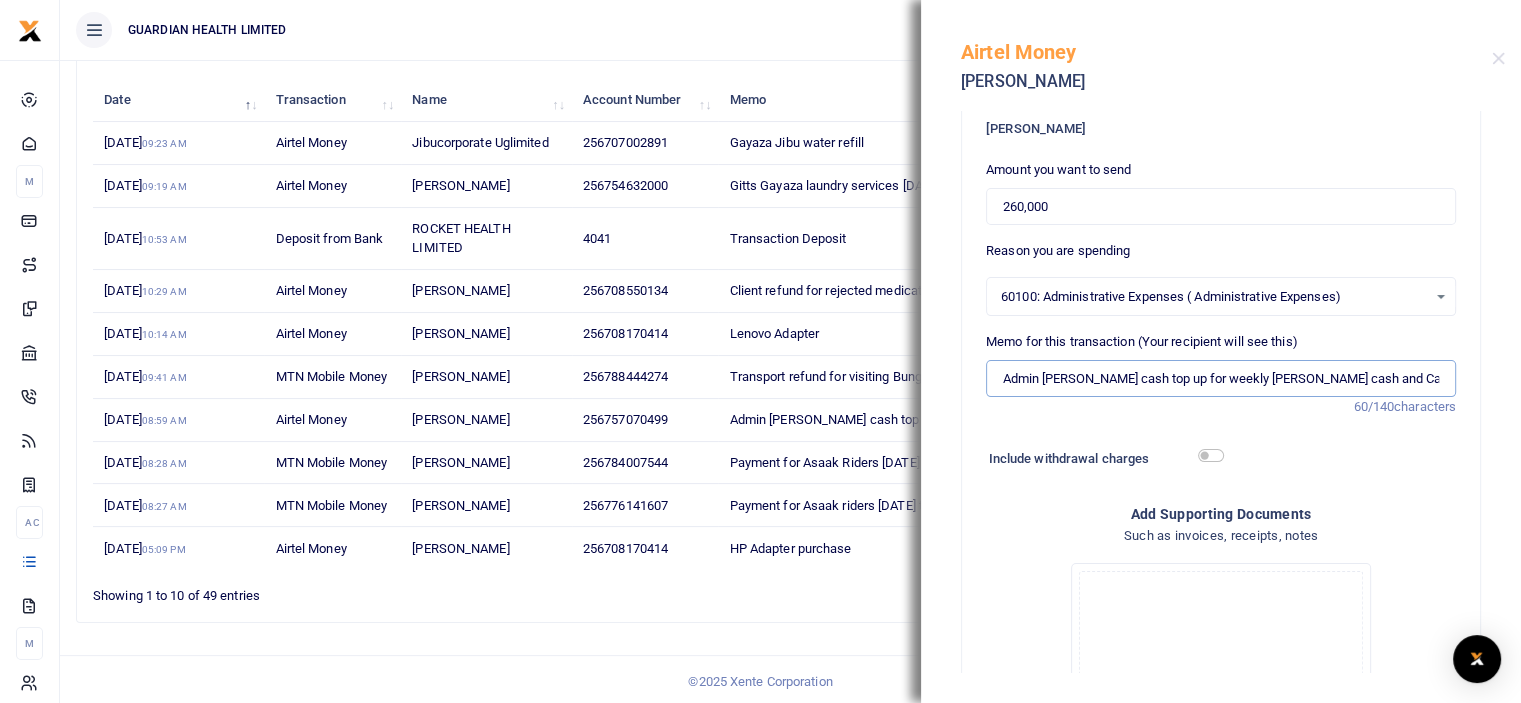 scroll, scrollTop: 433, scrollLeft: 0, axis: vertical 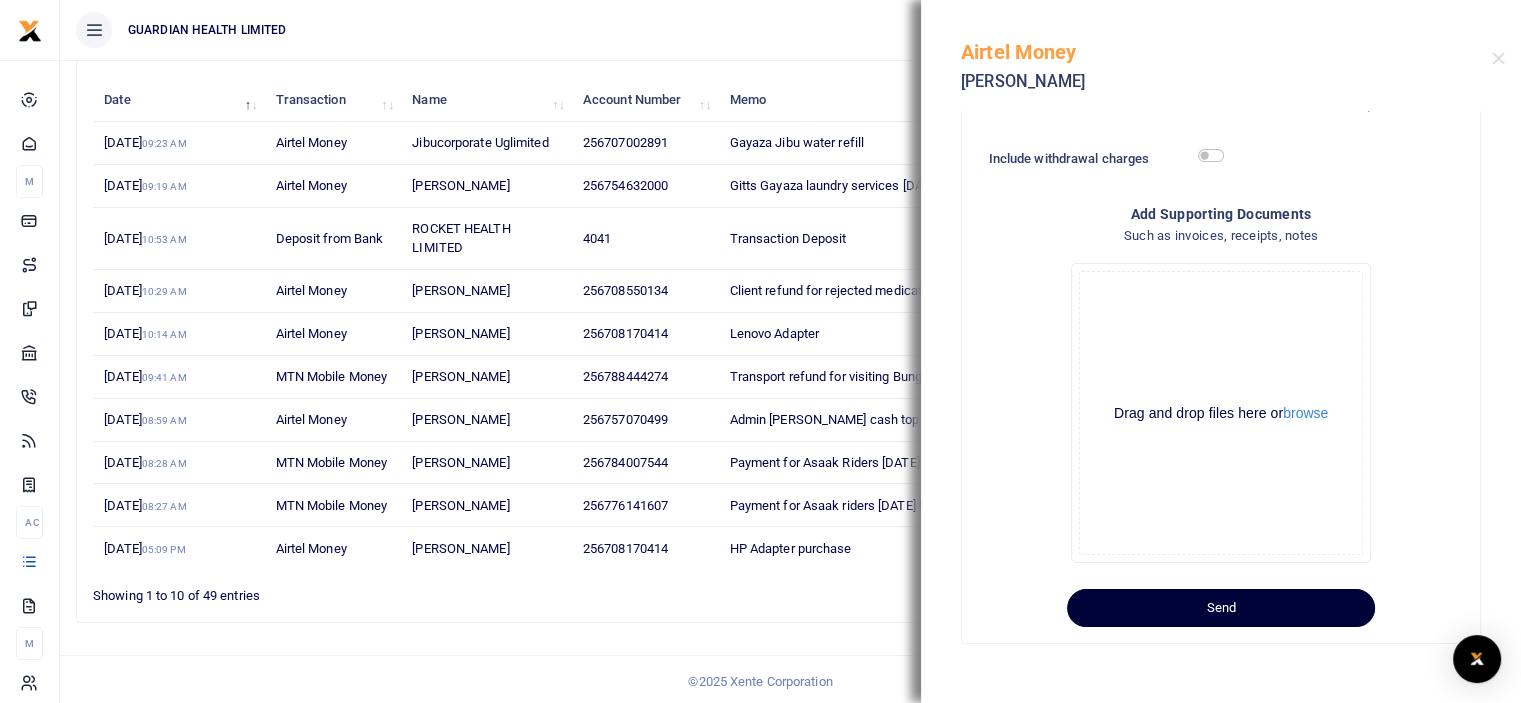 type on "Admin petty cash top up for weekly petty cash and Cable ties" 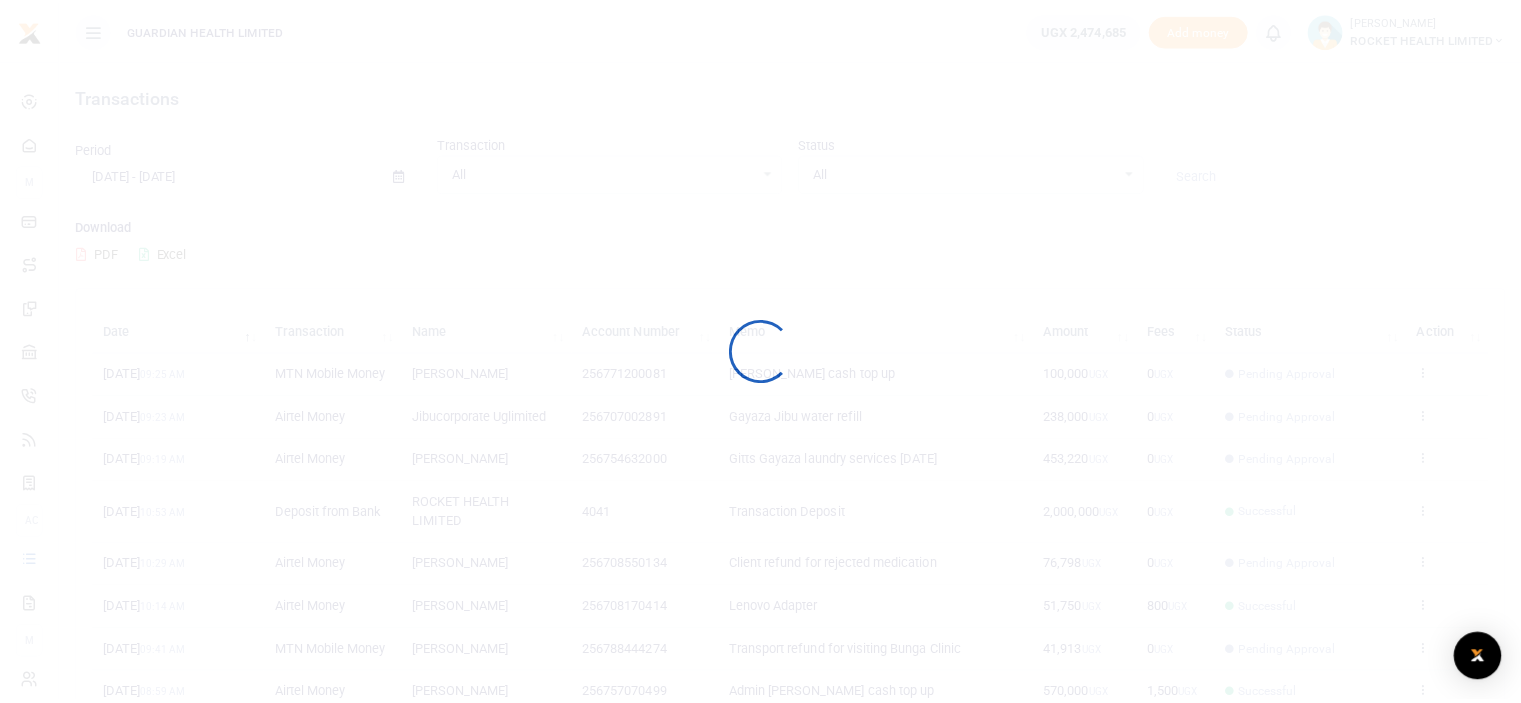 scroll, scrollTop: 0, scrollLeft: 0, axis: both 